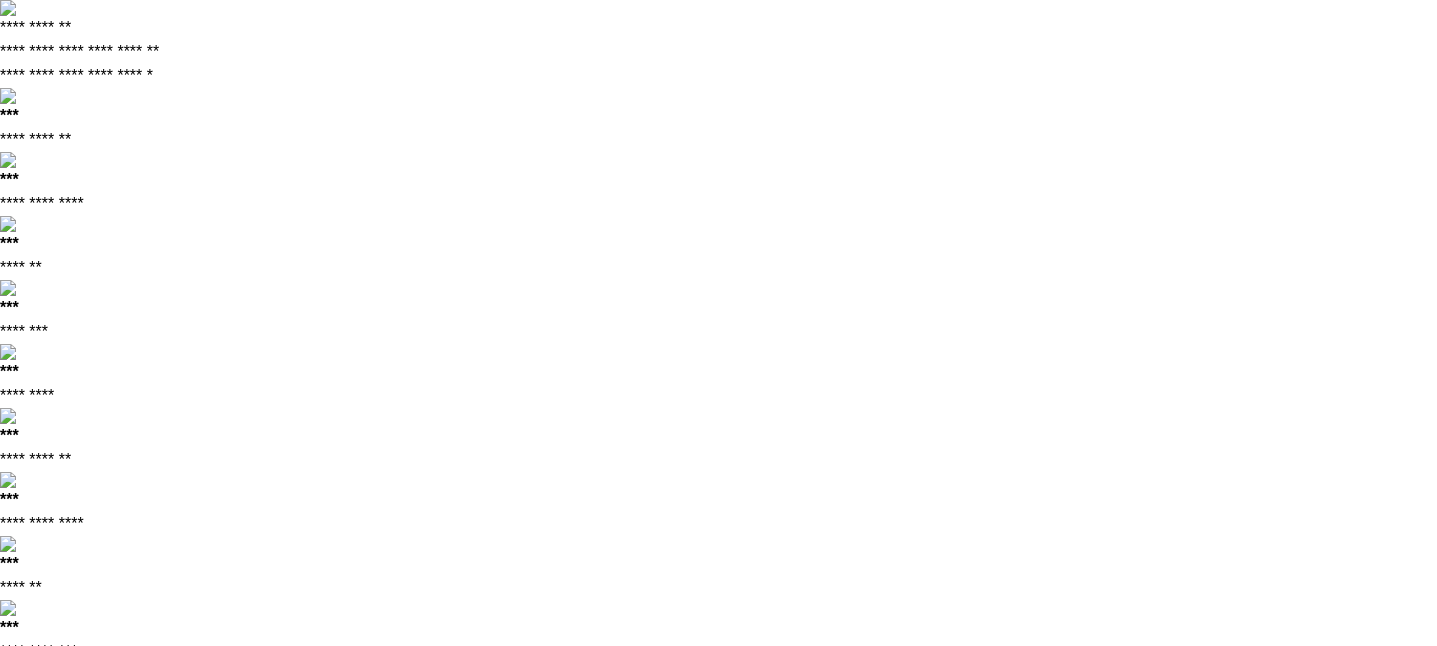 scroll, scrollTop: 0, scrollLeft: 0, axis: both 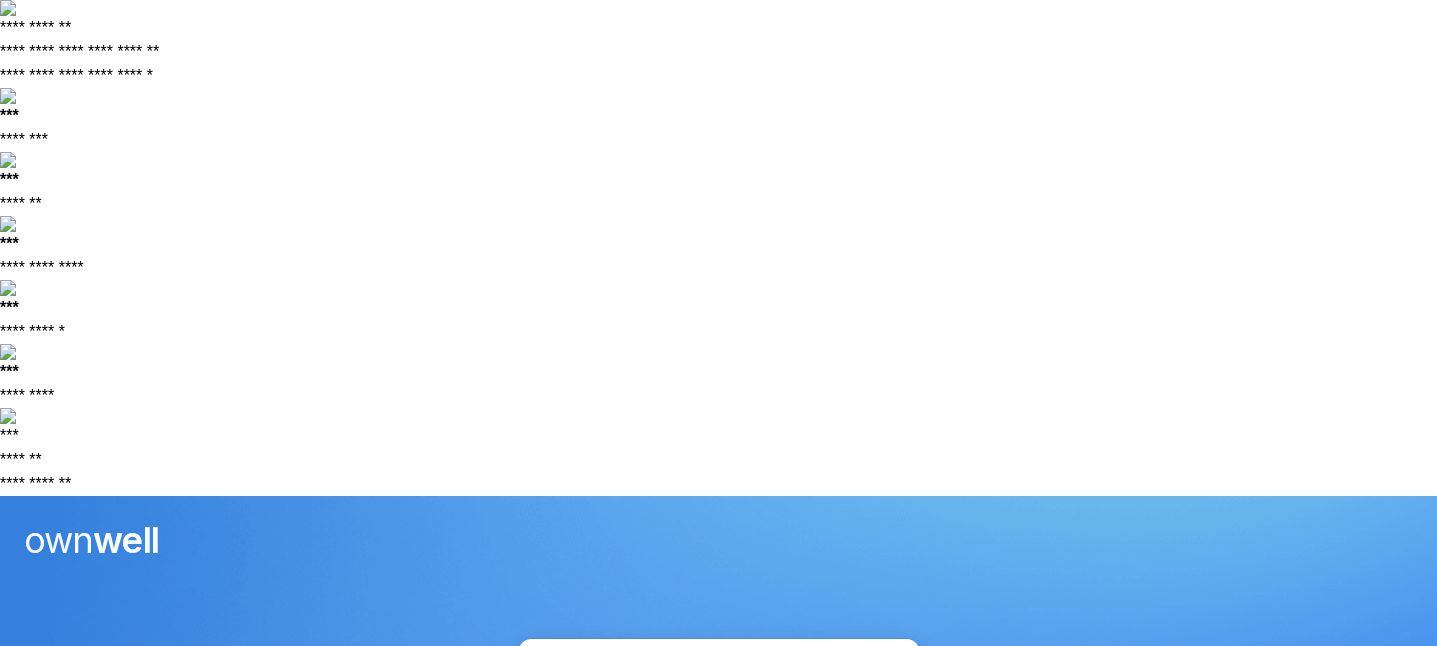 click on "Email address" at bounding box center (719, 855) 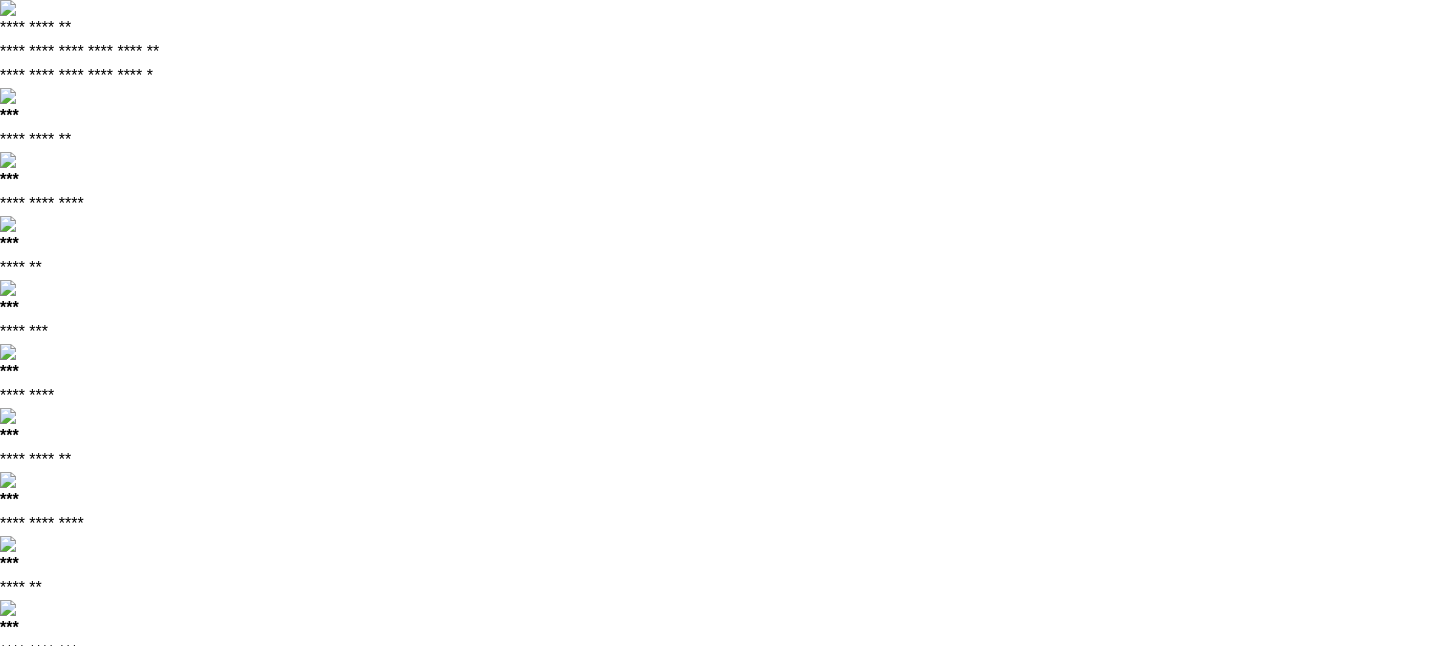 click on "Continue" at bounding box center [718, 1192] 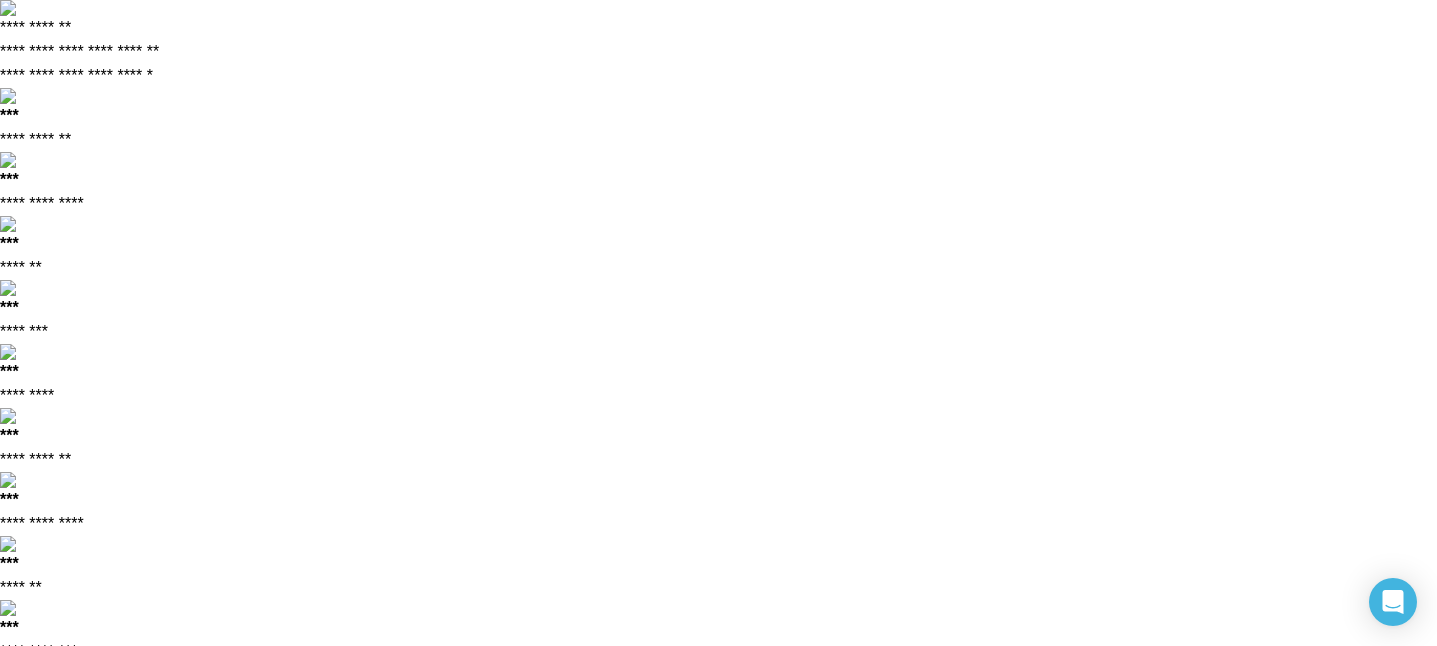 click on "Landing Page" at bounding box center (773, 798) 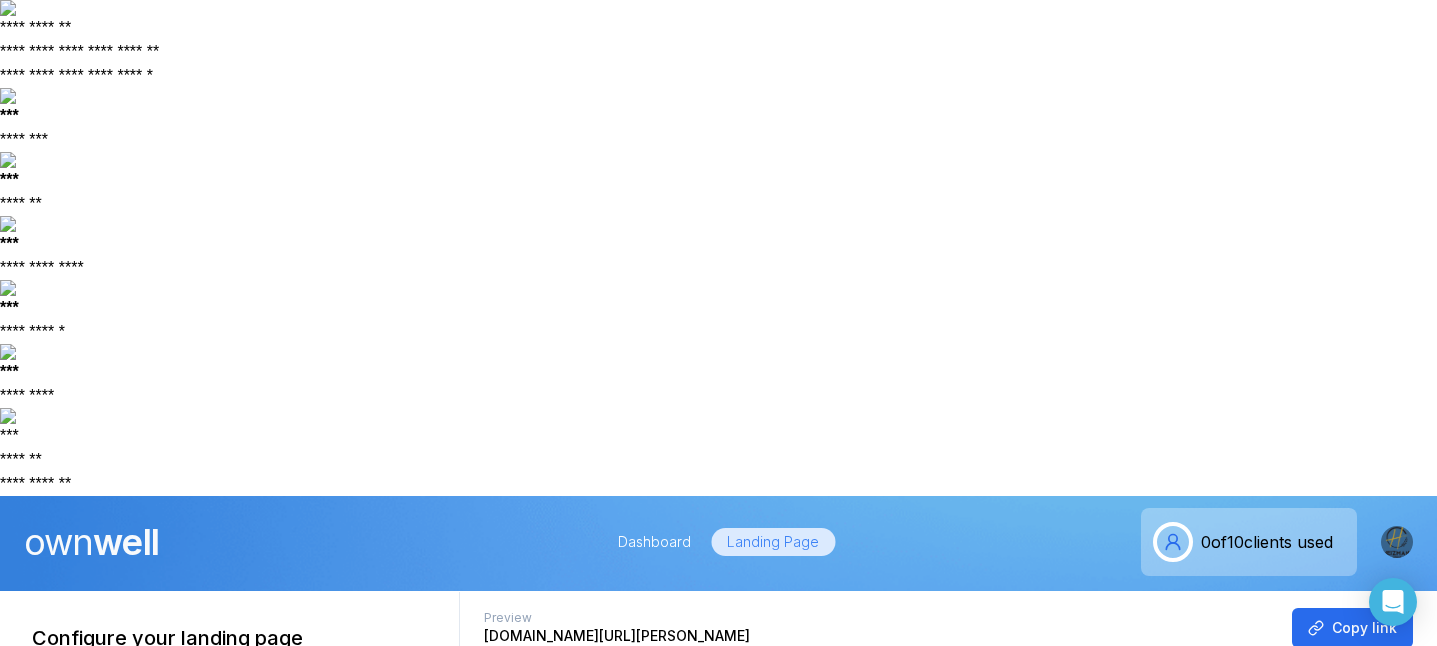 click on "**********" at bounding box center (229, 849) 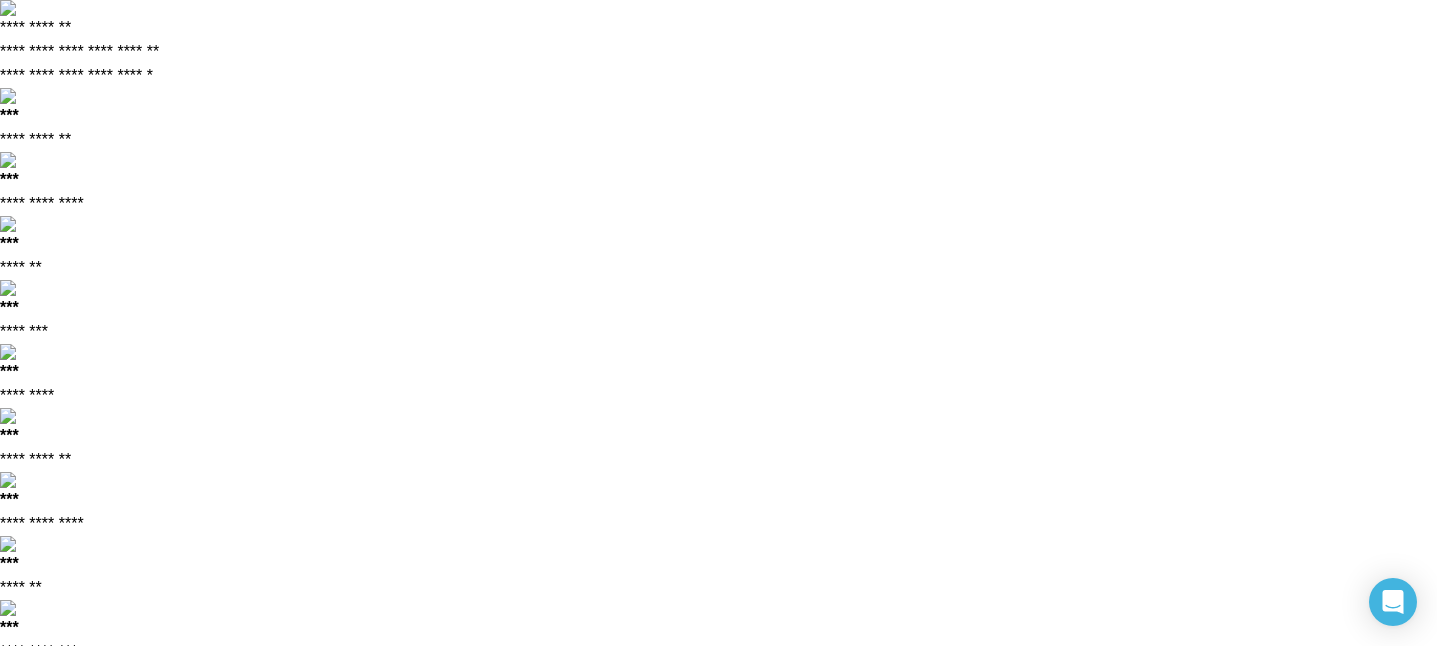 click on "Update" at bounding box center (229, 1298) 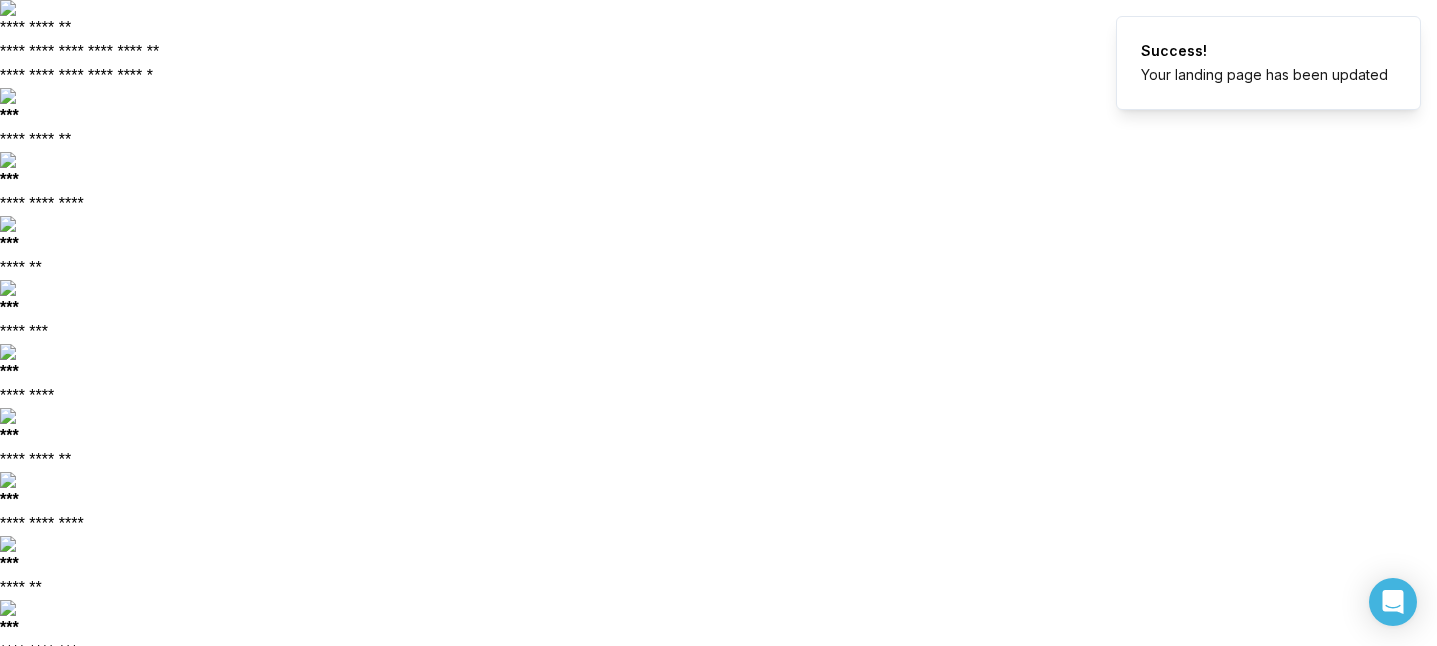 scroll, scrollTop: 0, scrollLeft: 0, axis: both 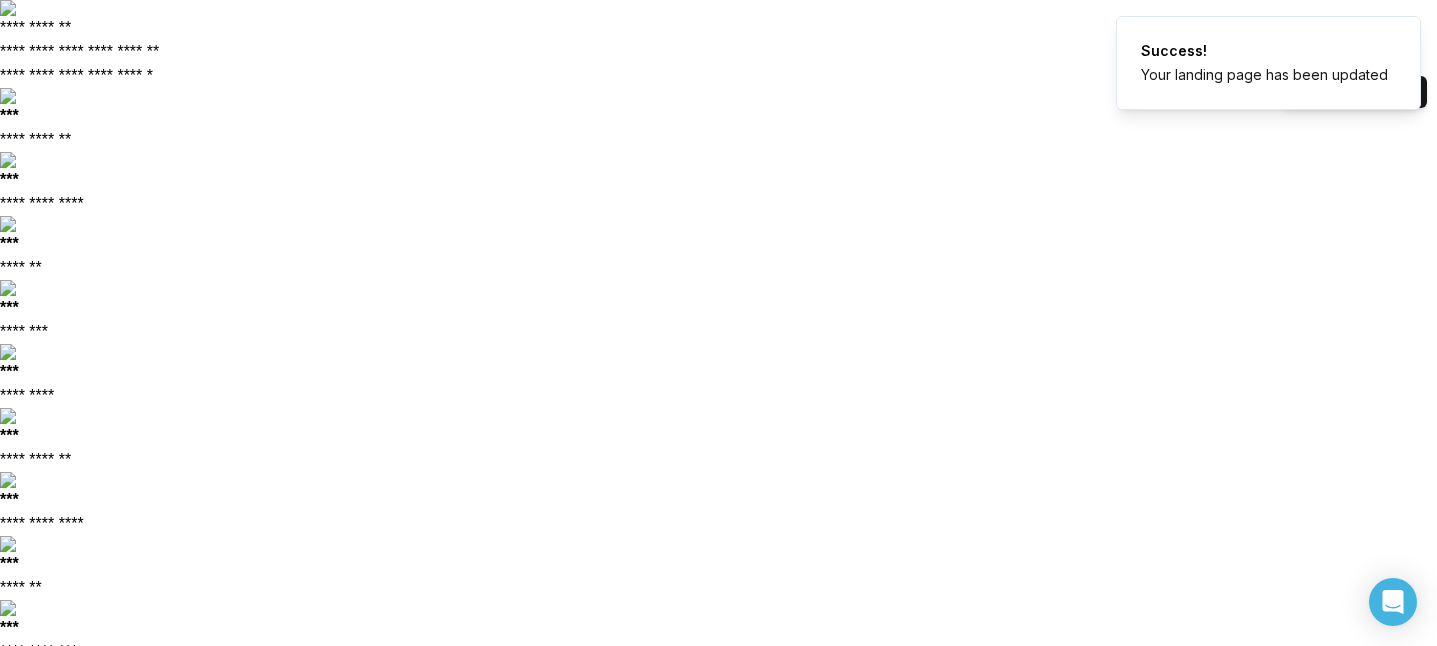 click on "Copy link" at bounding box center [1352, 884] 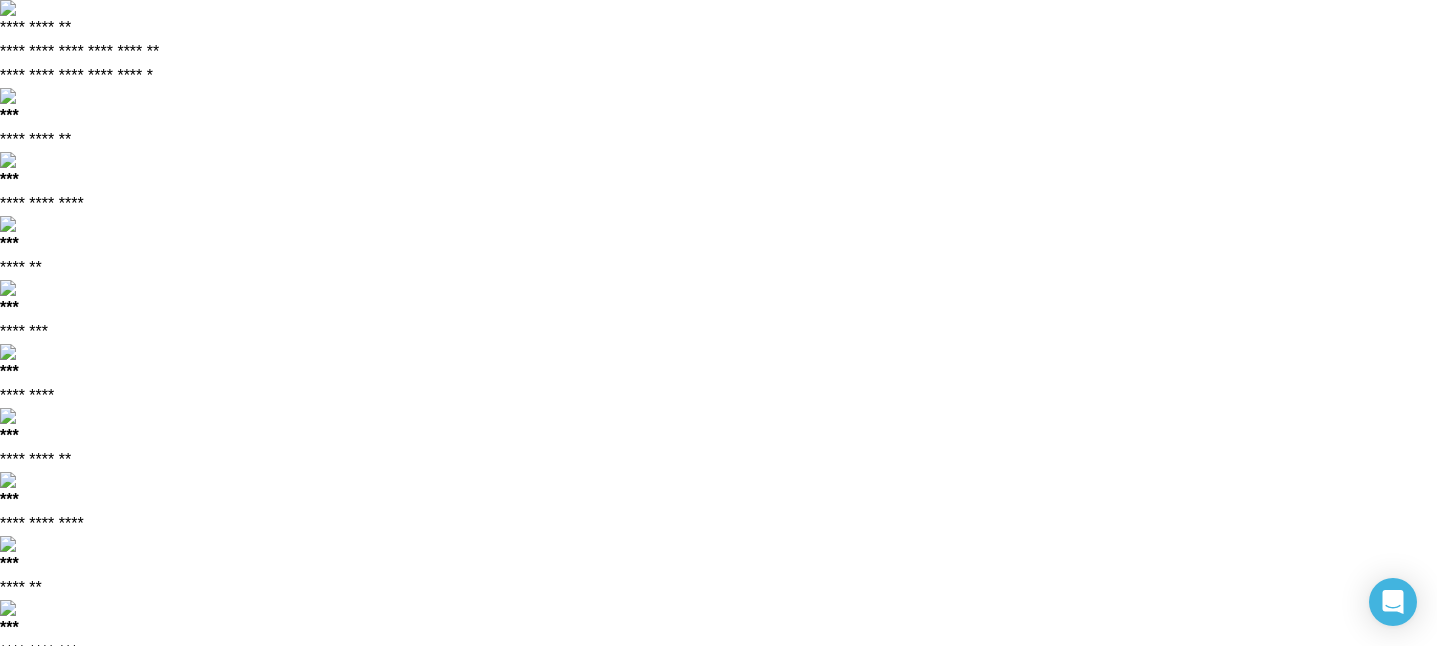 click on "Dashboard" at bounding box center (654, 798) 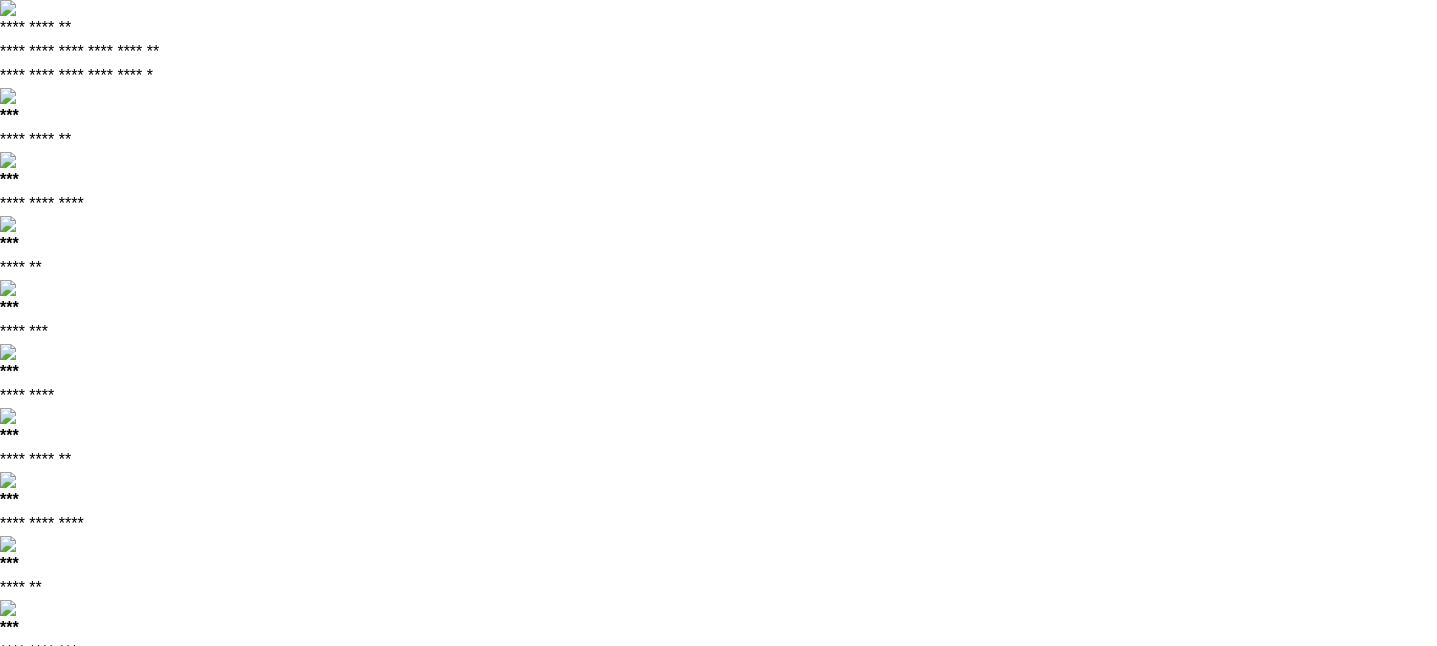 scroll, scrollTop: 0, scrollLeft: 0, axis: both 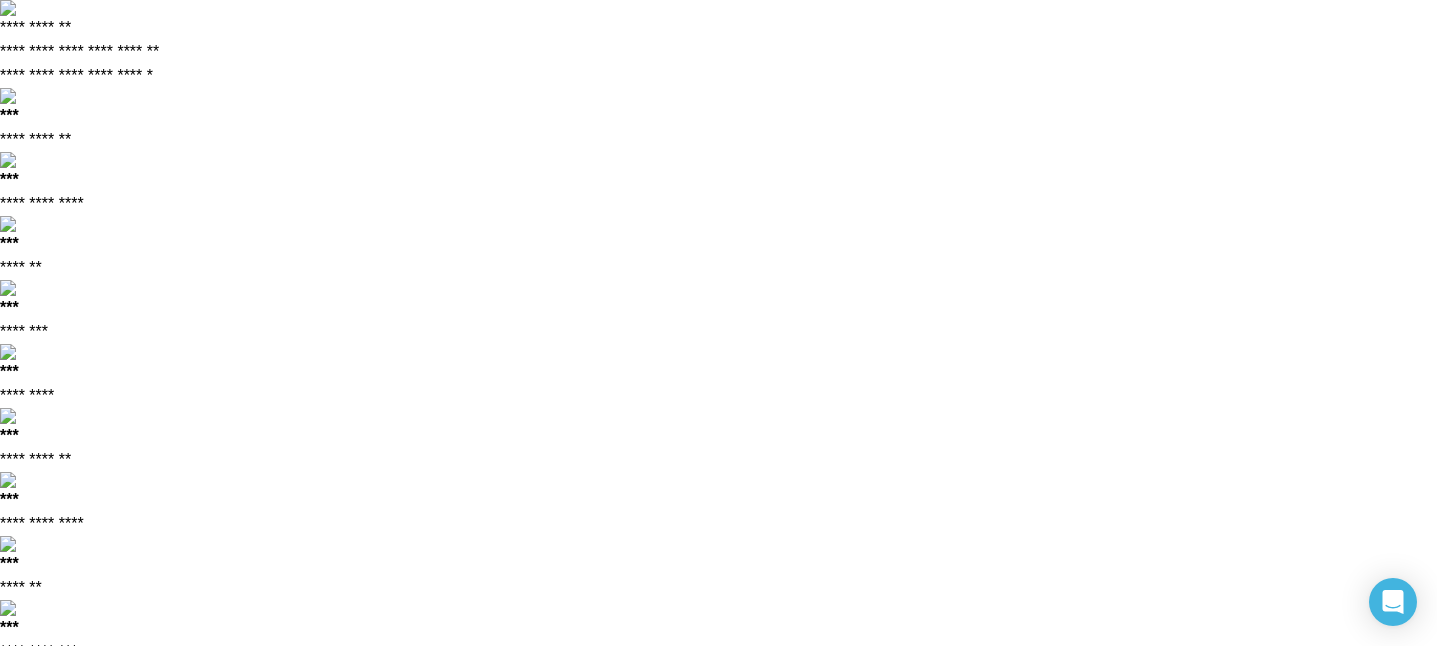 click on "Manually add your first client" at bounding box center (607, 1245) 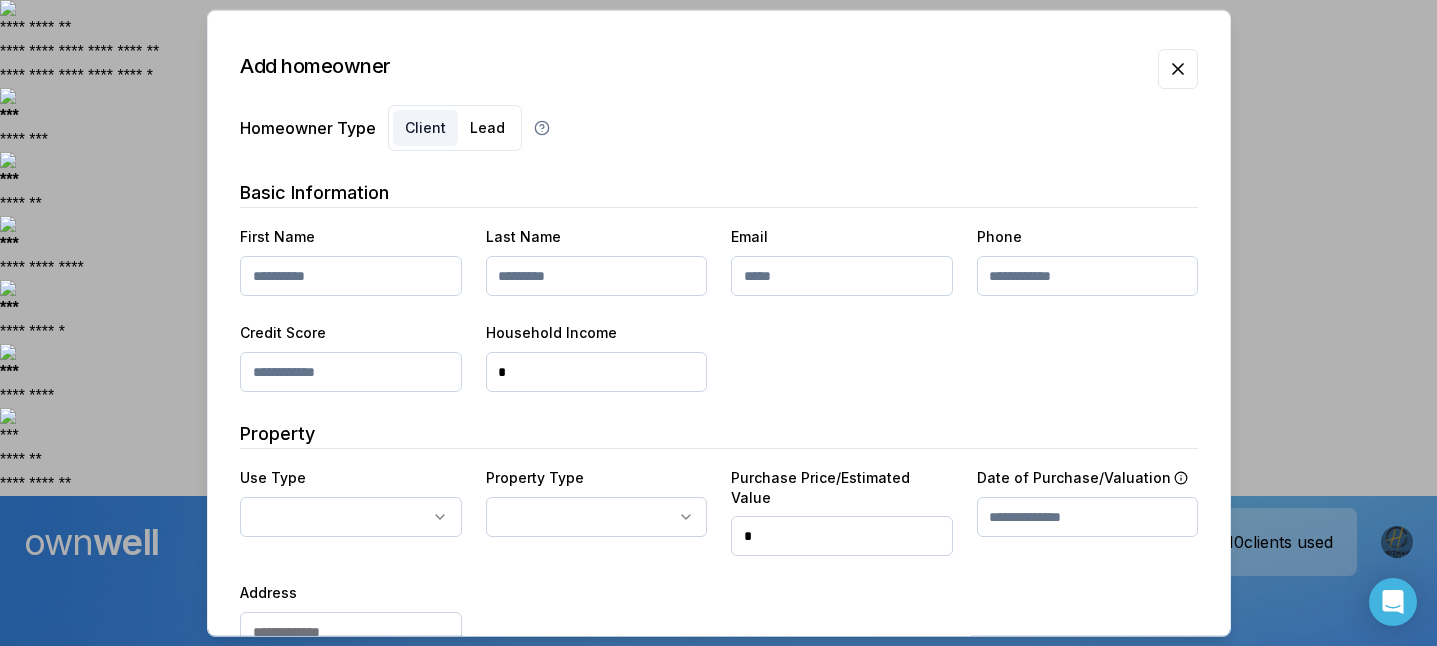 click at bounding box center (351, 276) 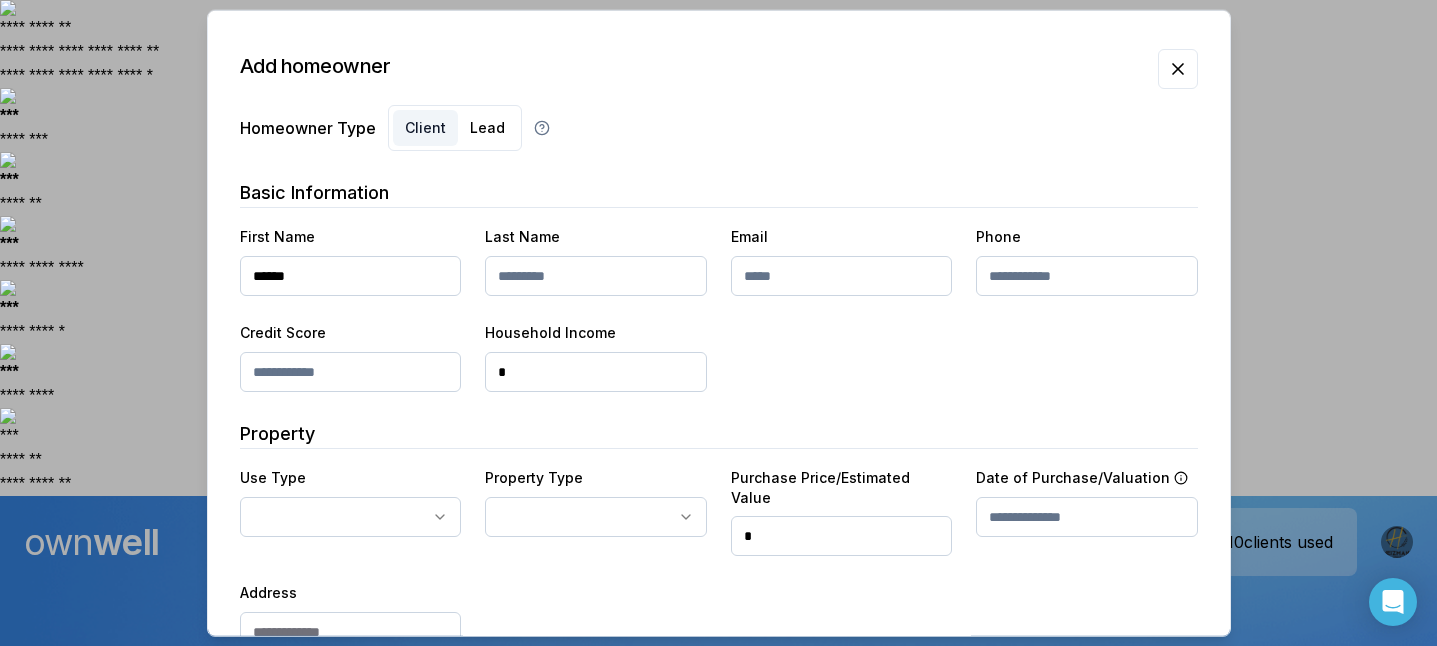 type on "******" 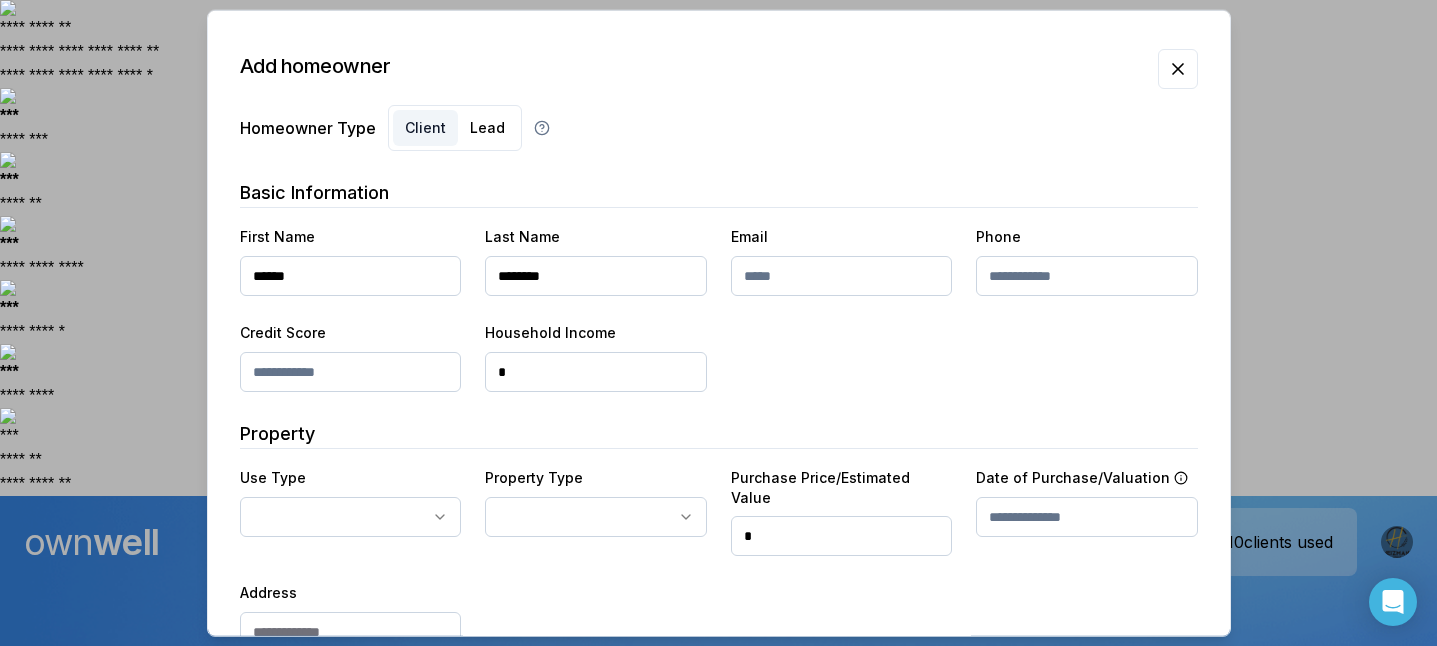 type on "********" 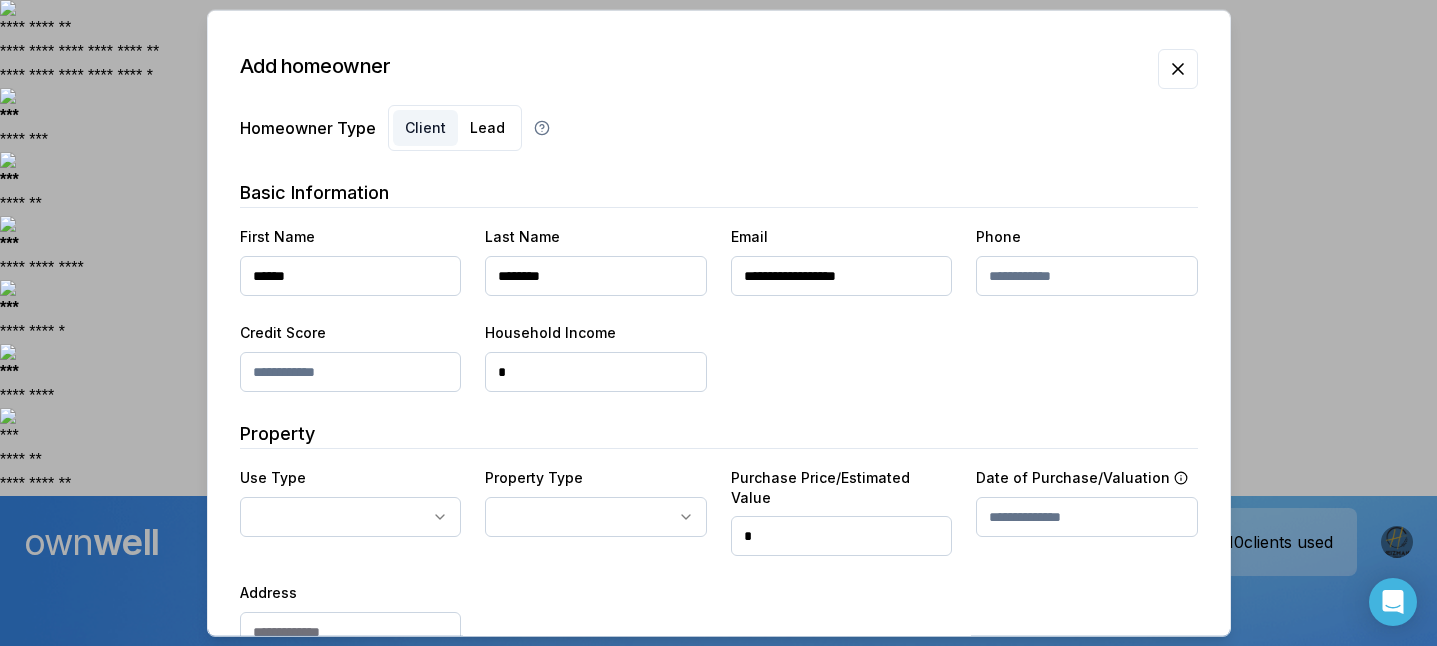 type on "**********" 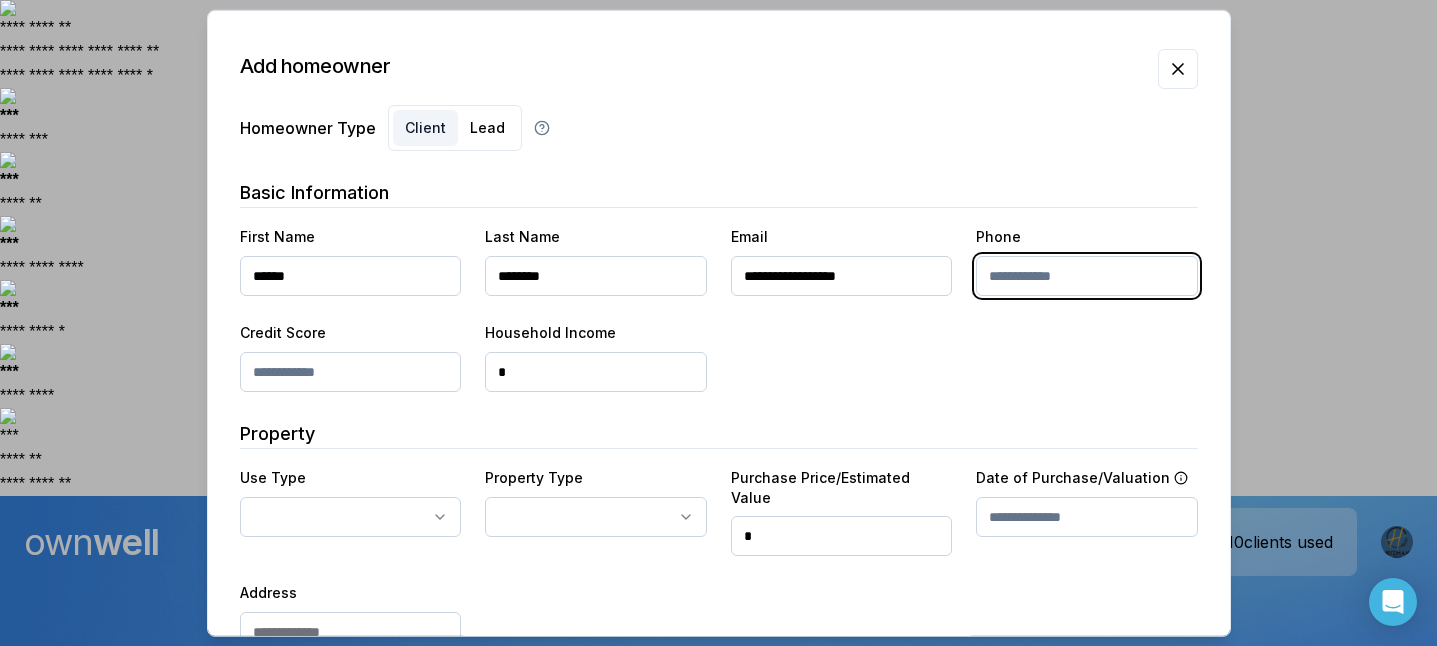click at bounding box center [1087, 276] 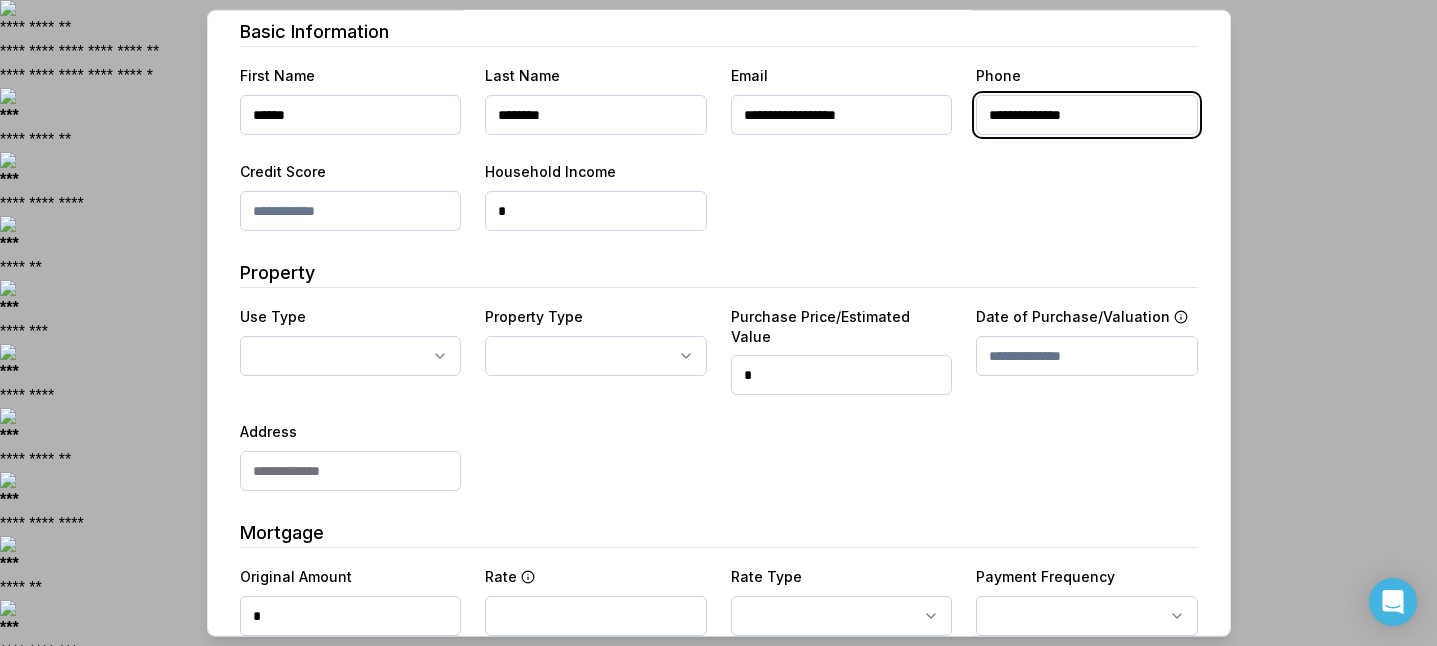 scroll, scrollTop: 160, scrollLeft: 0, axis: vertical 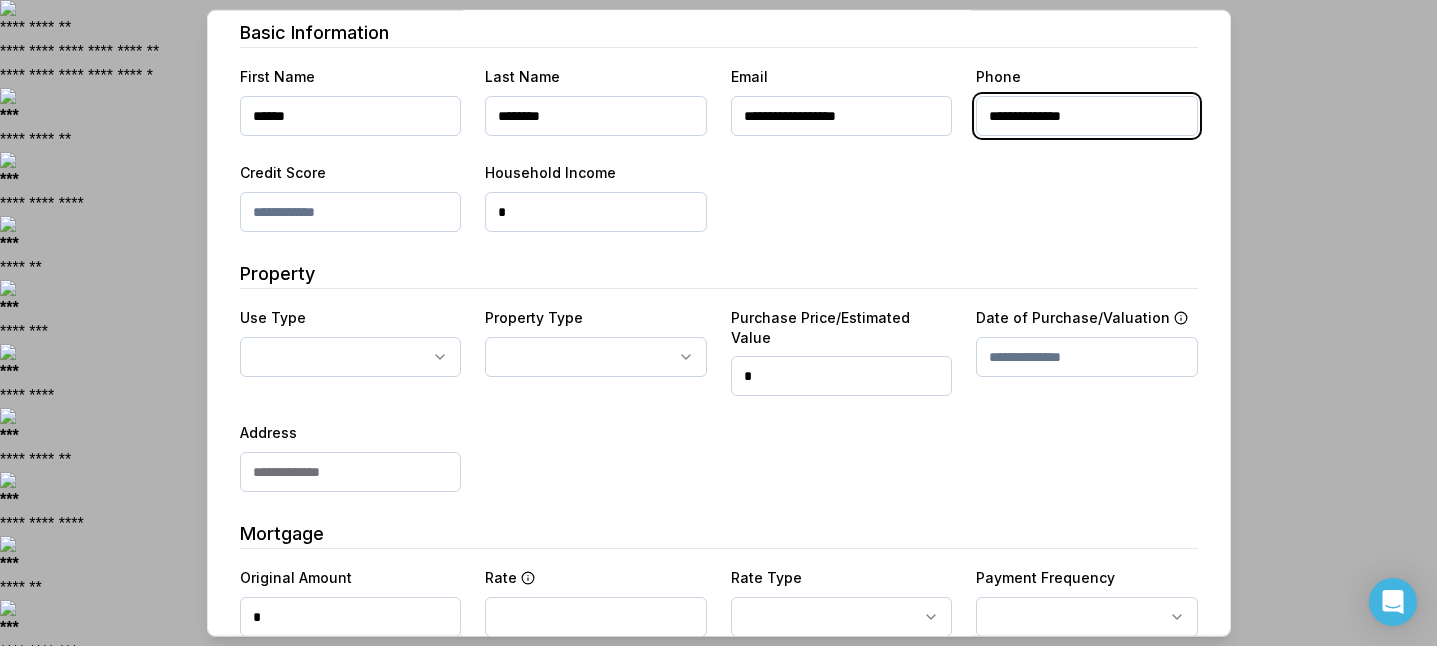 type on "**********" 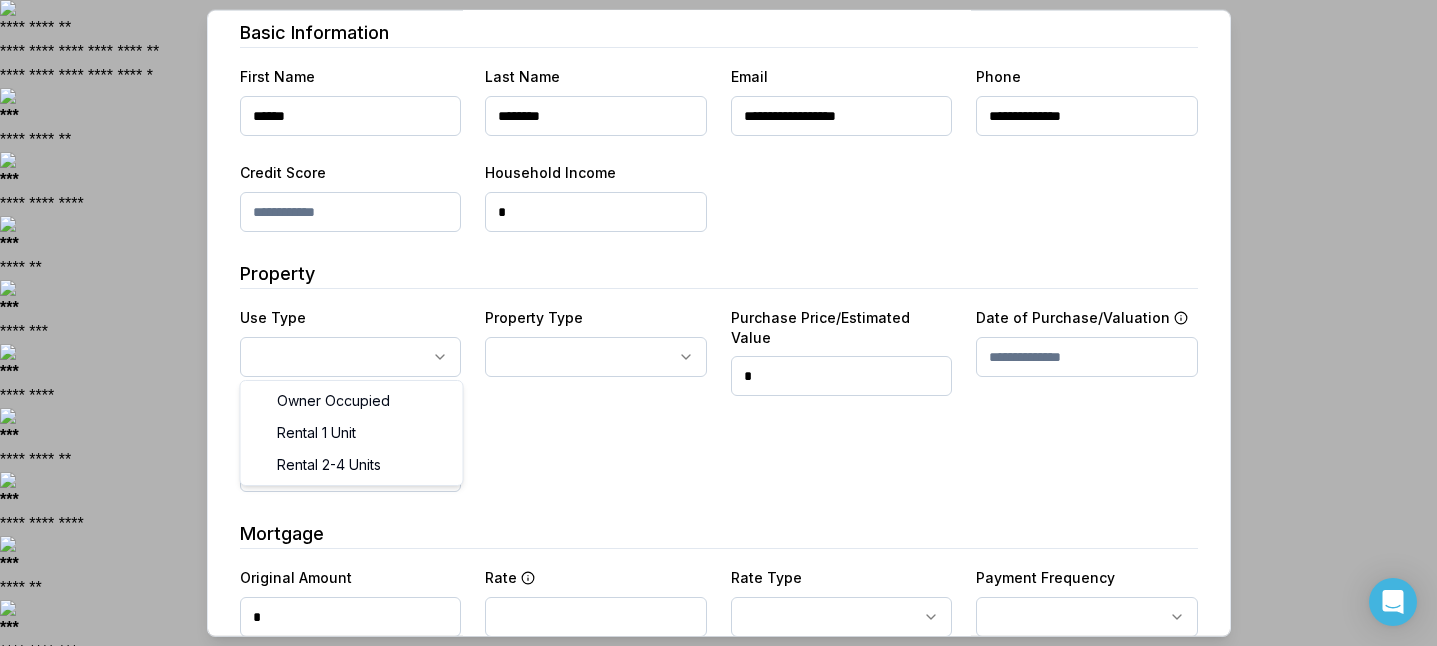 click on "**********" at bounding box center [718, 902] 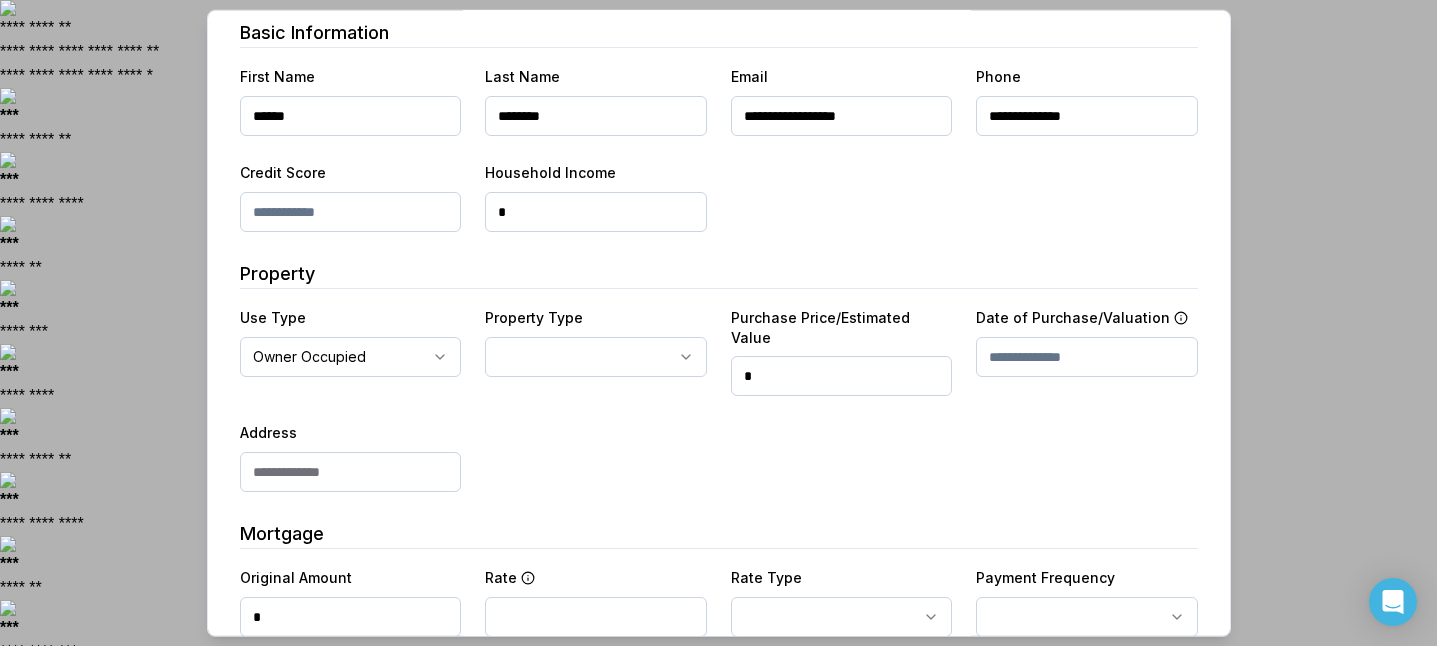 click on "**********" at bounding box center [718, 902] 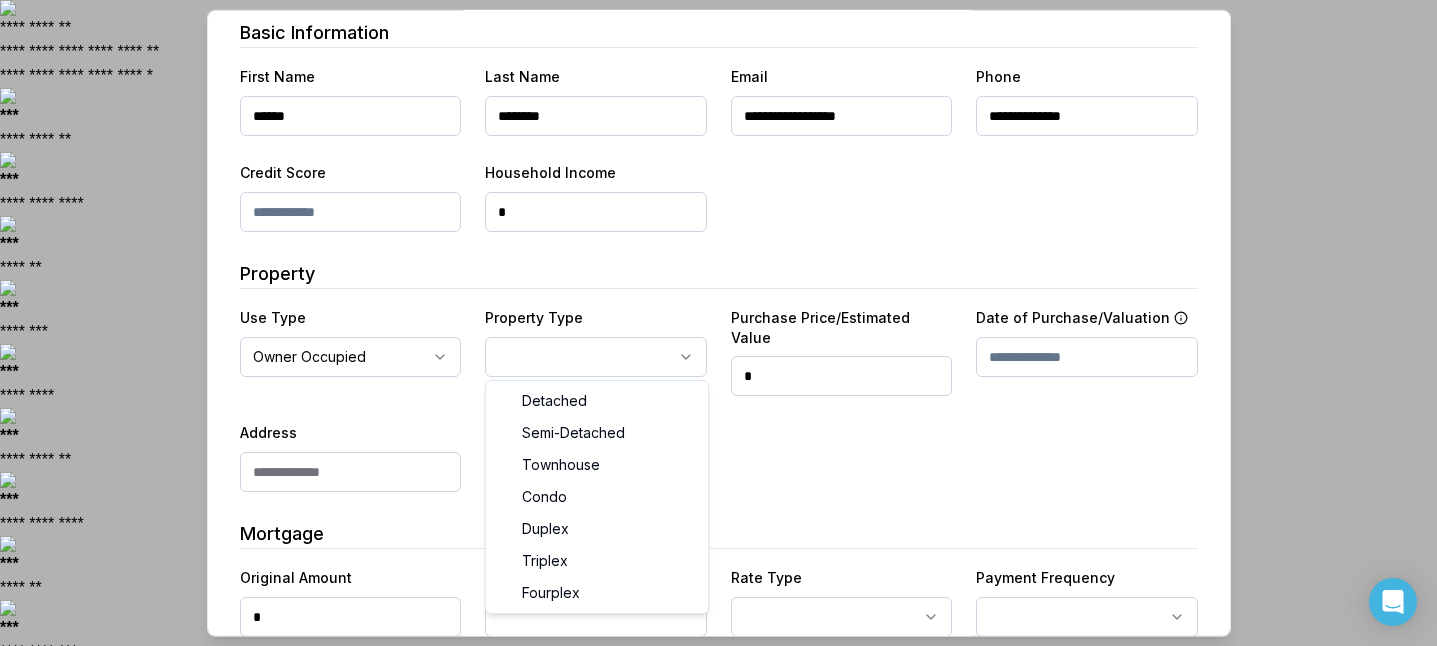 select on "********" 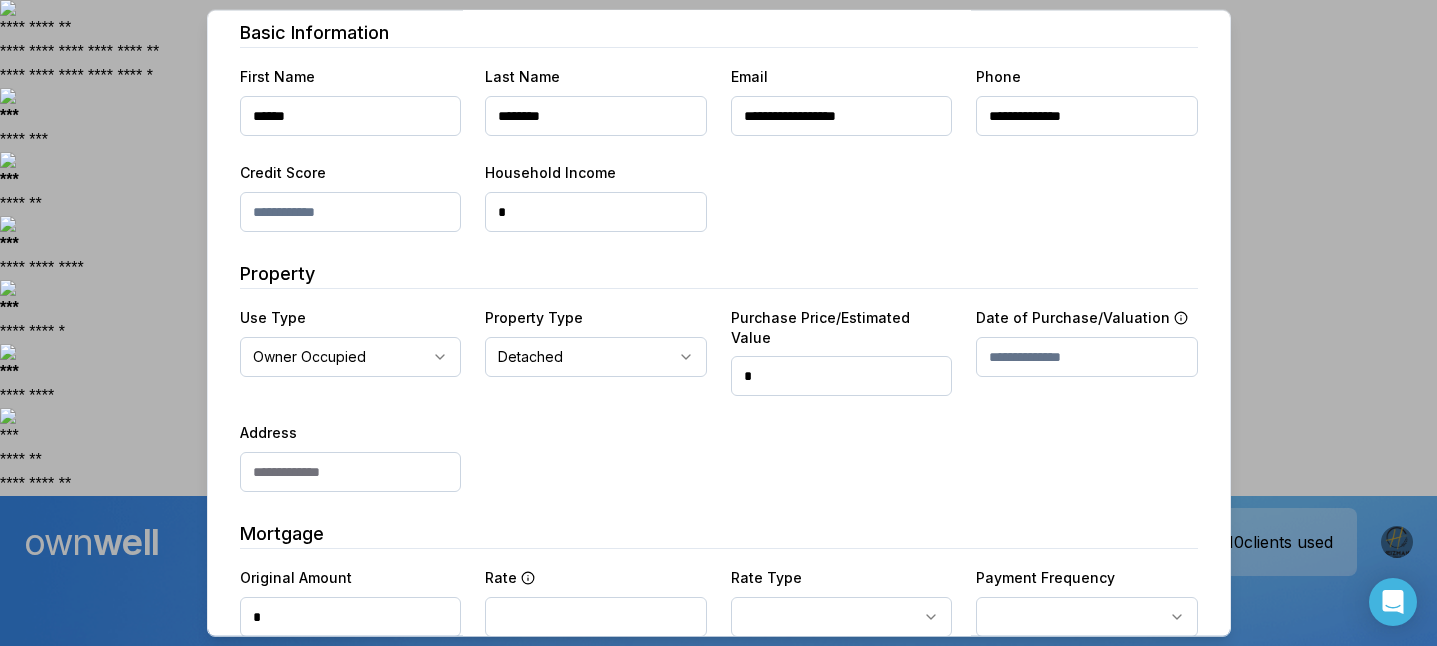 click on "*" at bounding box center (842, 376) 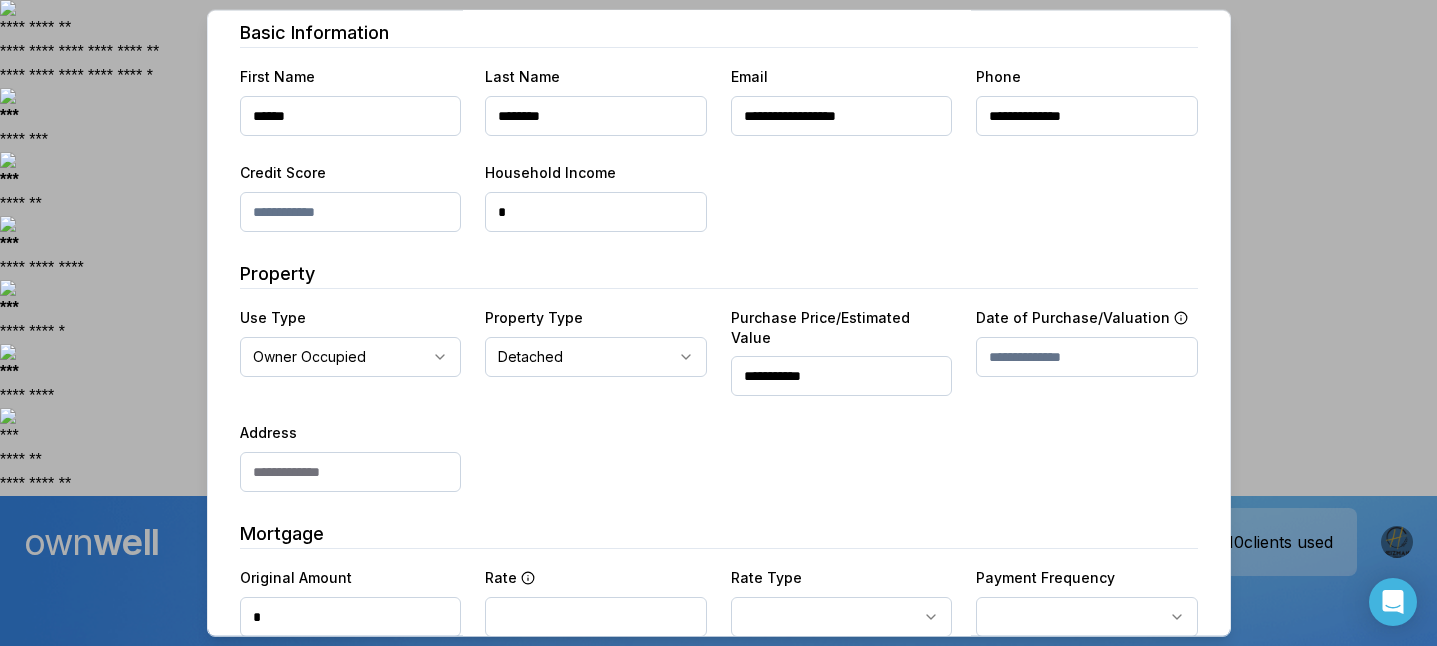 type on "**********" 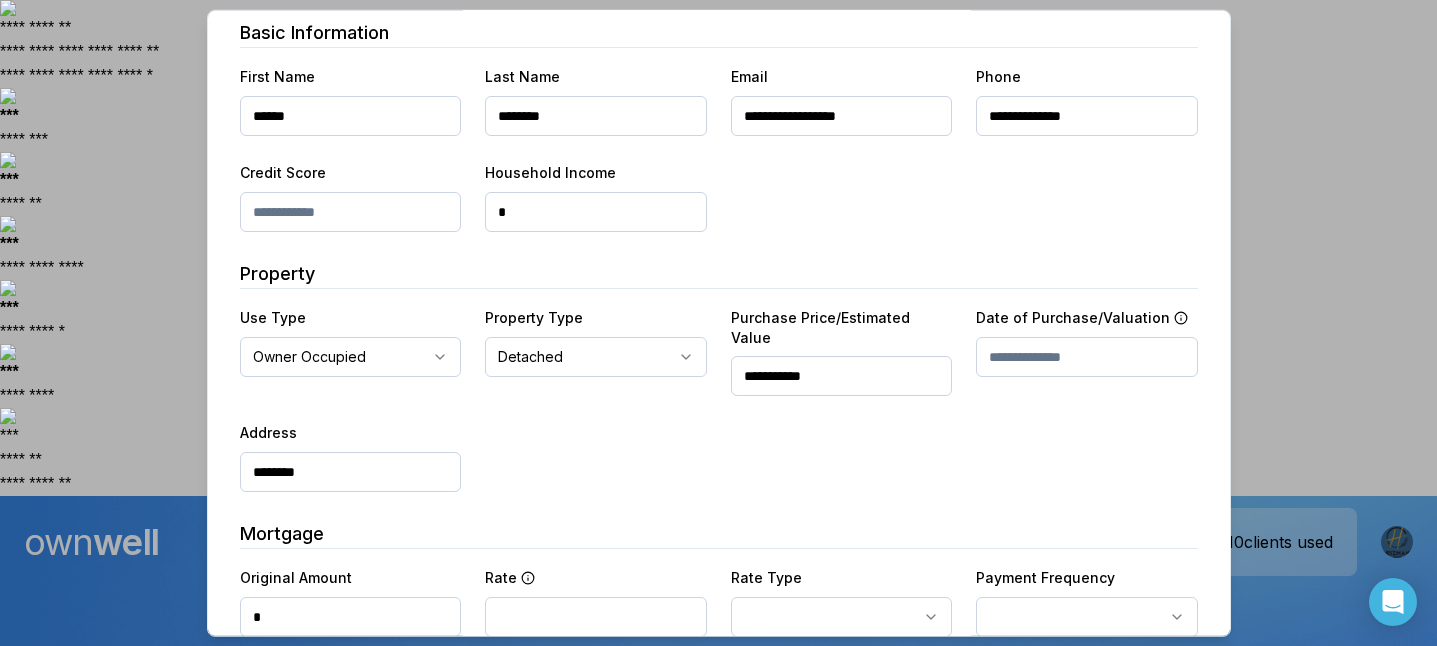 type on "**********" 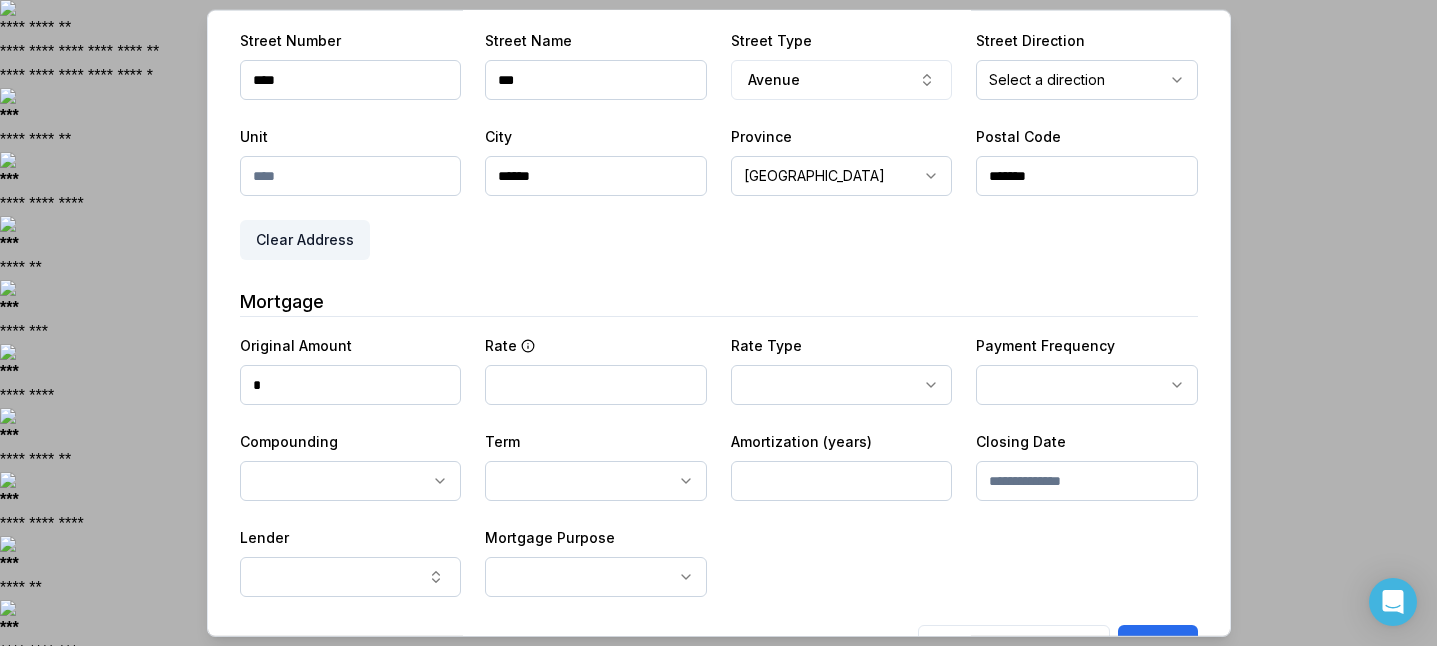 scroll, scrollTop: 594, scrollLeft: 0, axis: vertical 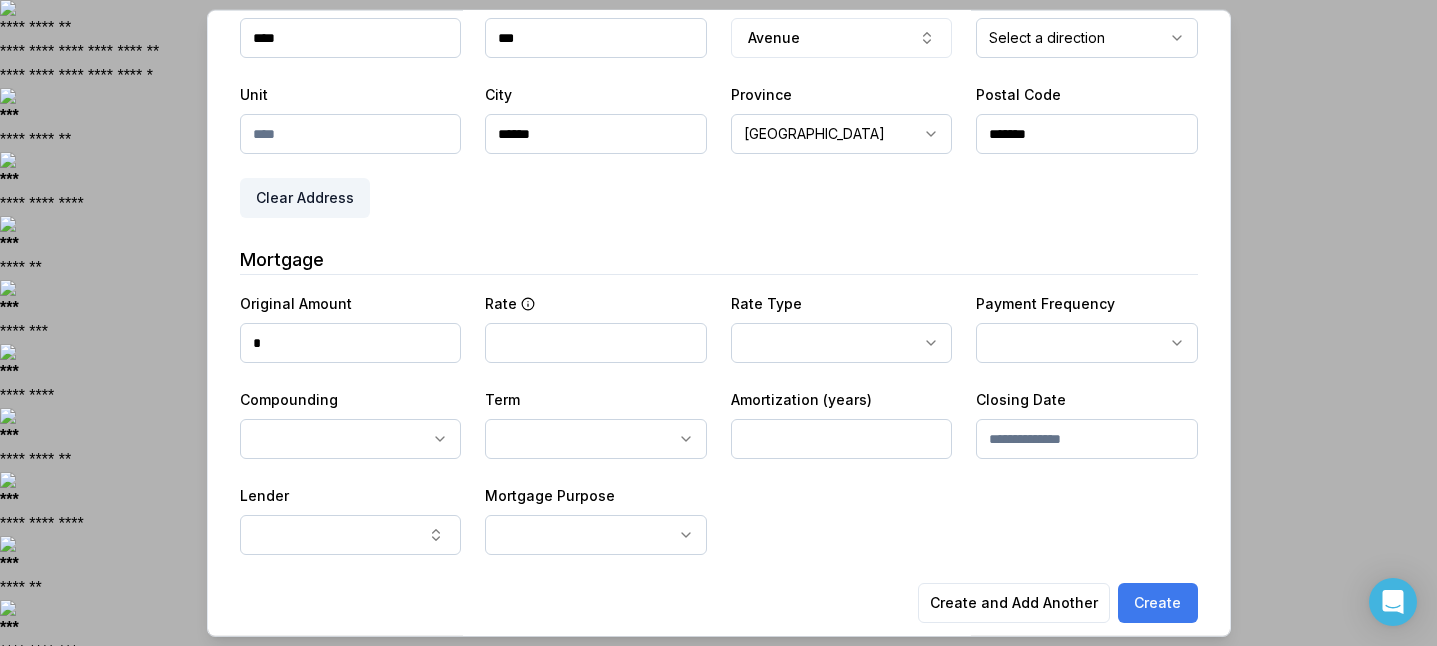 click on "Create" at bounding box center (1158, 603) 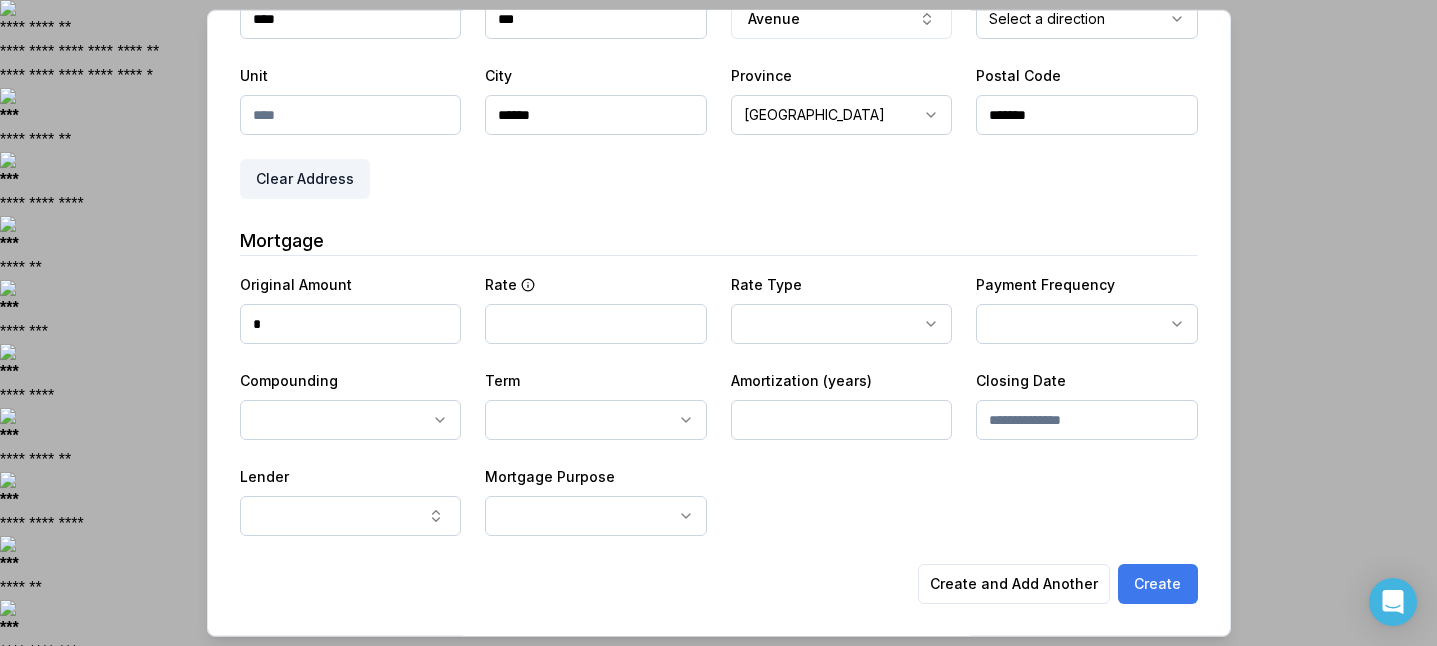 click on "Create" at bounding box center [1158, 584] 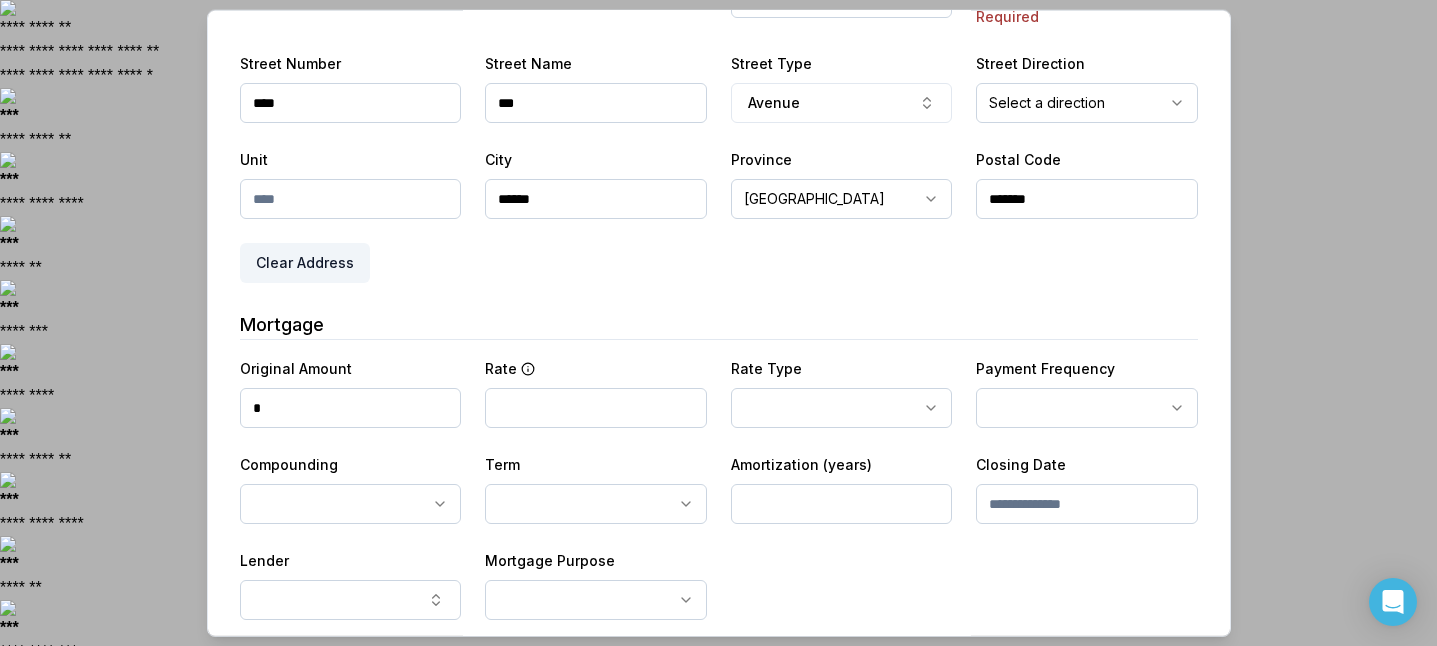 scroll, scrollTop: 622, scrollLeft: 0, axis: vertical 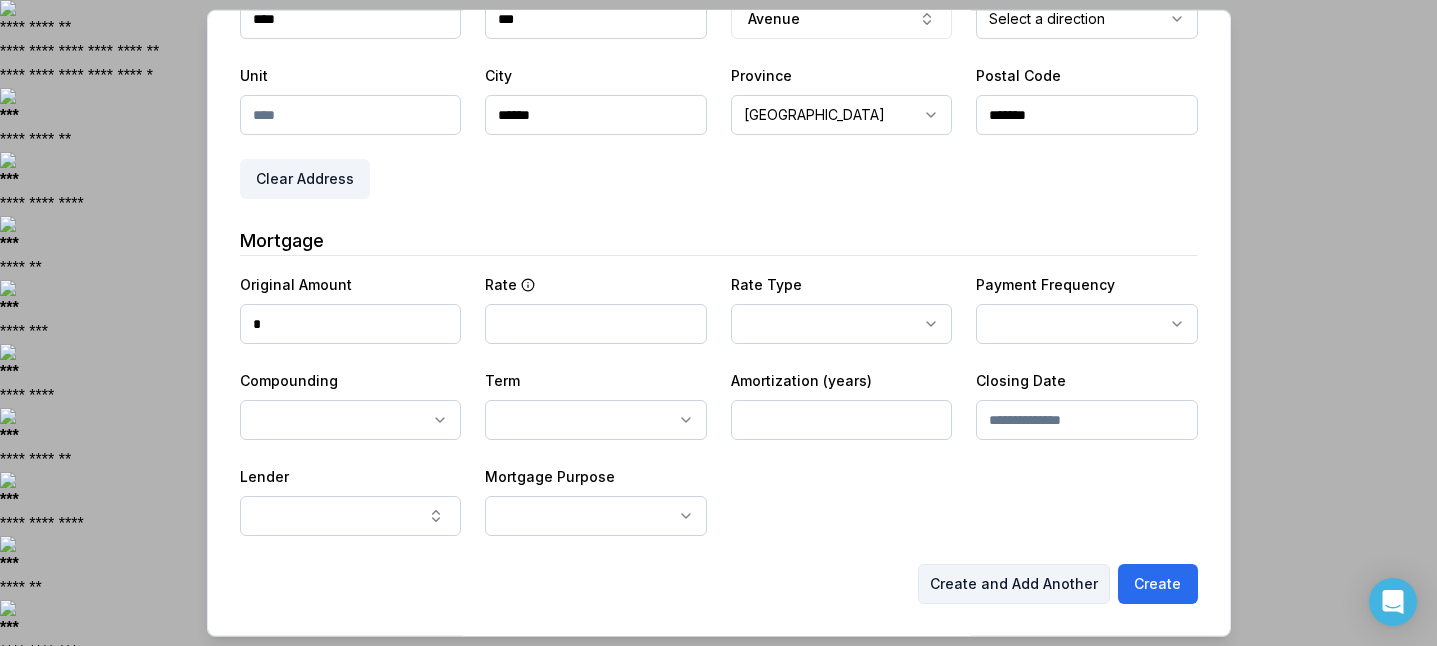 click on "Create and Add Another" at bounding box center (1014, 584) 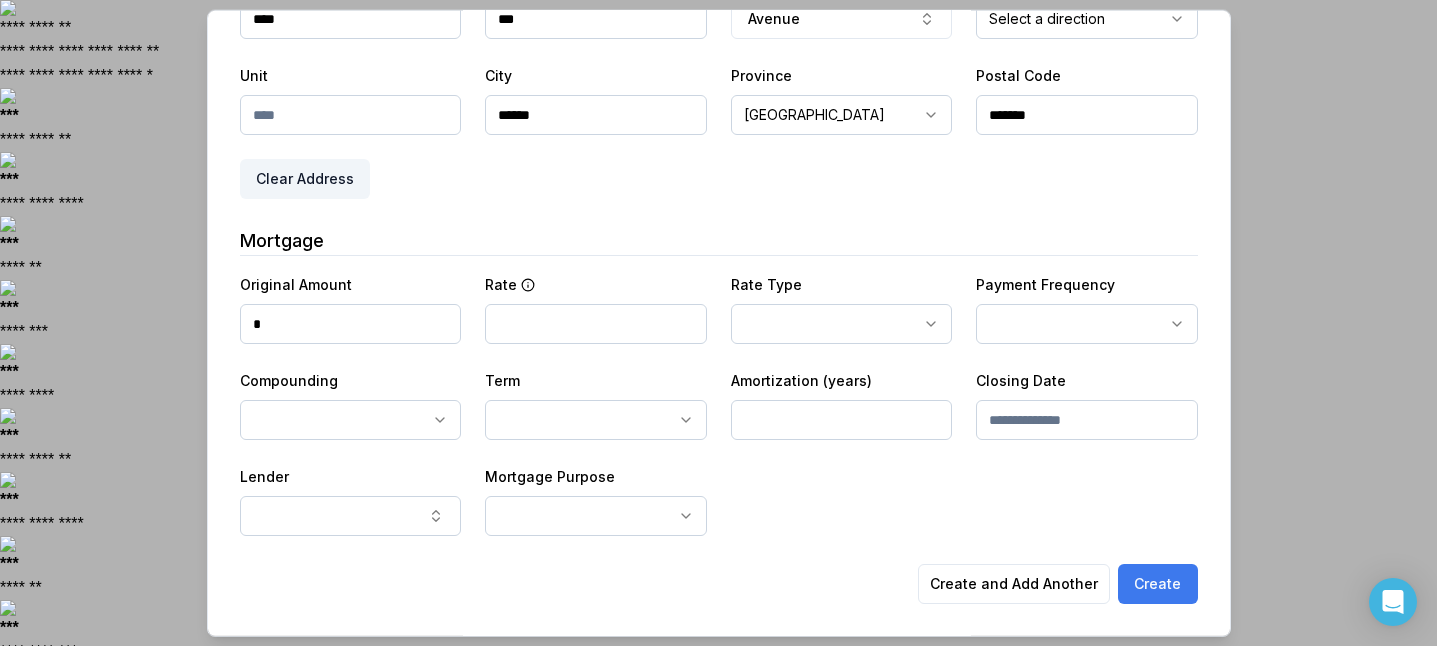 click on "Create" at bounding box center (1158, 584) 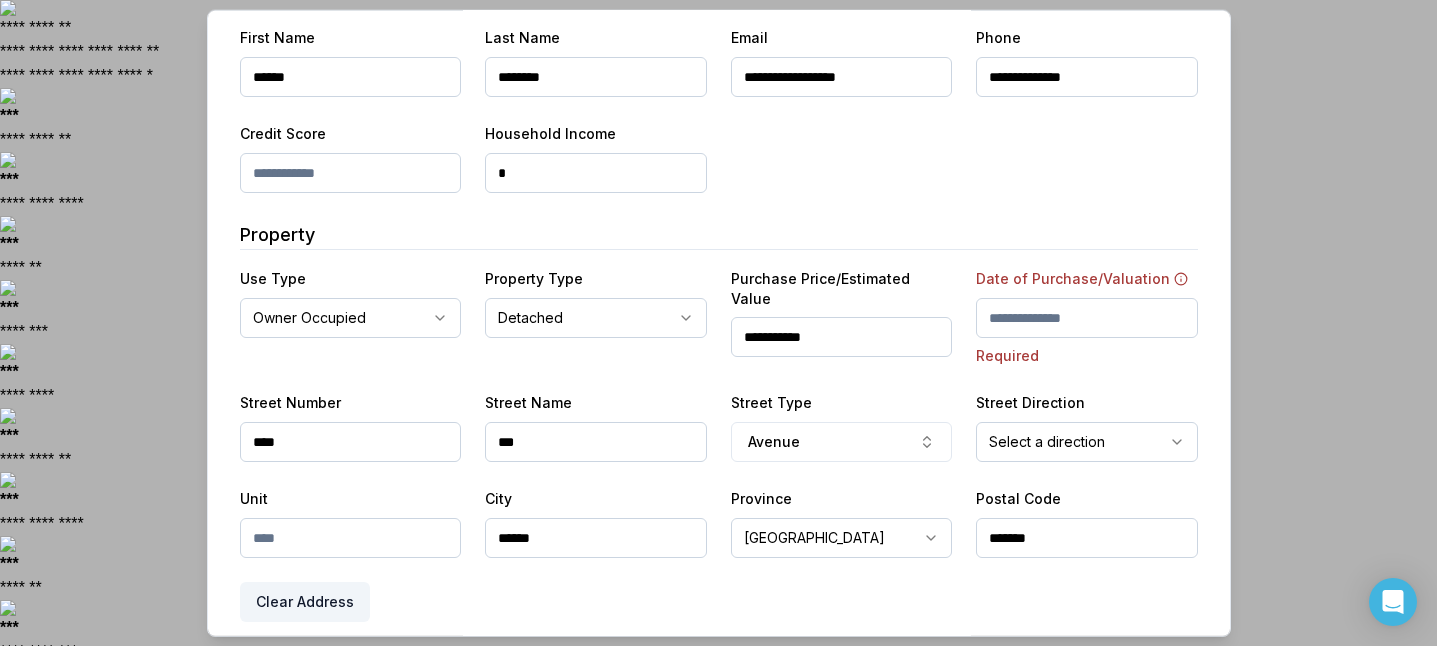 scroll, scrollTop: 0, scrollLeft: 0, axis: both 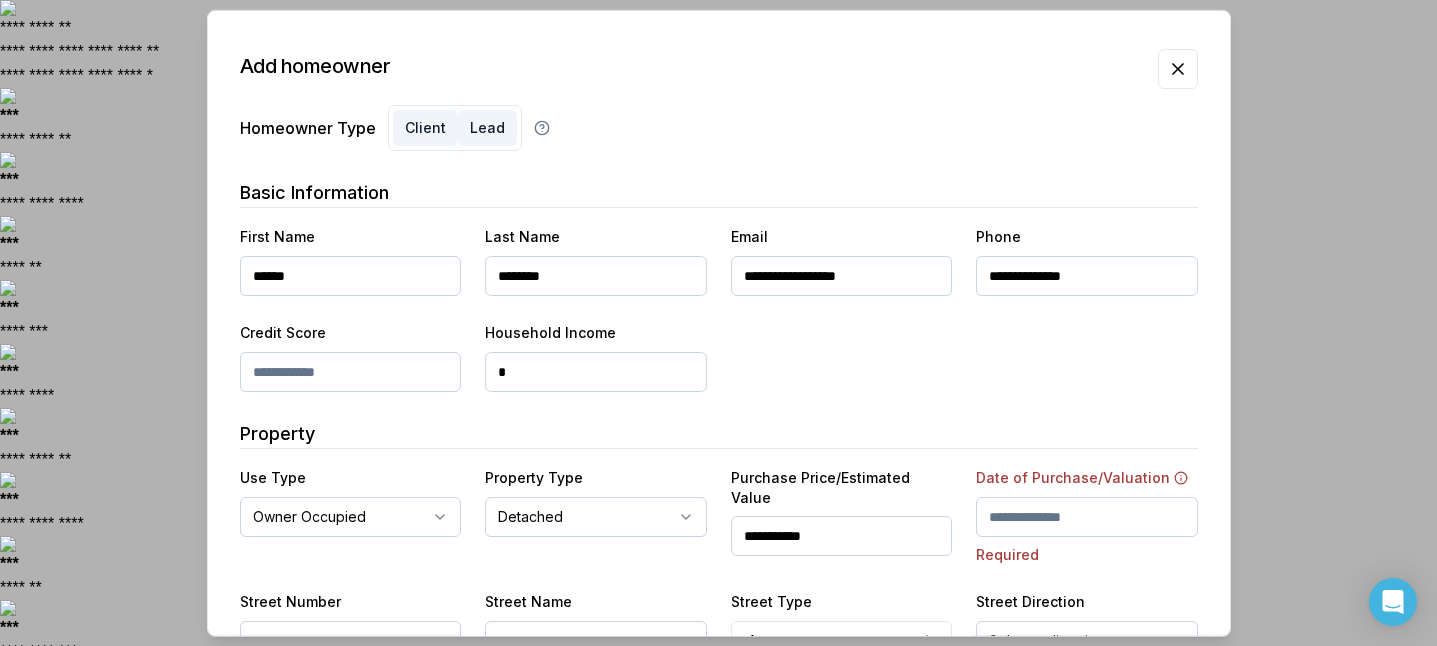 click on "Lead" at bounding box center (487, 128) 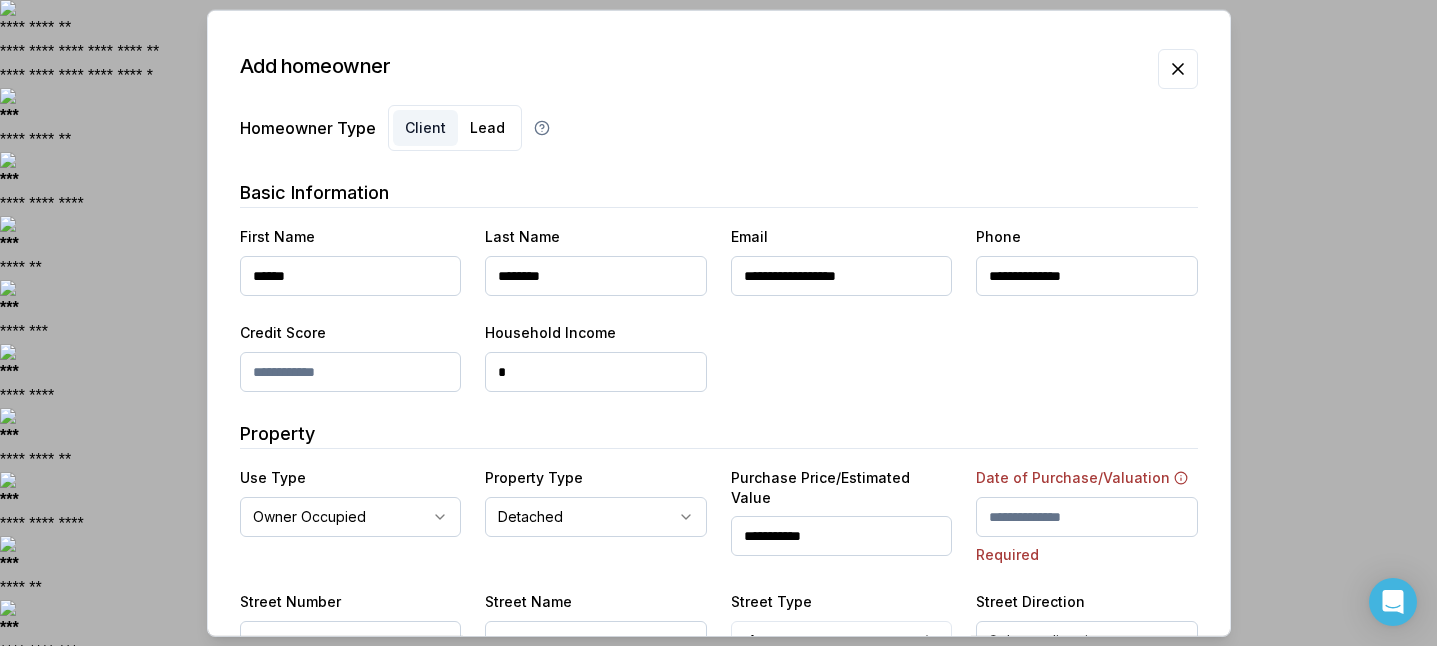 scroll, scrollTop: 622, scrollLeft: 0, axis: vertical 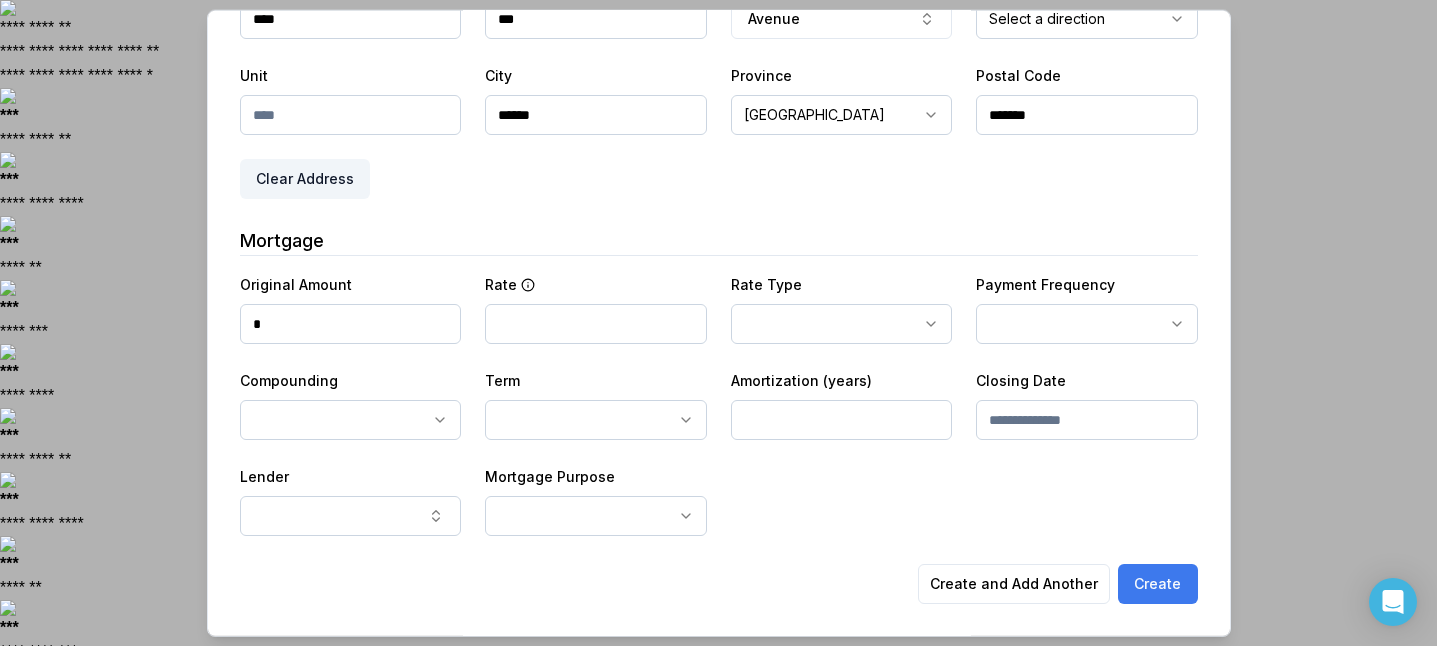 click on "Create" at bounding box center (1158, 584) 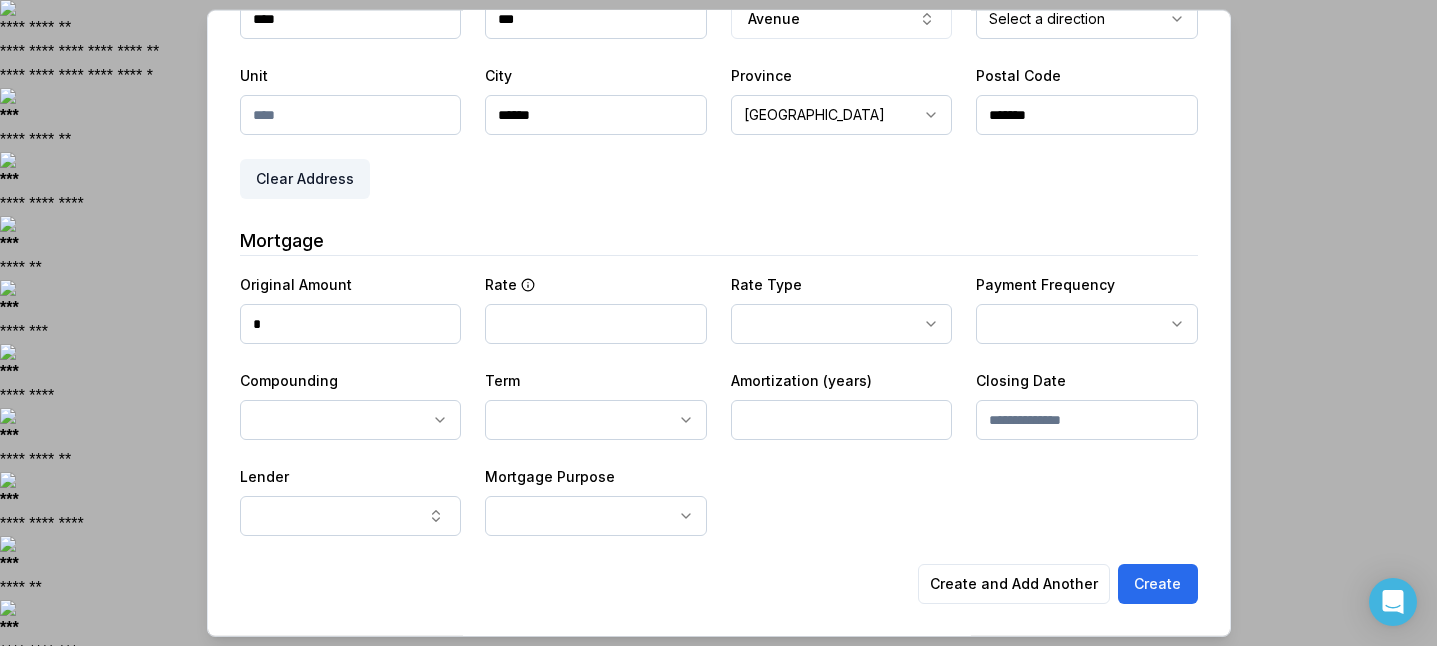 click on "**********" at bounding box center [719, 404] 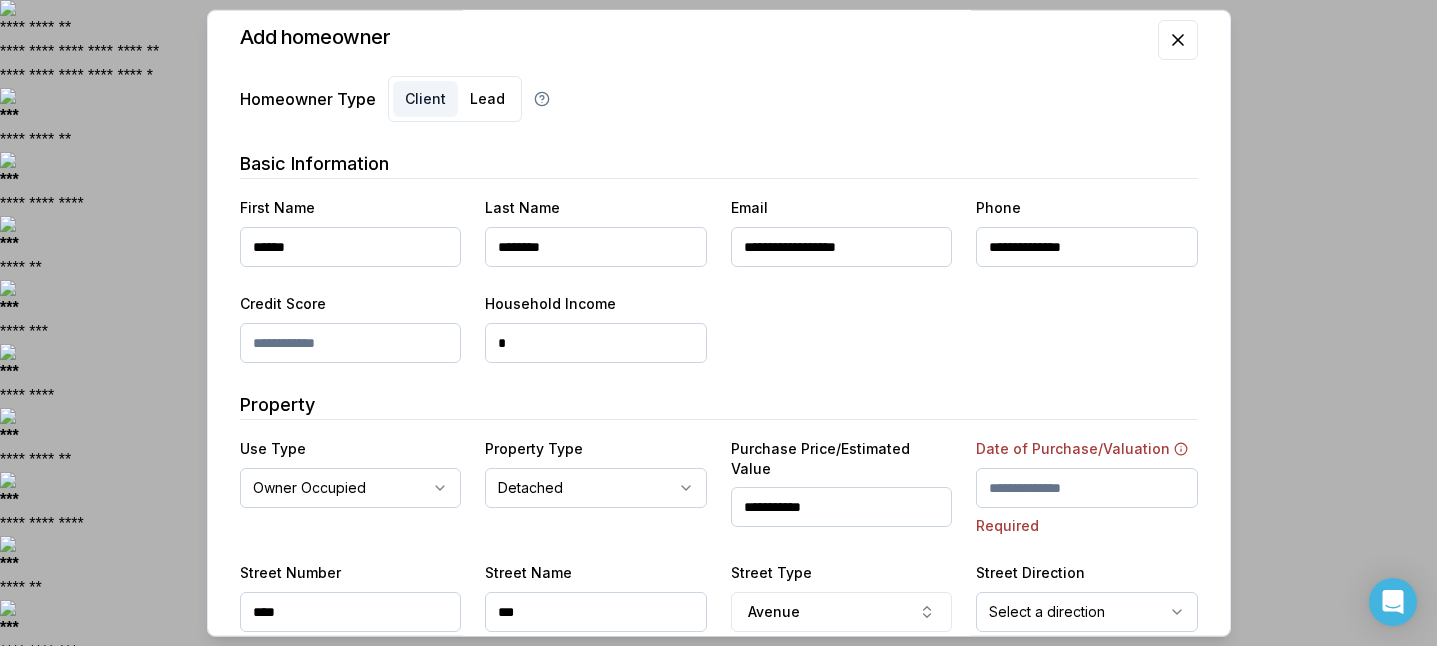 scroll, scrollTop: 0, scrollLeft: 0, axis: both 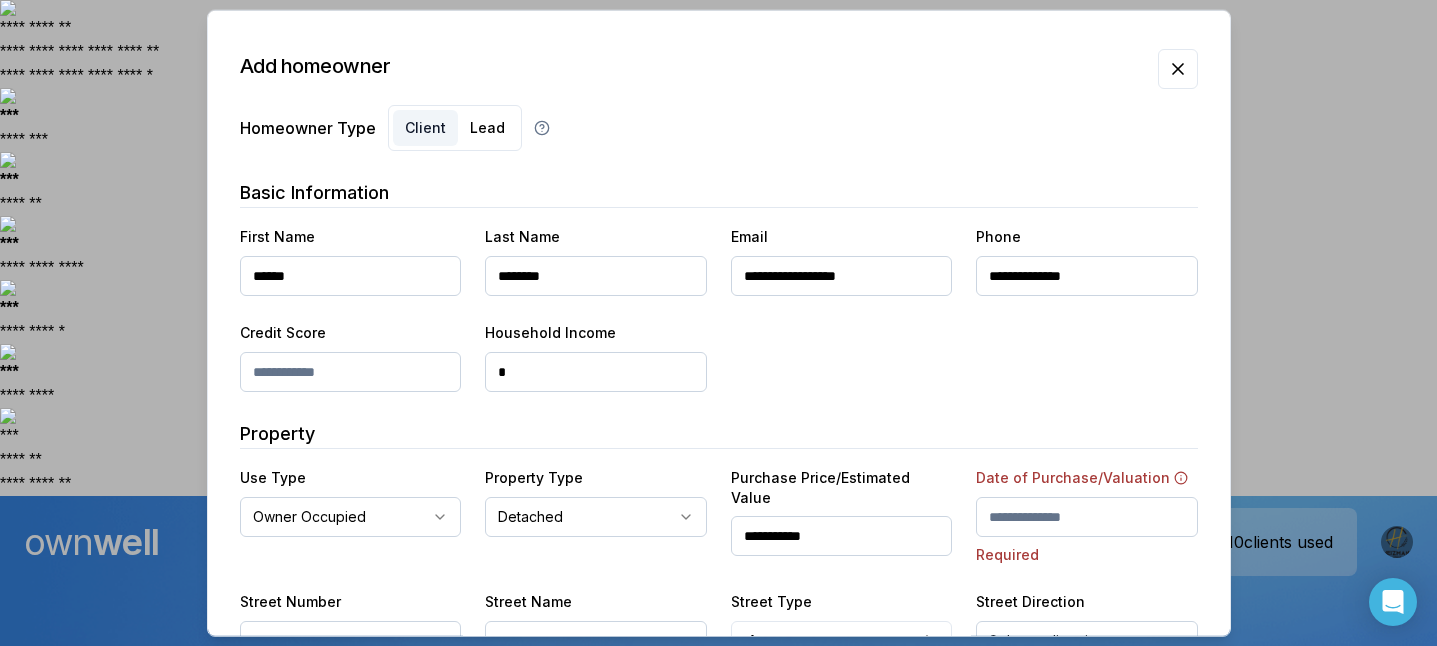 click at bounding box center (1087, 517) 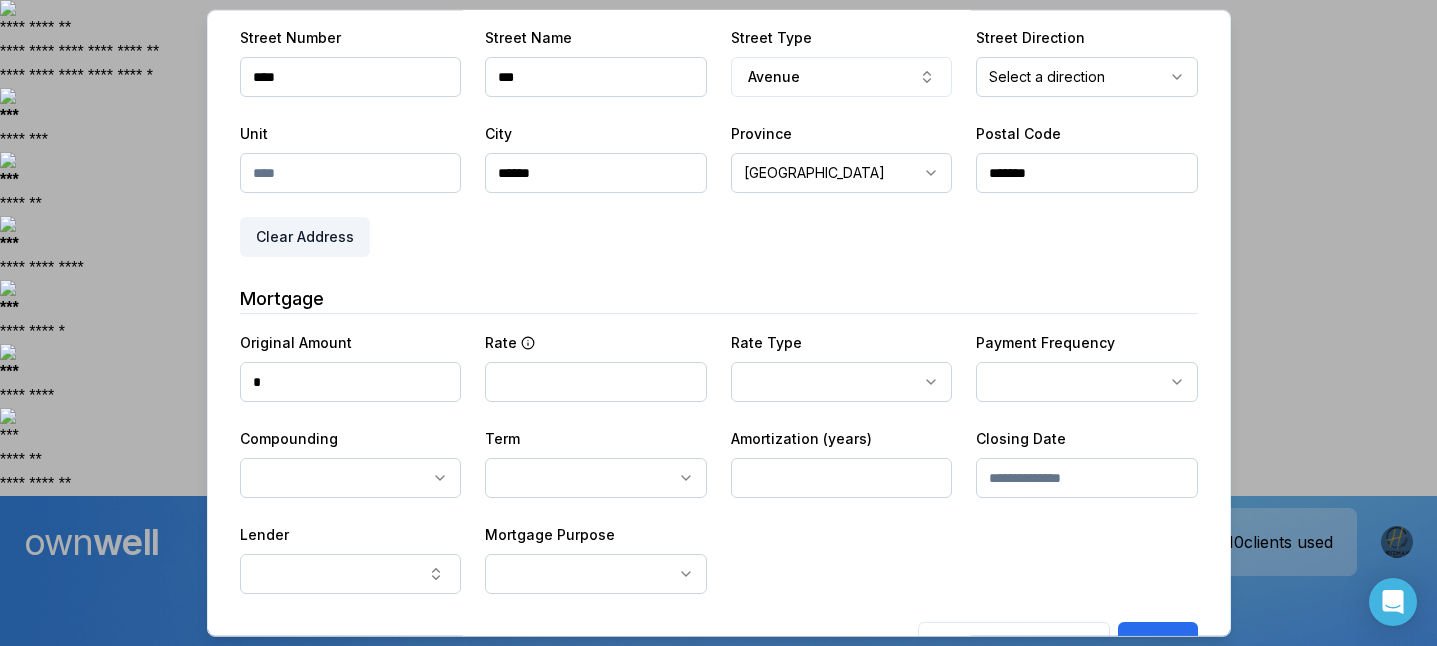 scroll, scrollTop: 594, scrollLeft: 0, axis: vertical 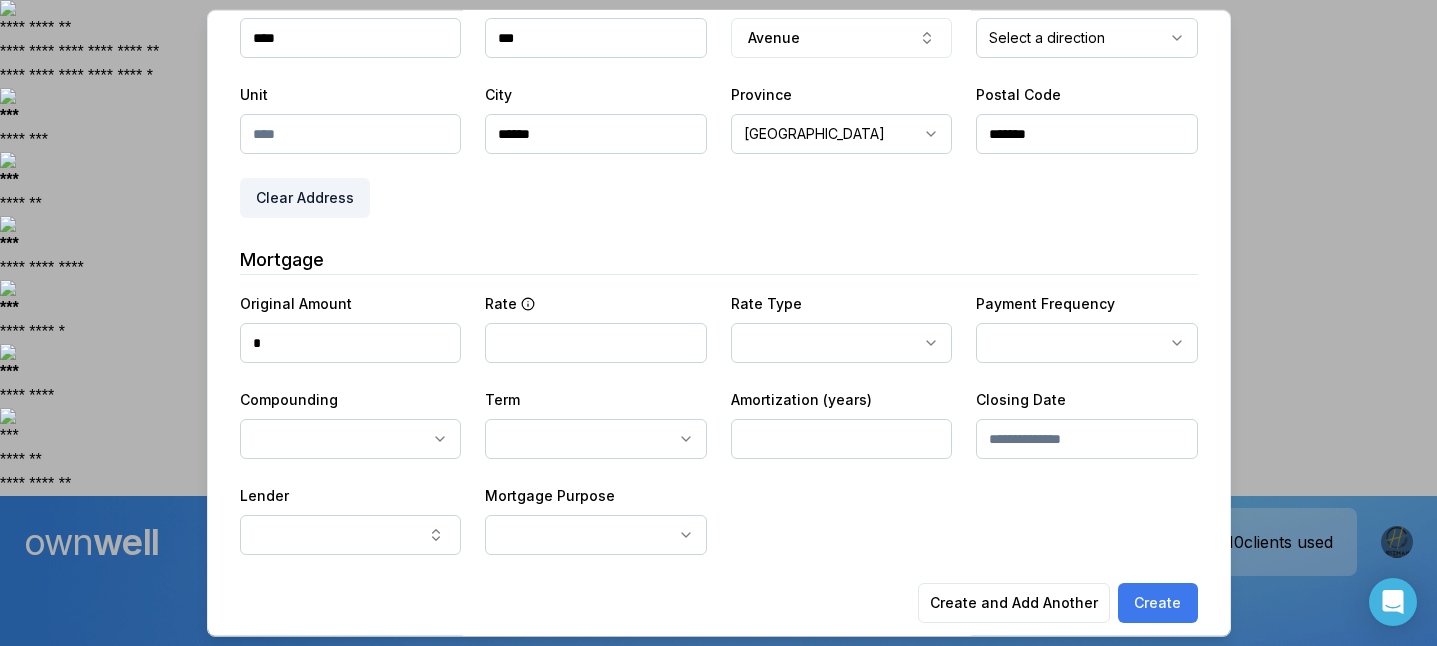 type on "*********" 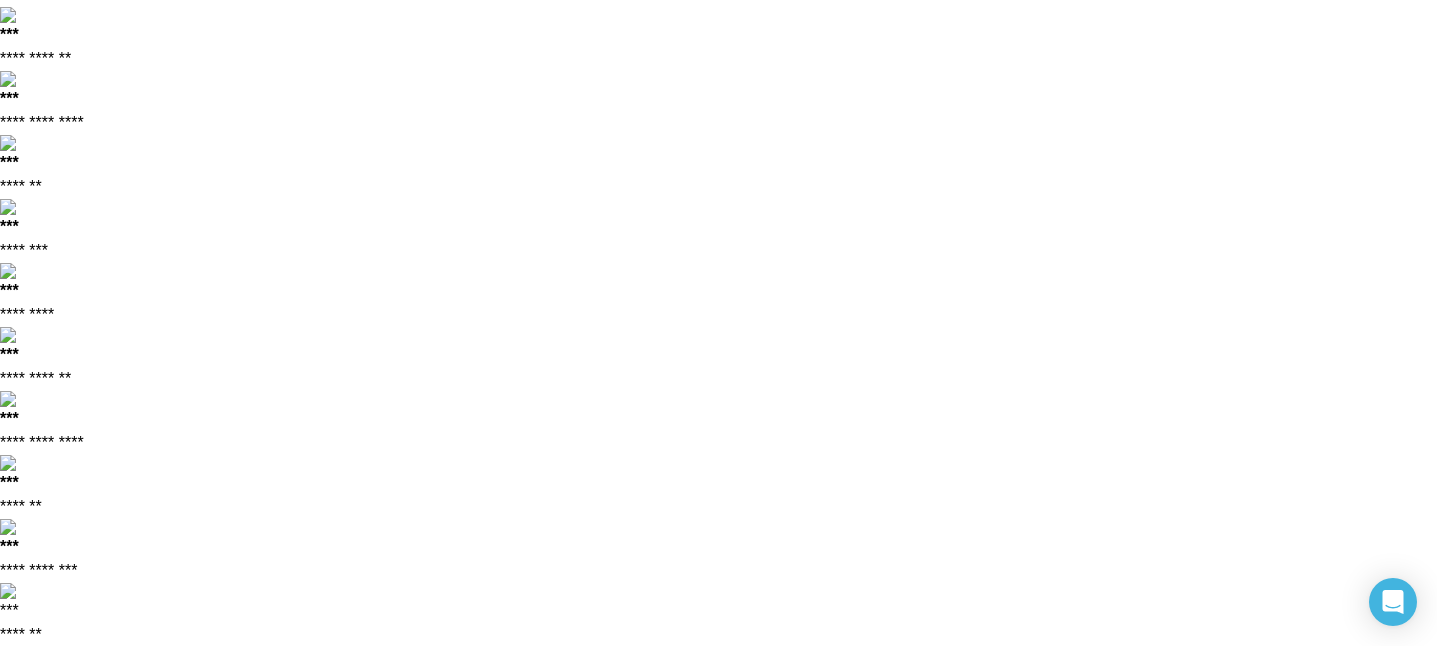 scroll, scrollTop: 0, scrollLeft: 0, axis: both 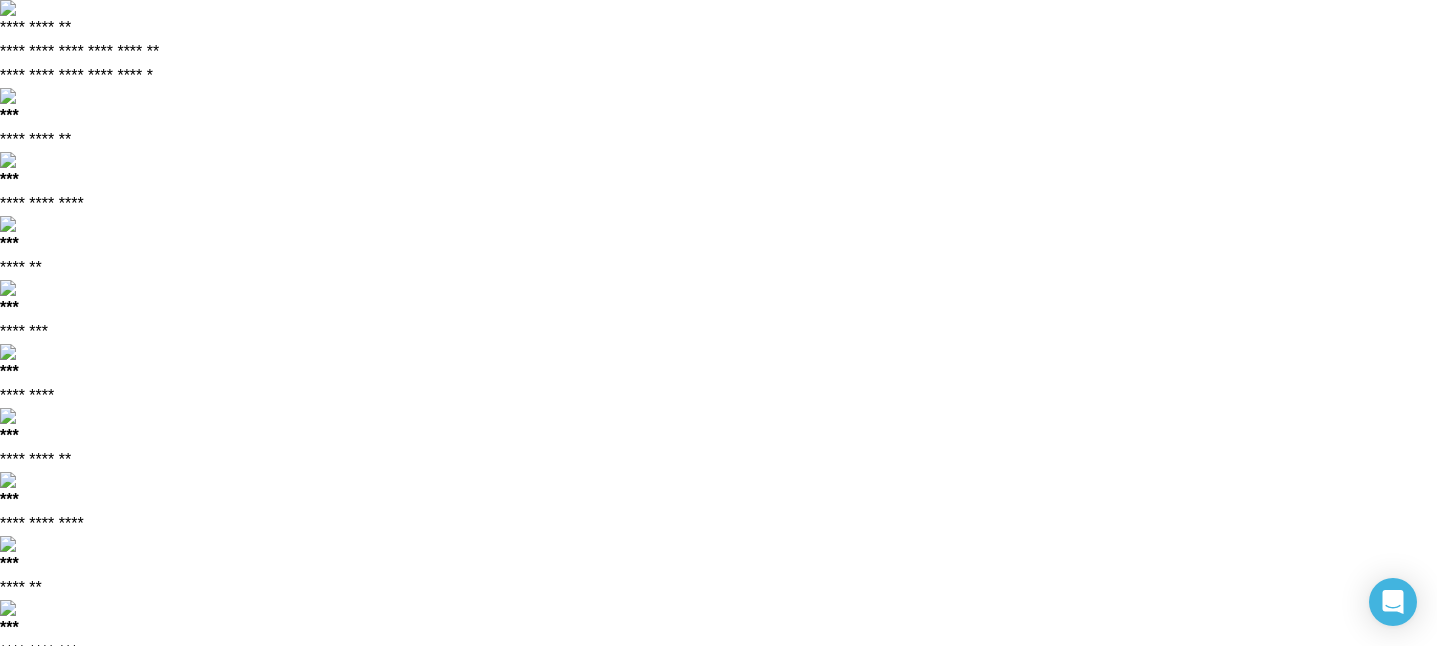 click on "Landing Page" at bounding box center [773, 798] 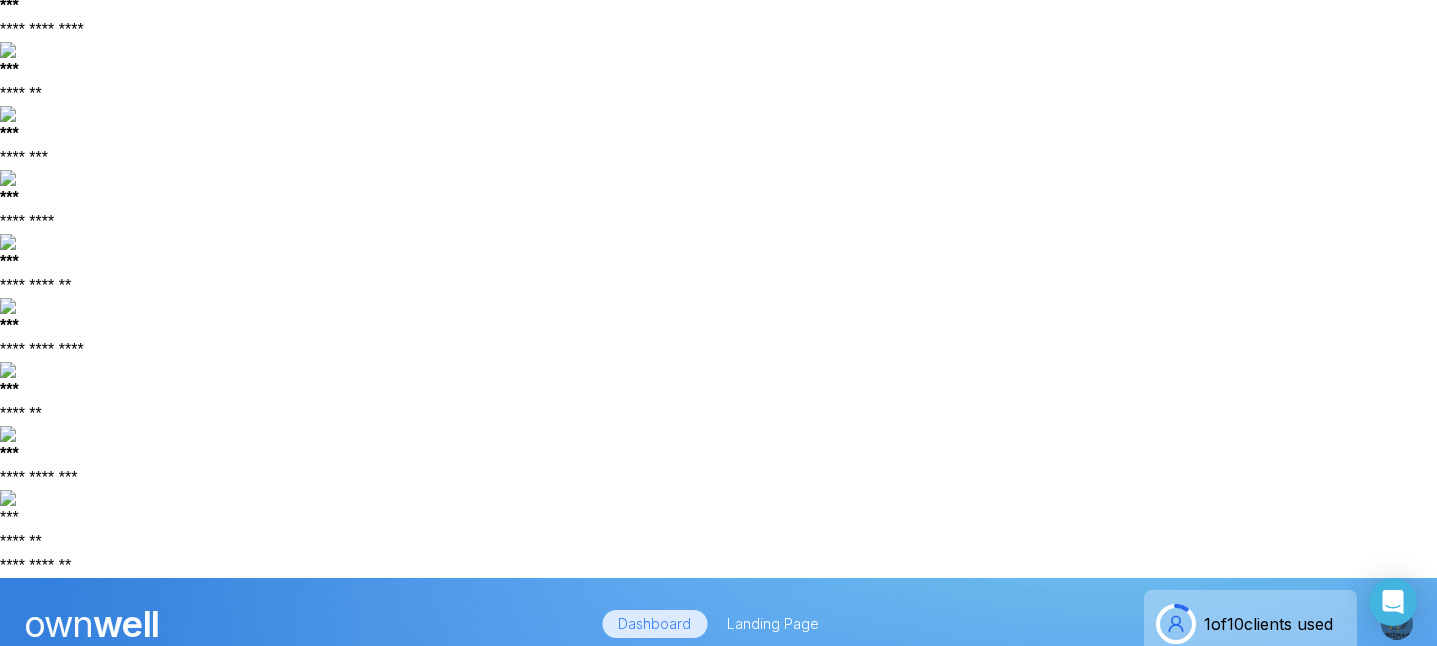 scroll, scrollTop: 222, scrollLeft: 0, axis: vertical 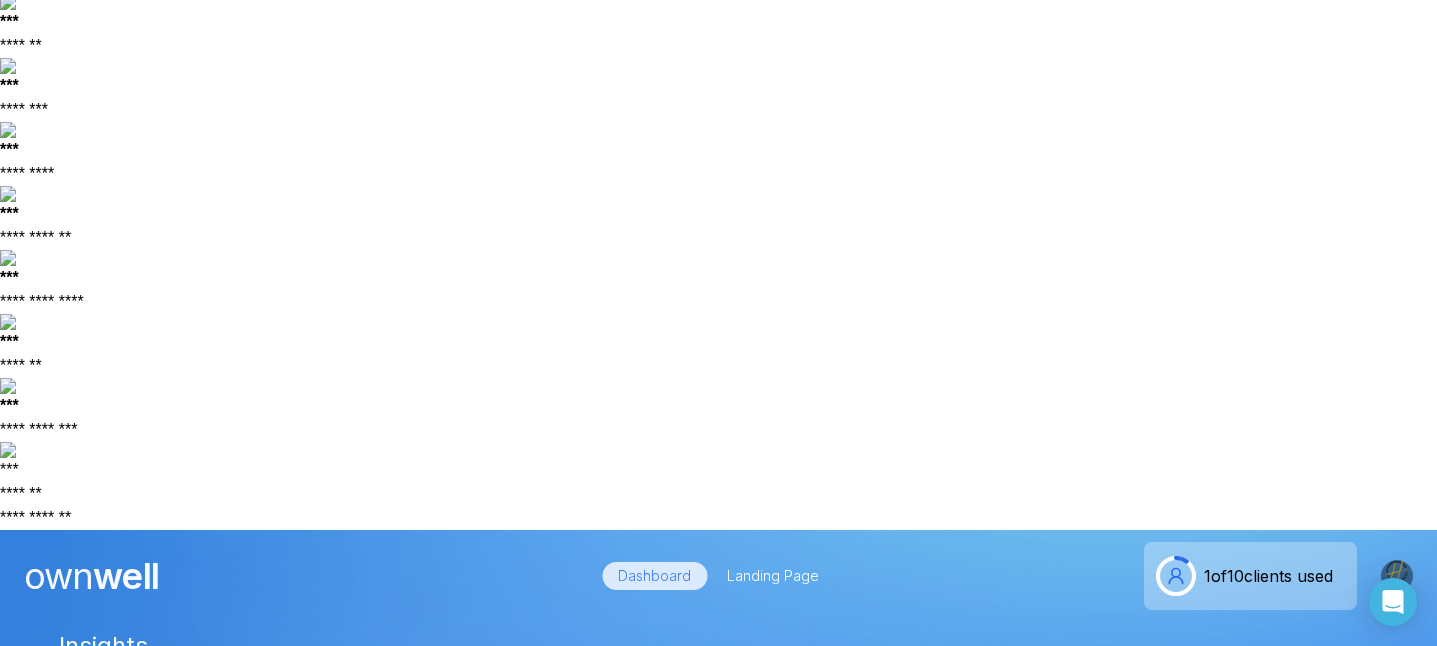 click on "Bulk action   Add client" at bounding box center [1234, 1054] 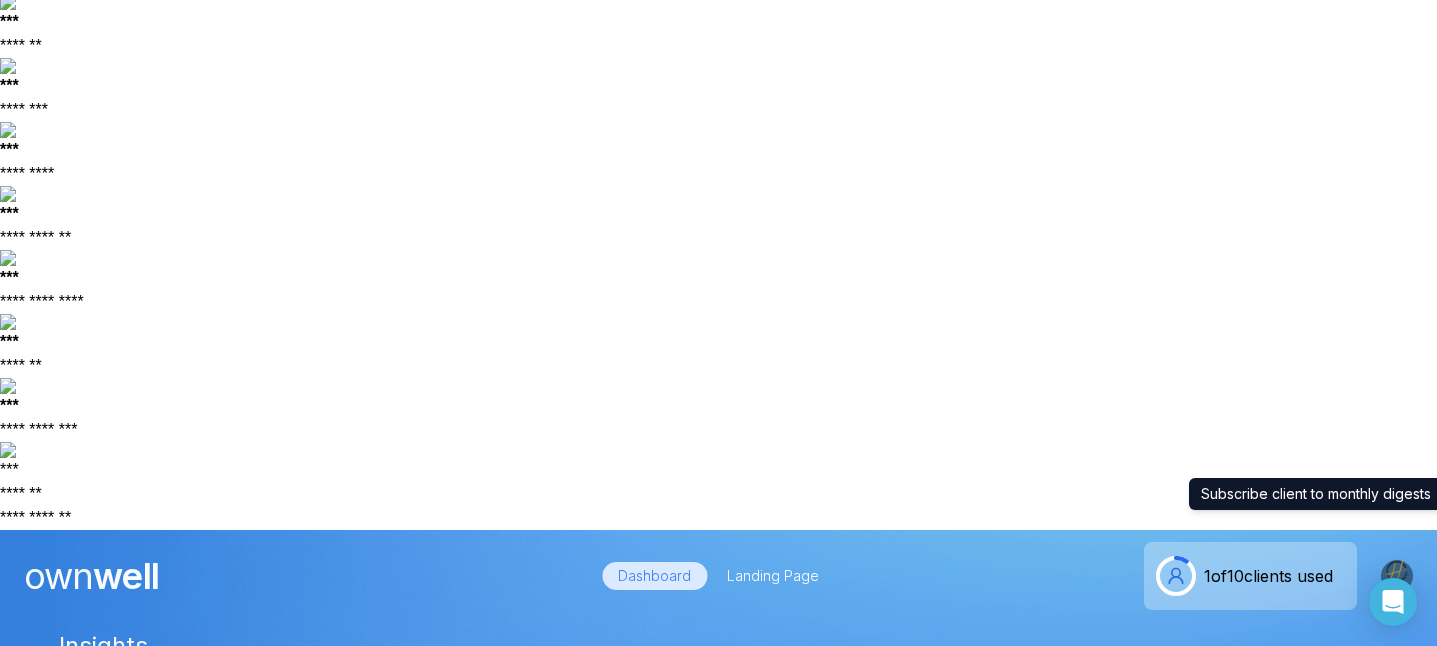 click 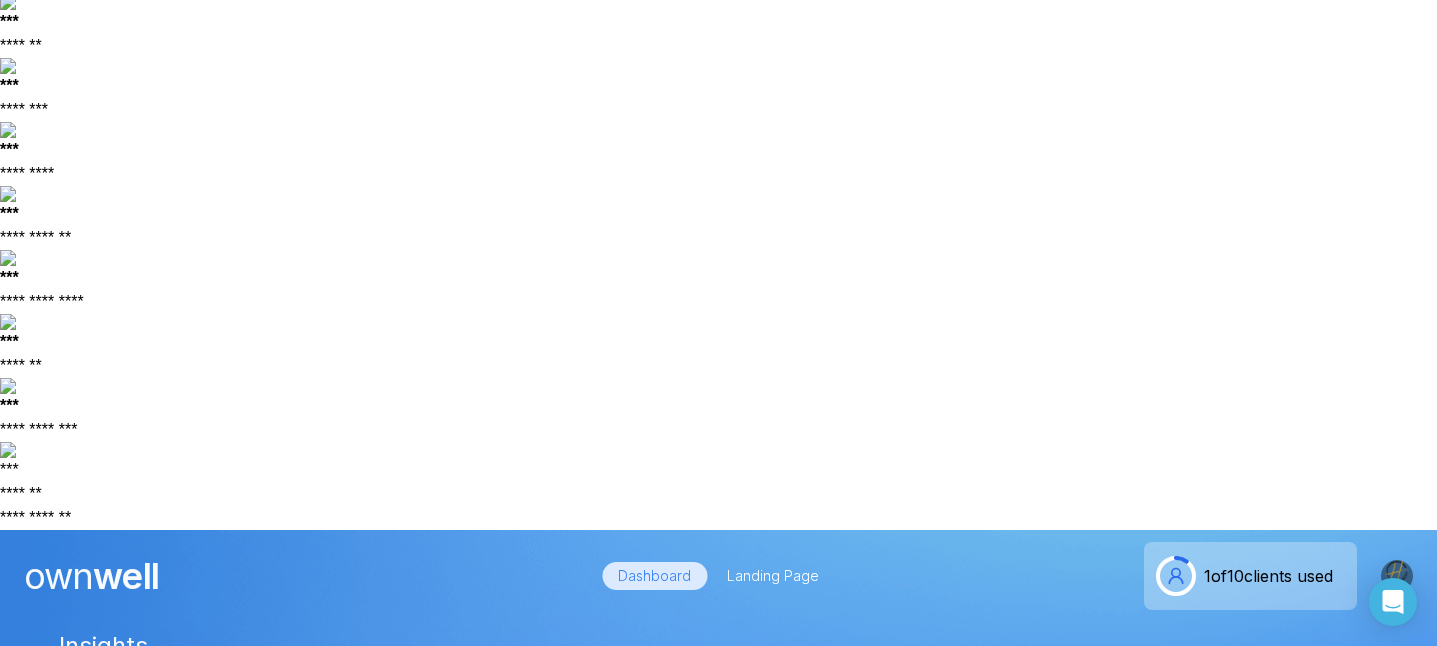 click at bounding box center (83, 1285) 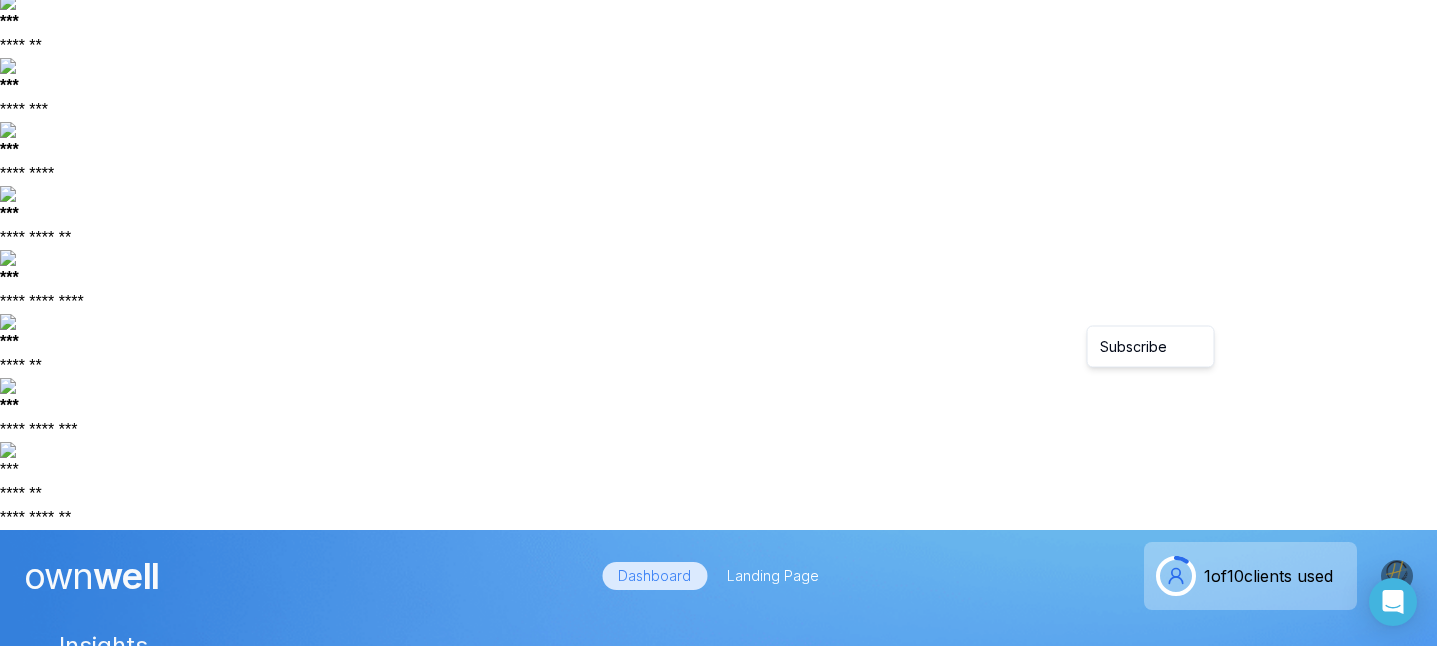 click on "Bulk action   (1)" at bounding box center [1149, 1054] 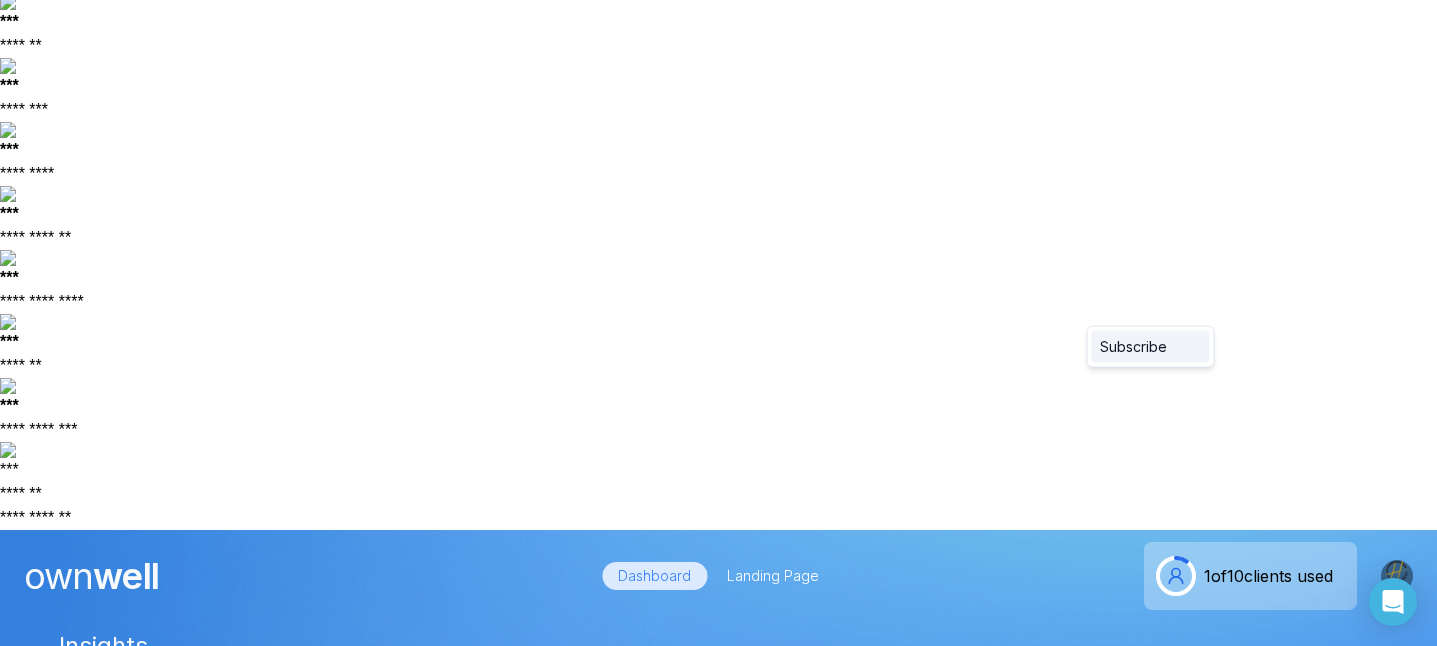 click on "Subscribe" at bounding box center (1151, 347) 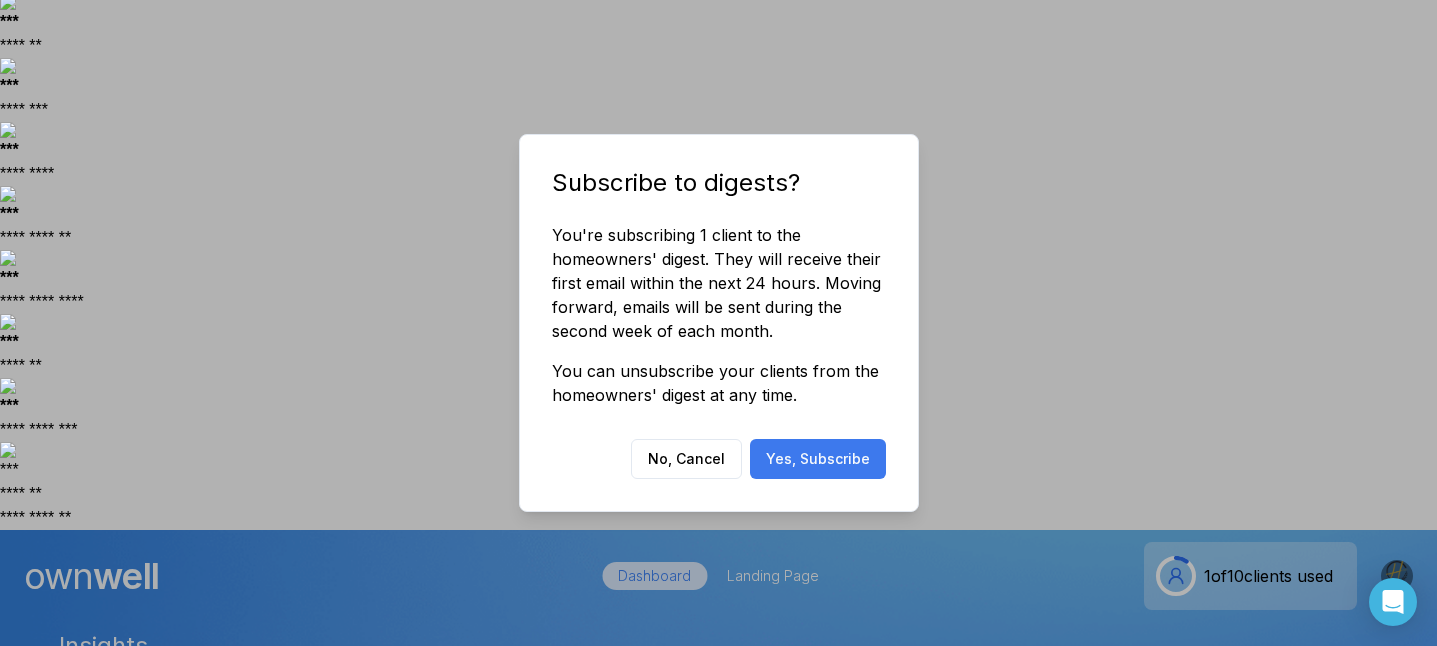 click on "Yes, Subscribe" at bounding box center [818, 459] 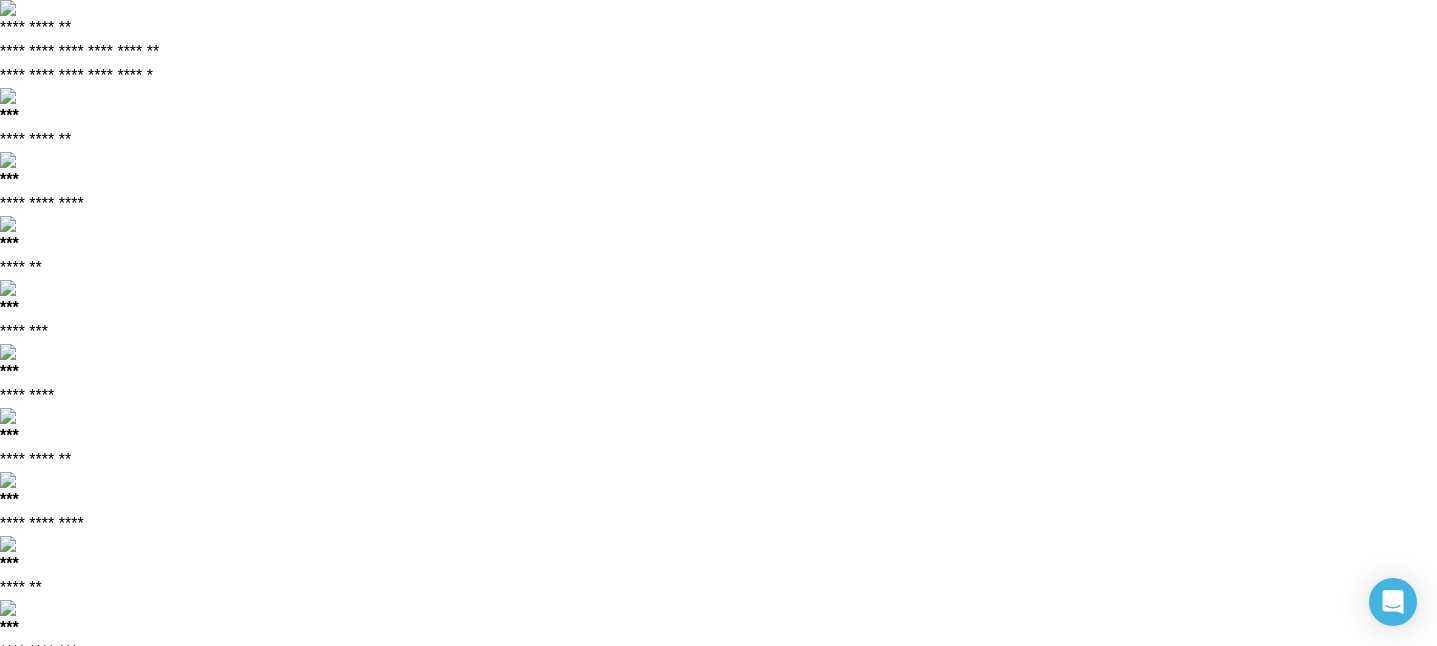 scroll, scrollTop: 222, scrollLeft: 0, axis: vertical 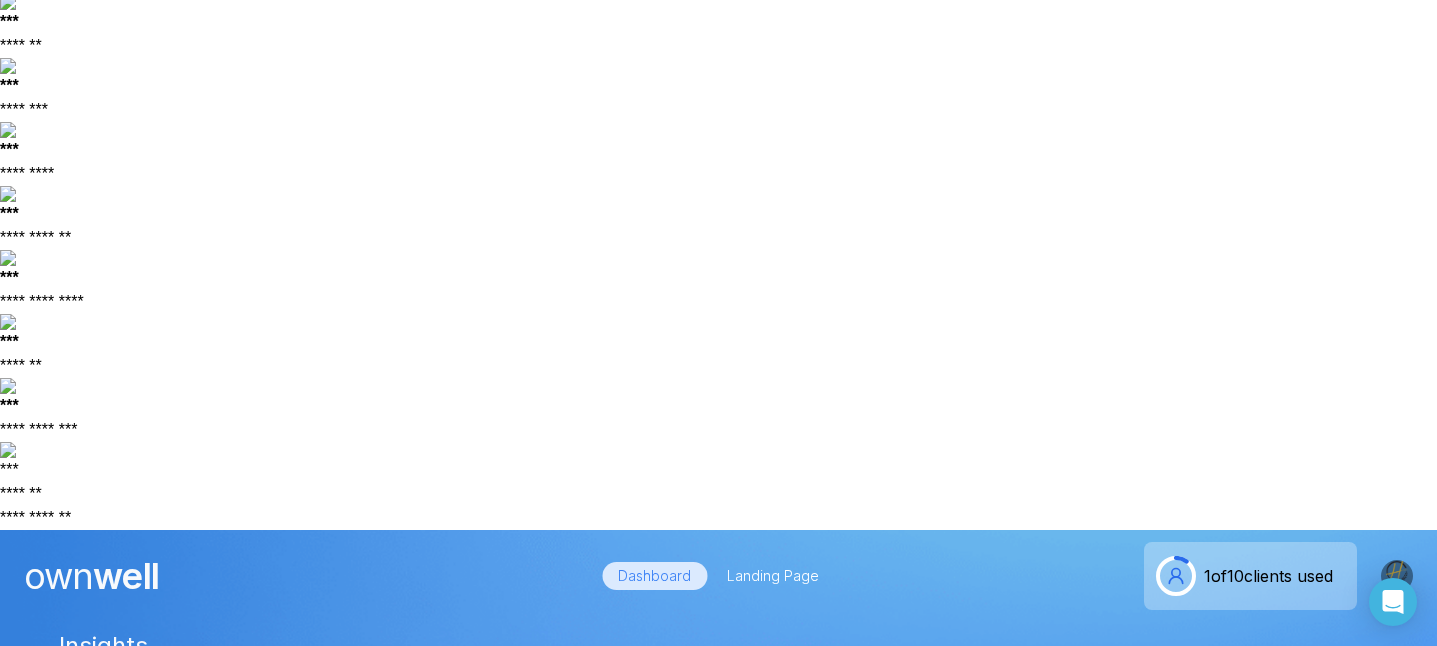 click on "[STREET_ADDRESS]" at bounding box center (542, 1287) 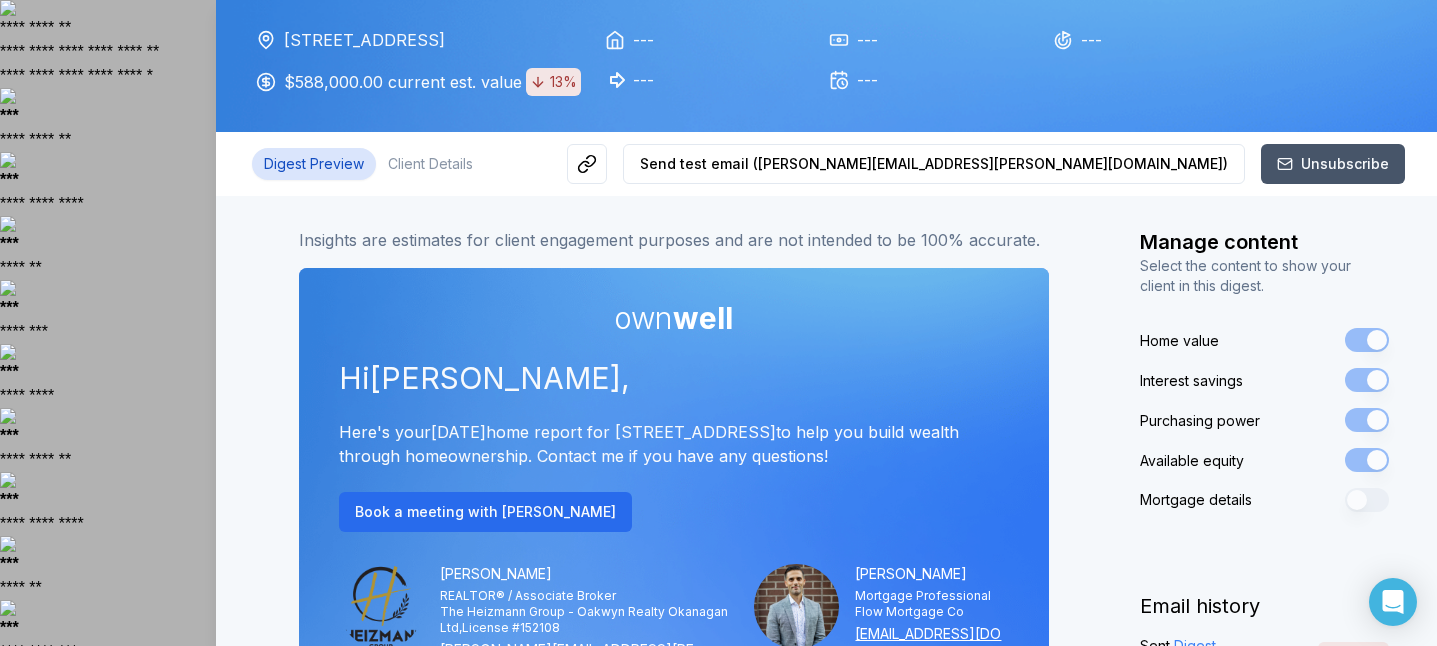 scroll, scrollTop: 0, scrollLeft: 0, axis: both 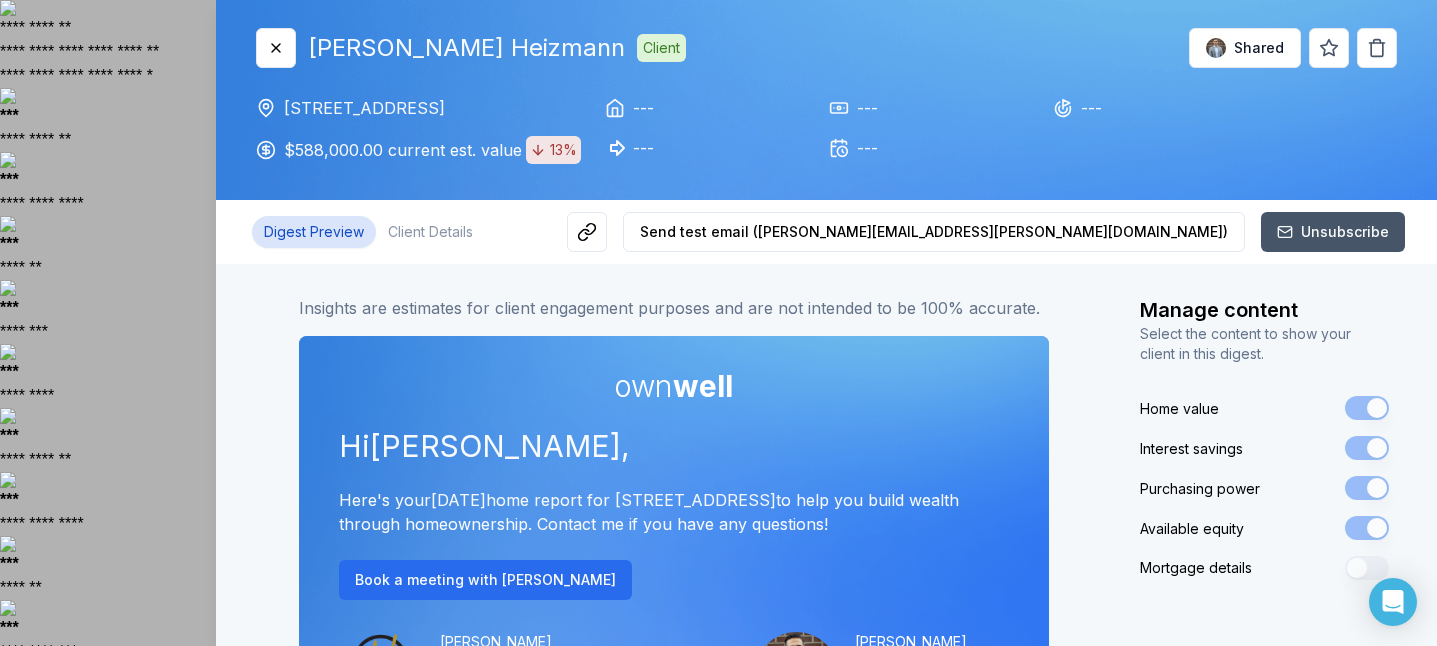 click on "Shared" at bounding box center (1245, 48) 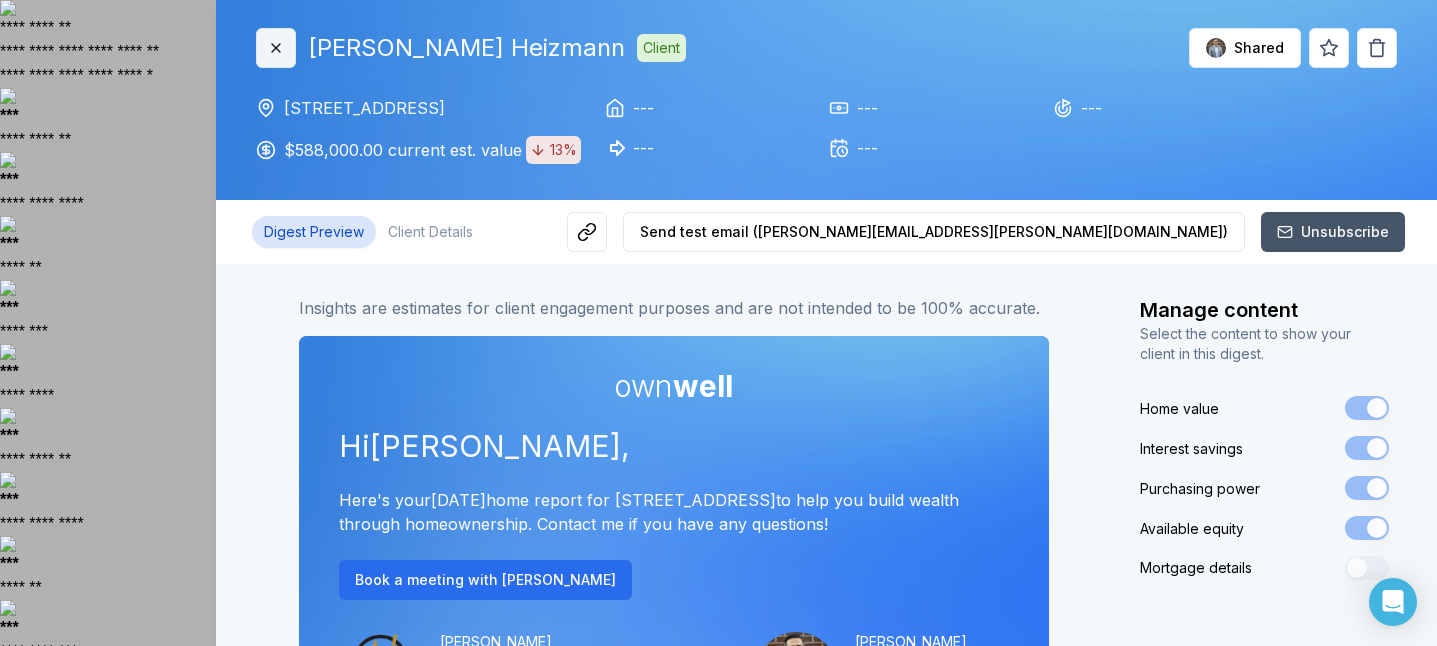 click 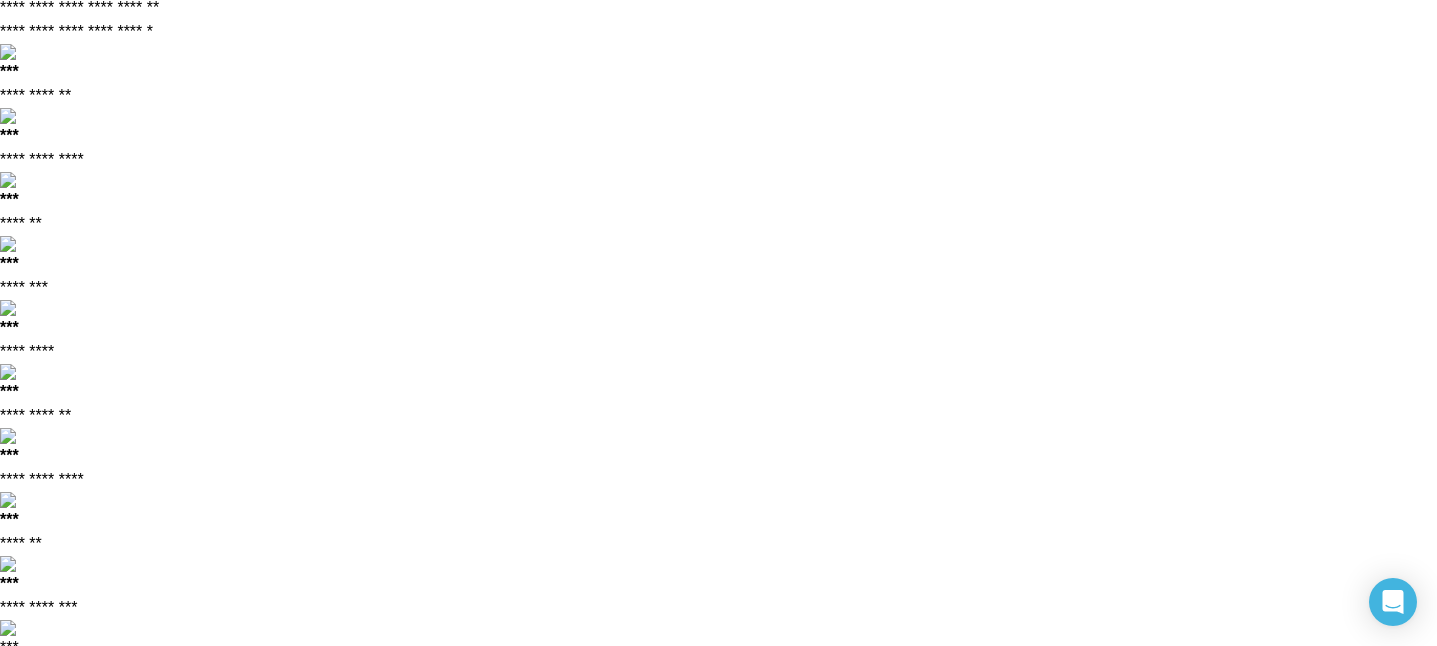 scroll, scrollTop: 0, scrollLeft: 0, axis: both 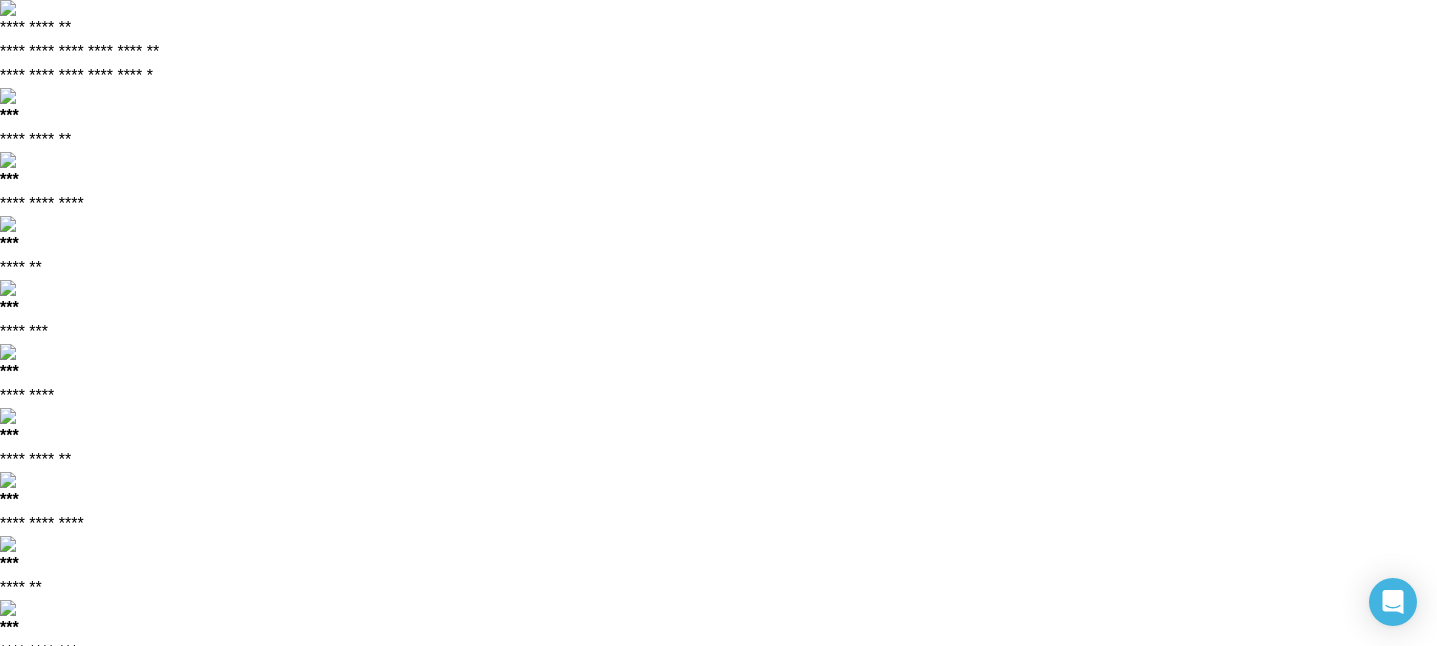 click on "Landing Page" at bounding box center [773, 798] 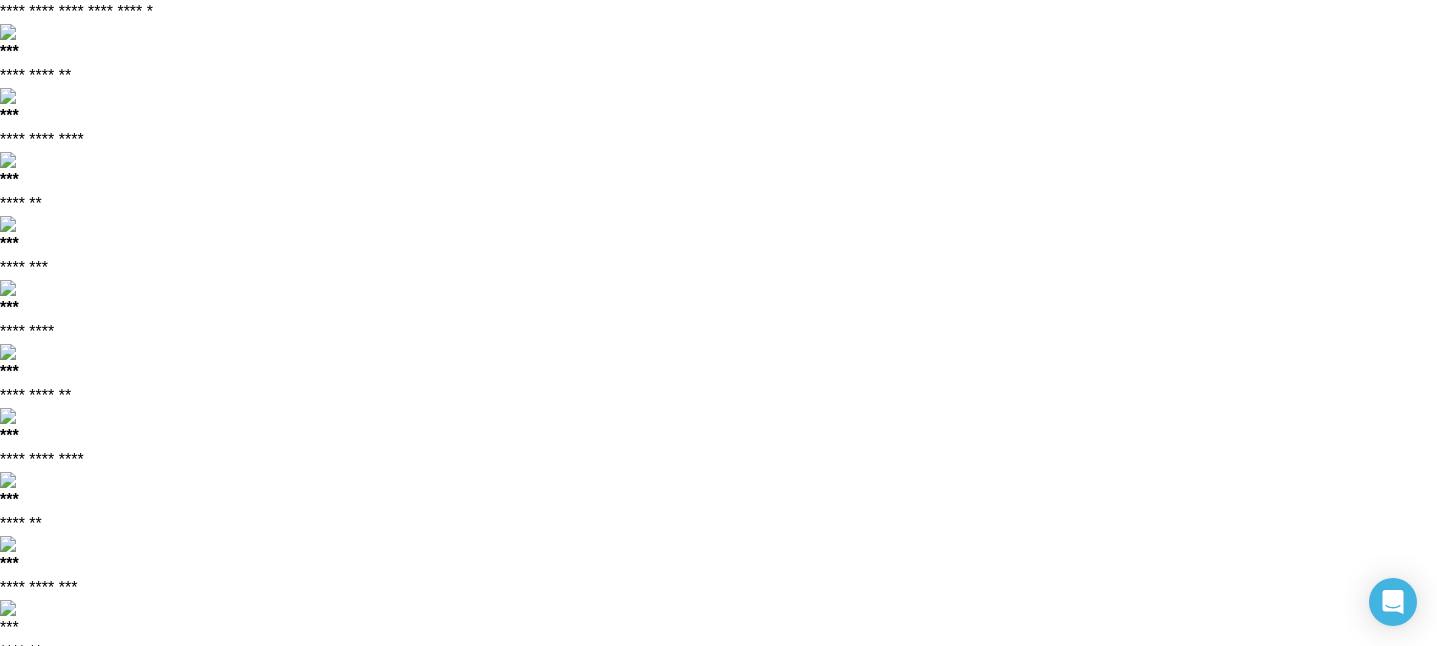 scroll, scrollTop: 56, scrollLeft: 0, axis: vertical 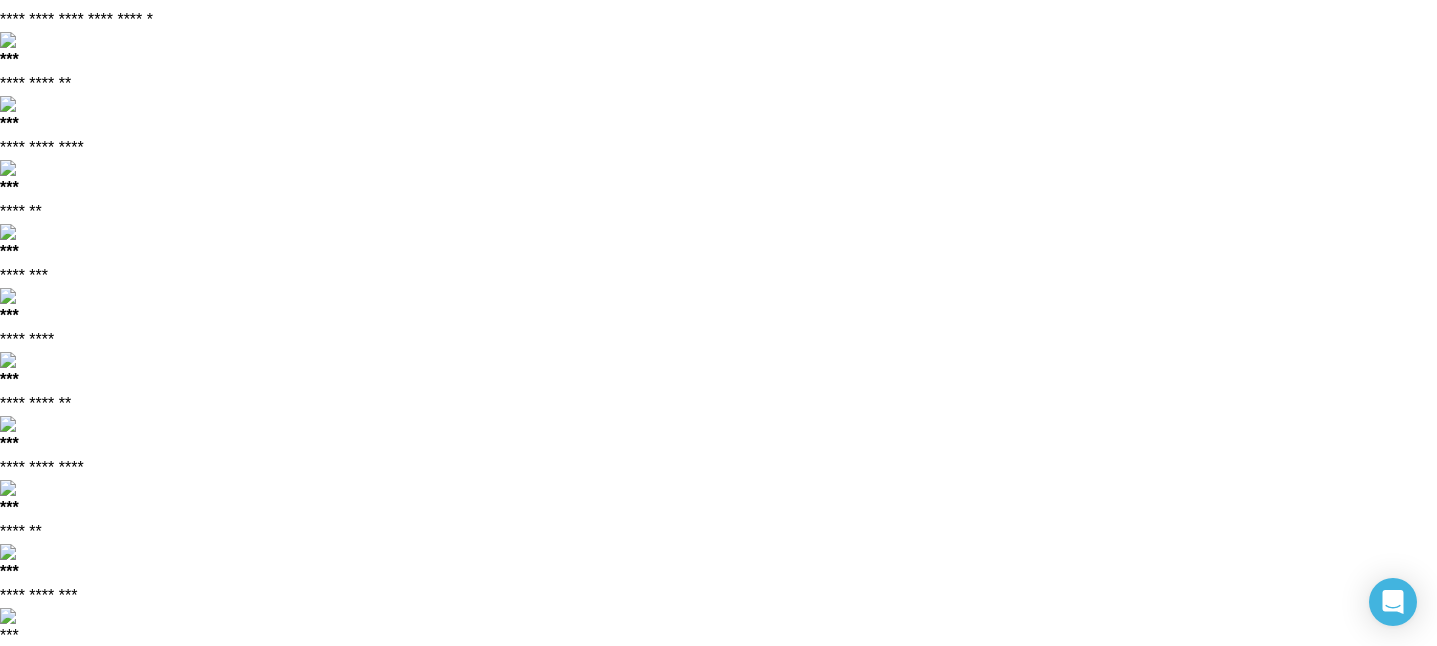 click on "All active" at bounding box center [711, 873] 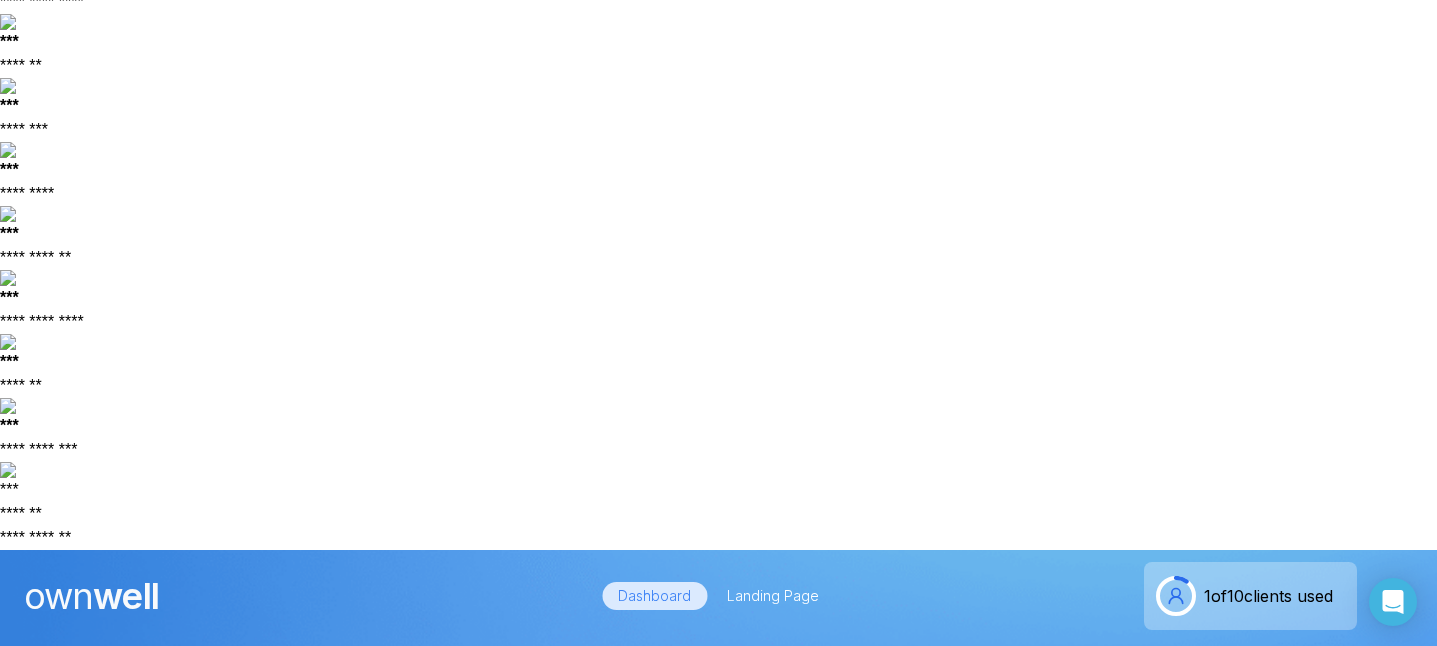 scroll, scrollTop: 222, scrollLeft: 0, axis: vertical 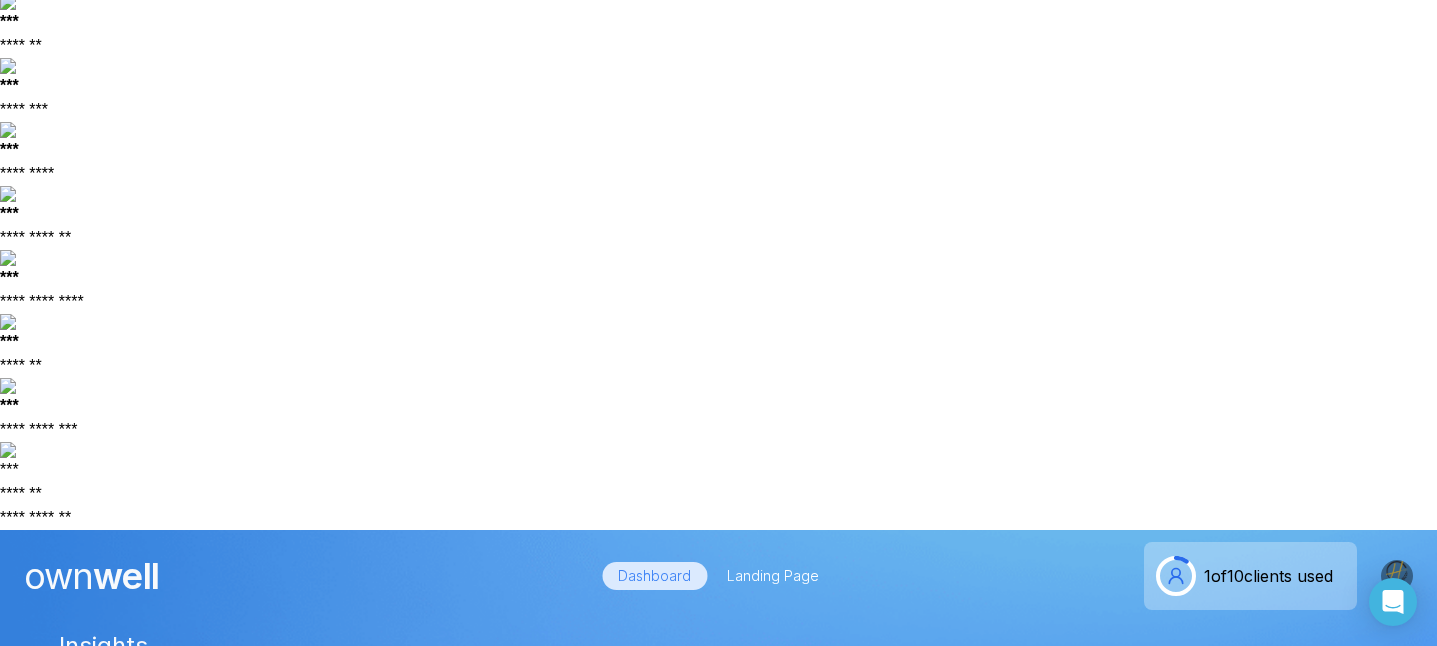 click on "[STREET_ADDRESS]" at bounding box center (542, 1287) 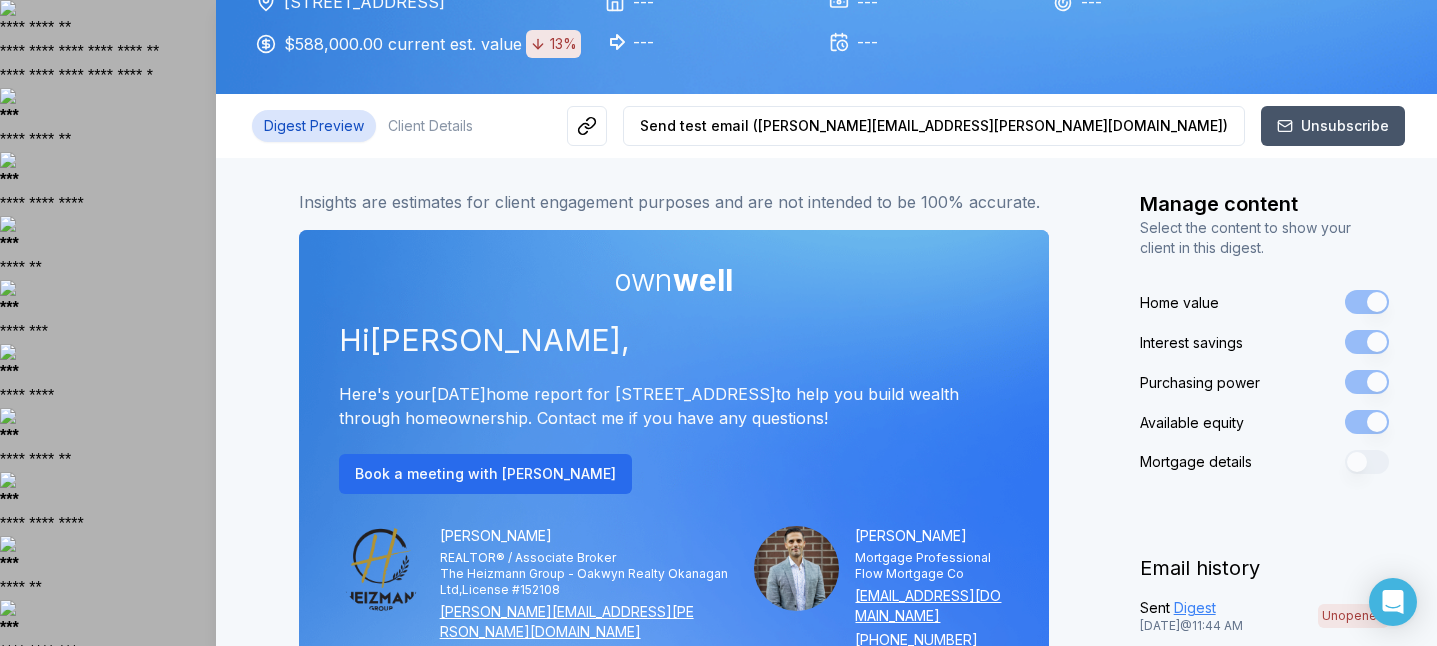 scroll, scrollTop: 231, scrollLeft: 0, axis: vertical 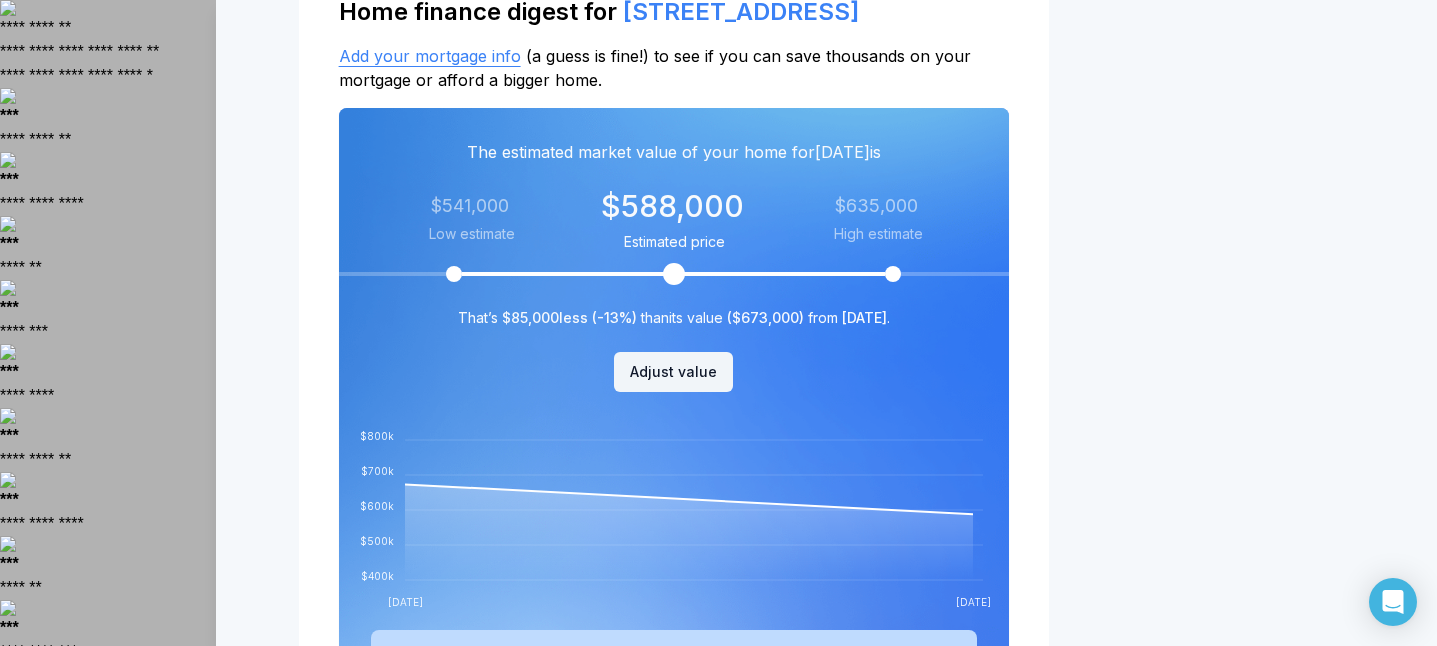 drag, startPoint x: 680, startPoint y: 271, endPoint x: 808, endPoint y: 270, distance: 128.0039 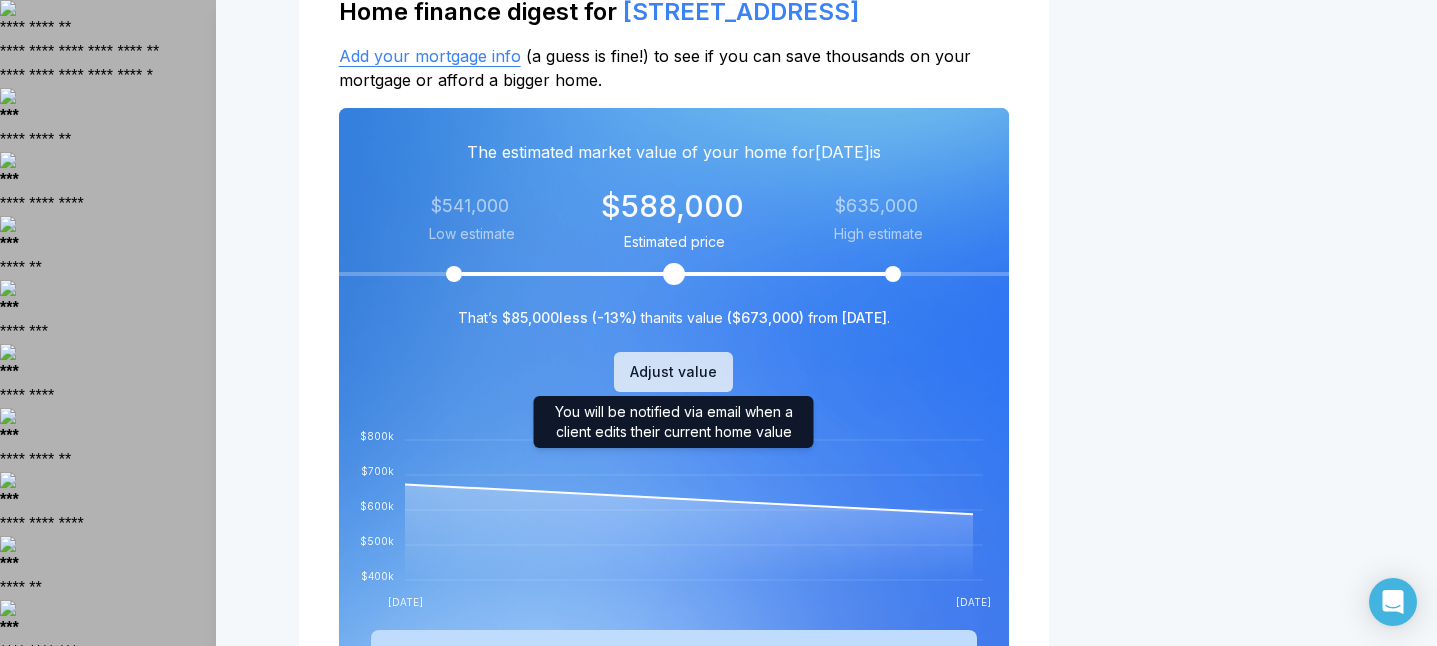 click on "Adjust value" at bounding box center (673, 372) 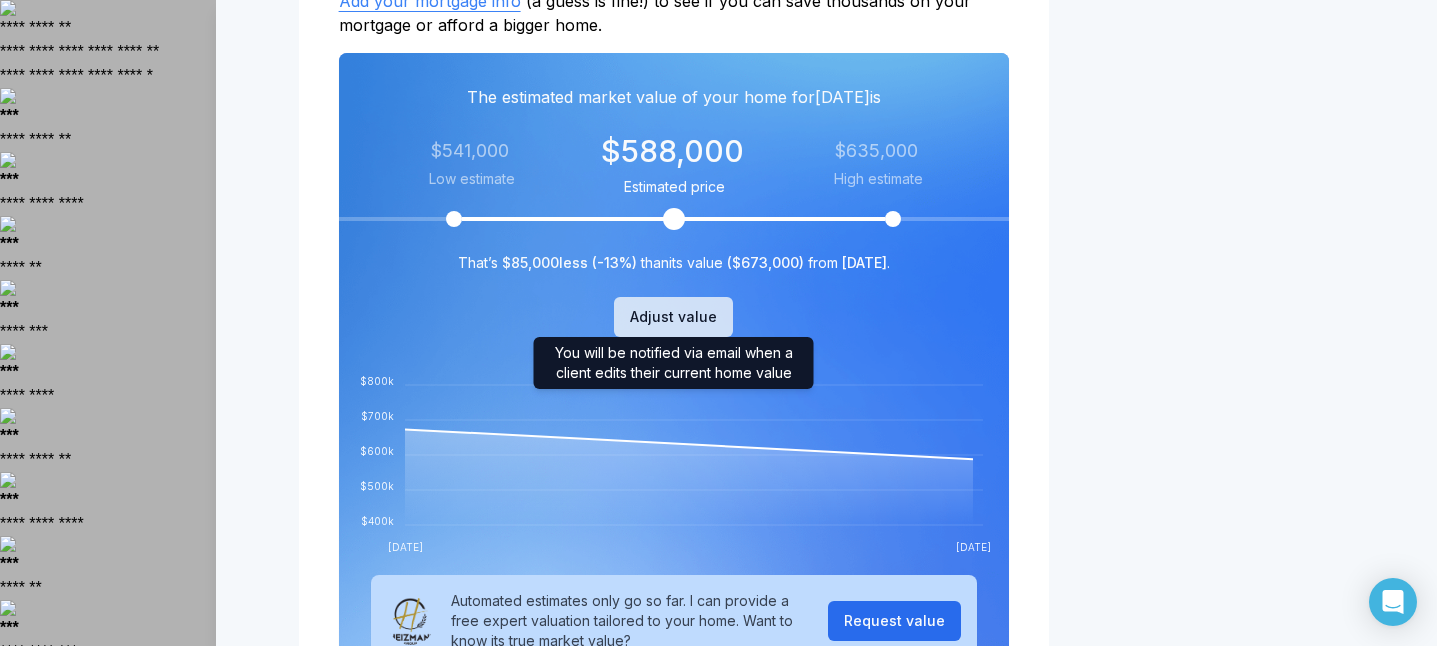 scroll, scrollTop: 930, scrollLeft: 0, axis: vertical 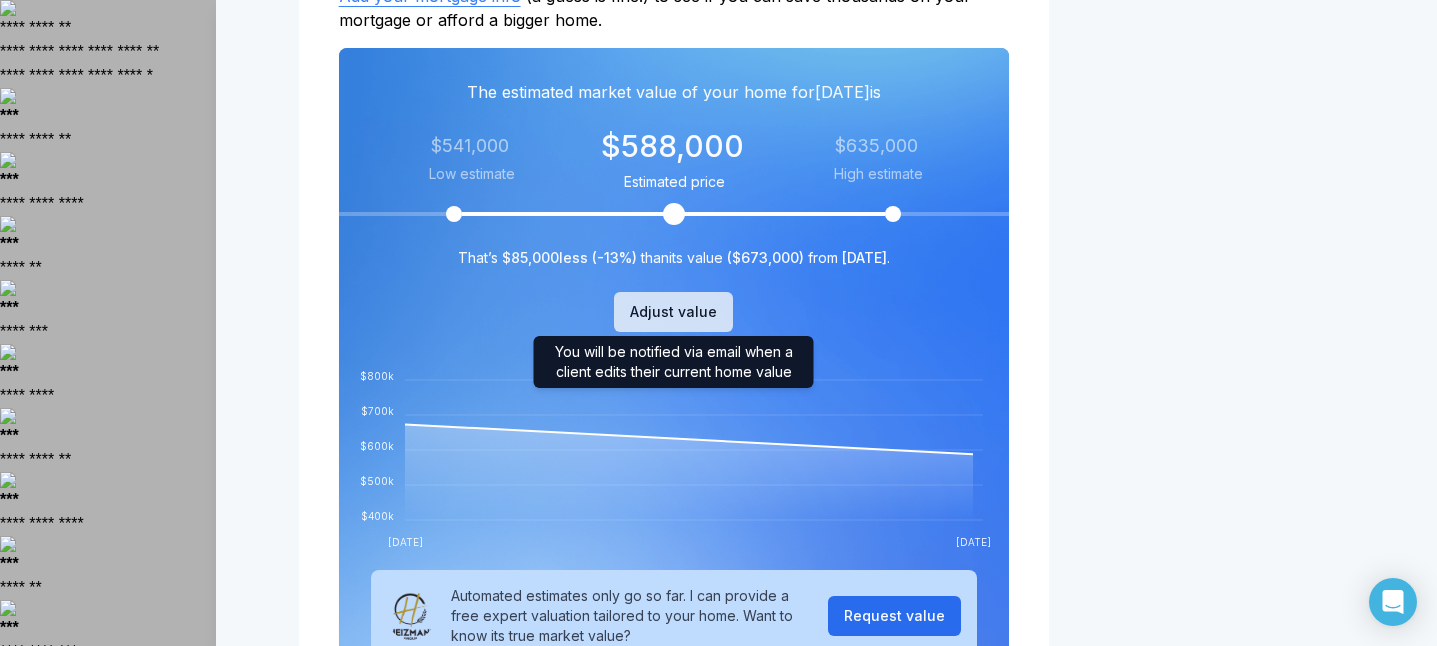click on "Adjust value" at bounding box center [673, 312] 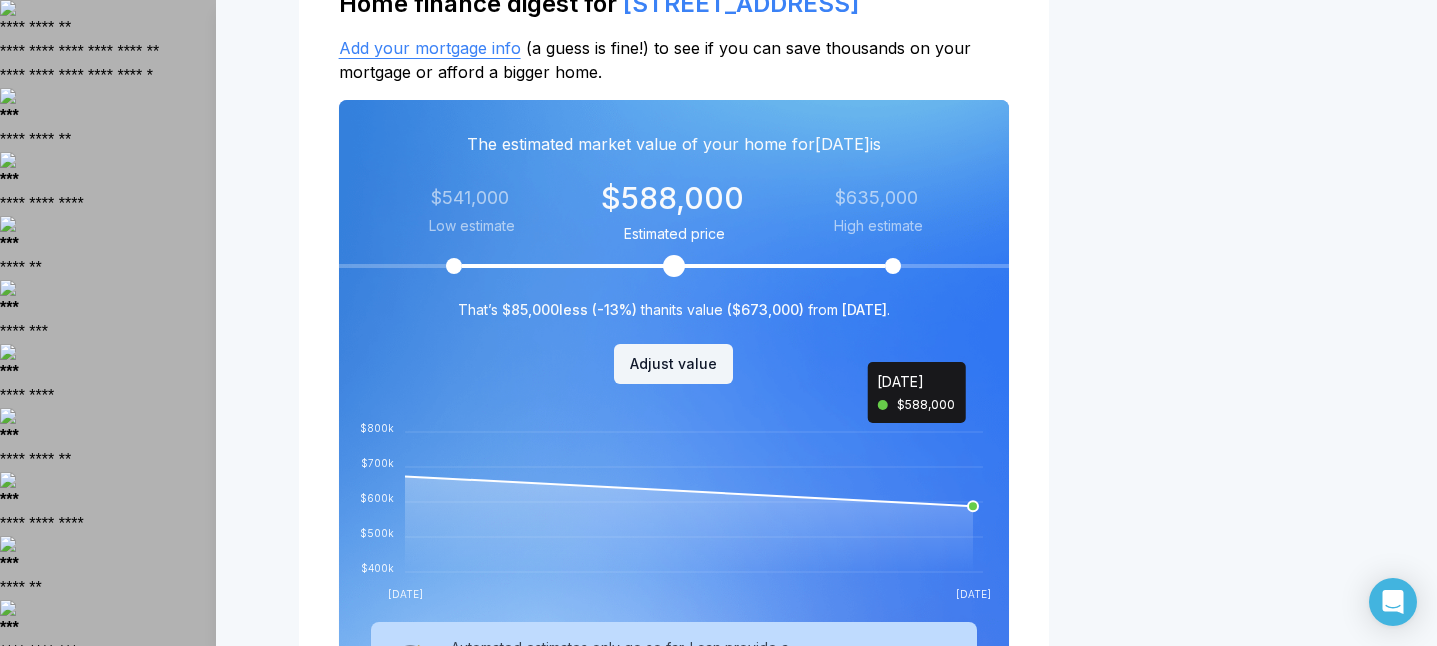scroll, scrollTop: 877, scrollLeft: 0, axis: vertical 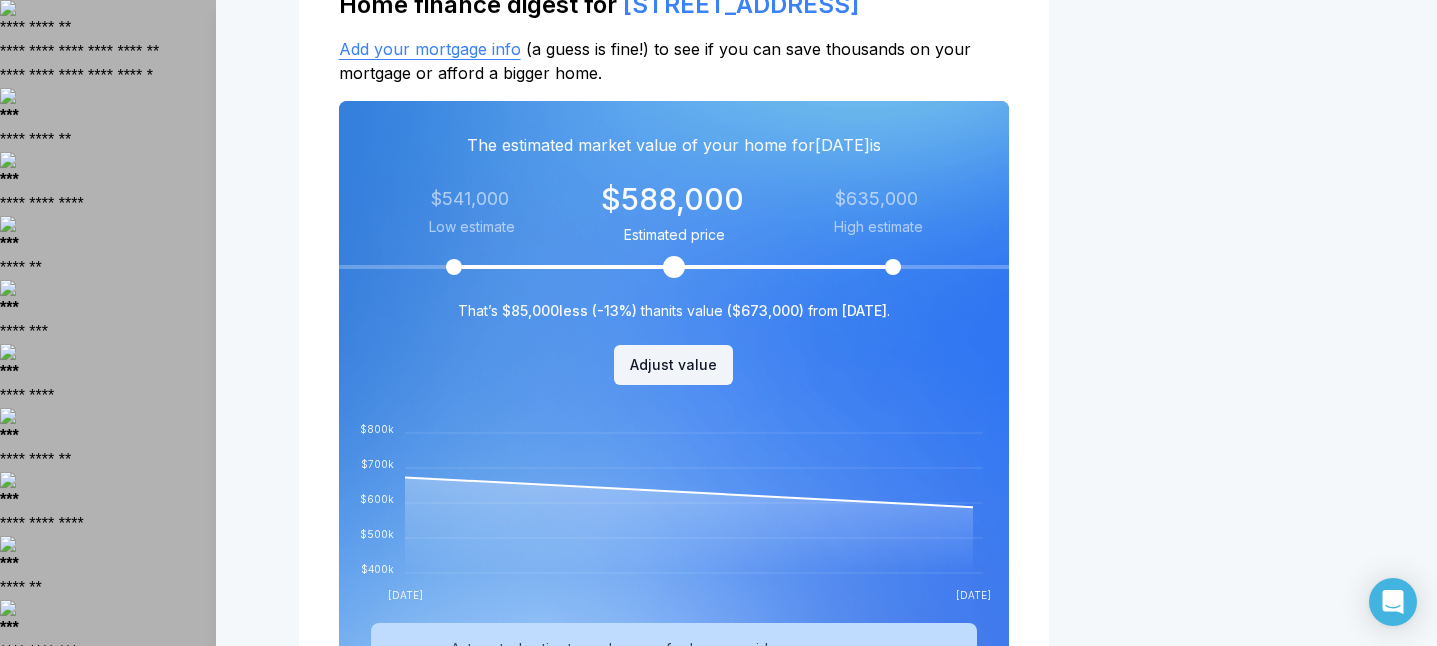drag, startPoint x: 675, startPoint y: 261, endPoint x: 802, endPoint y: 257, distance: 127.06297 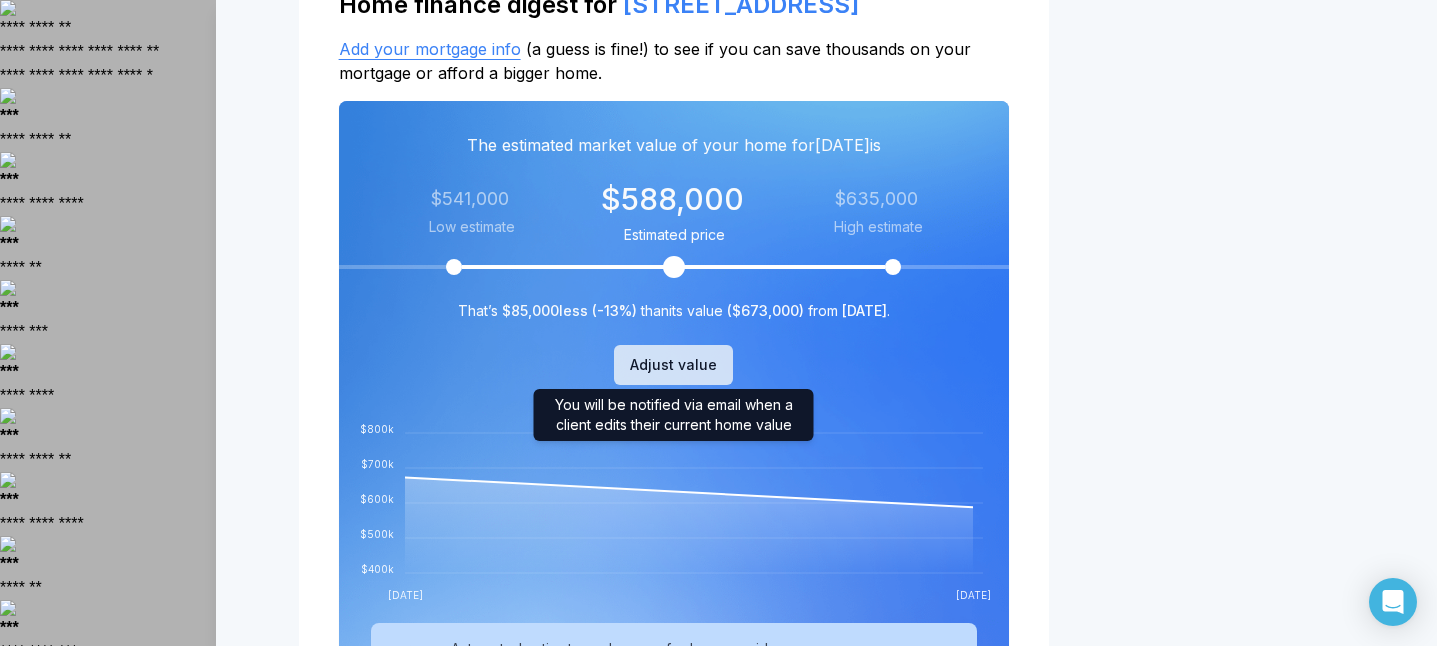 click on "Adjust value" at bounding box center [673, 365] 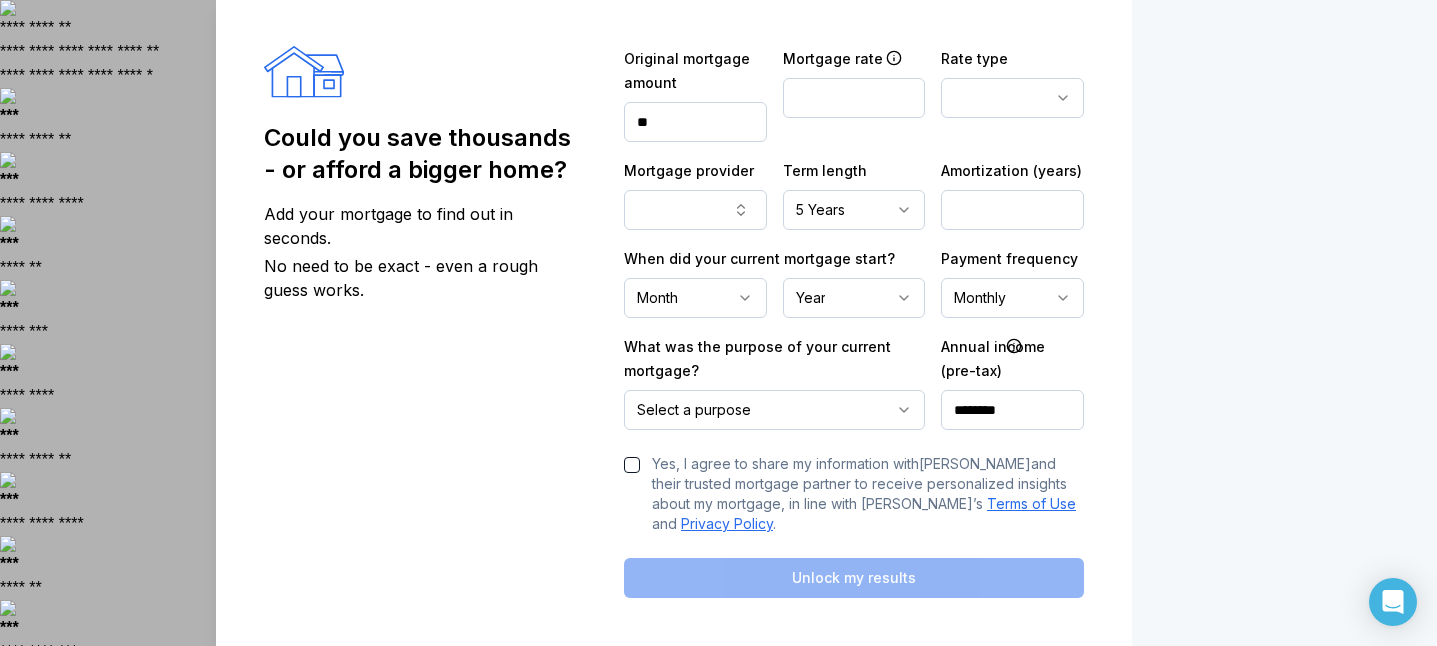 scroll, scrollTop: 872, scrollLeft: 0, axis: vertical 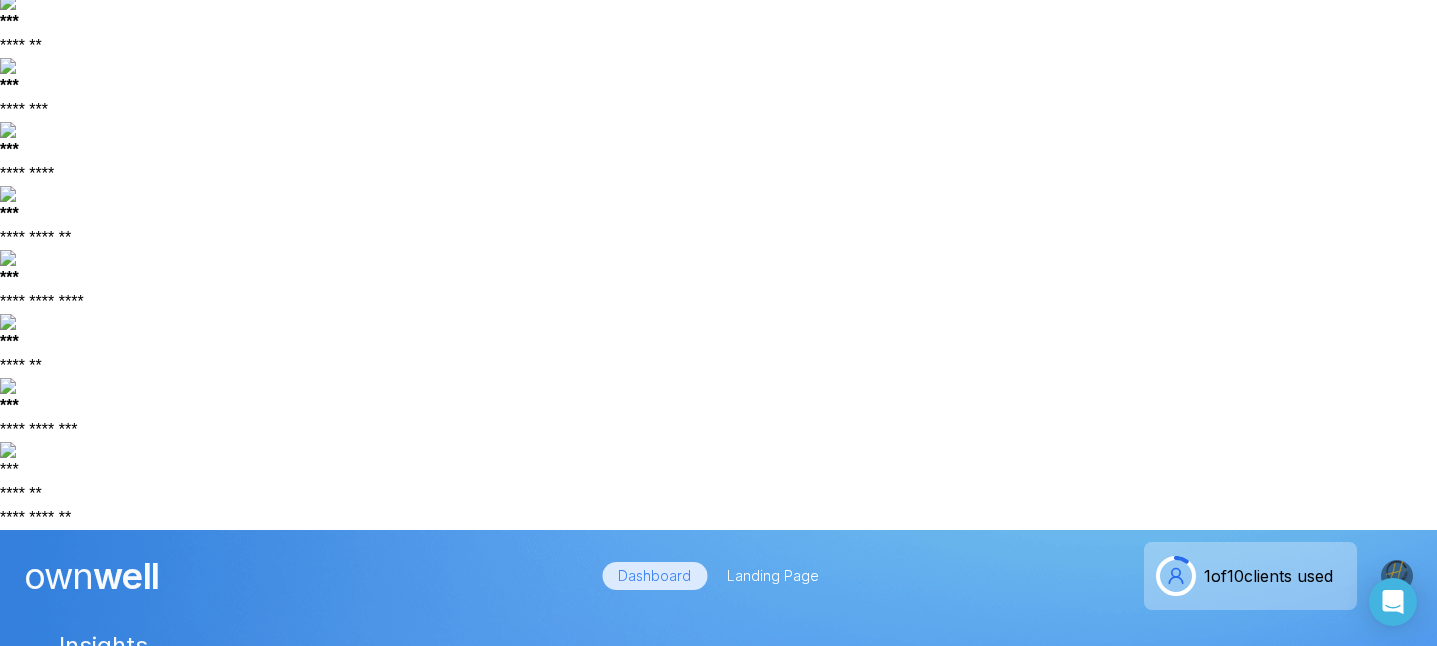click on "[STREET_ADDRESS]" at bounding box center (542, 1286) 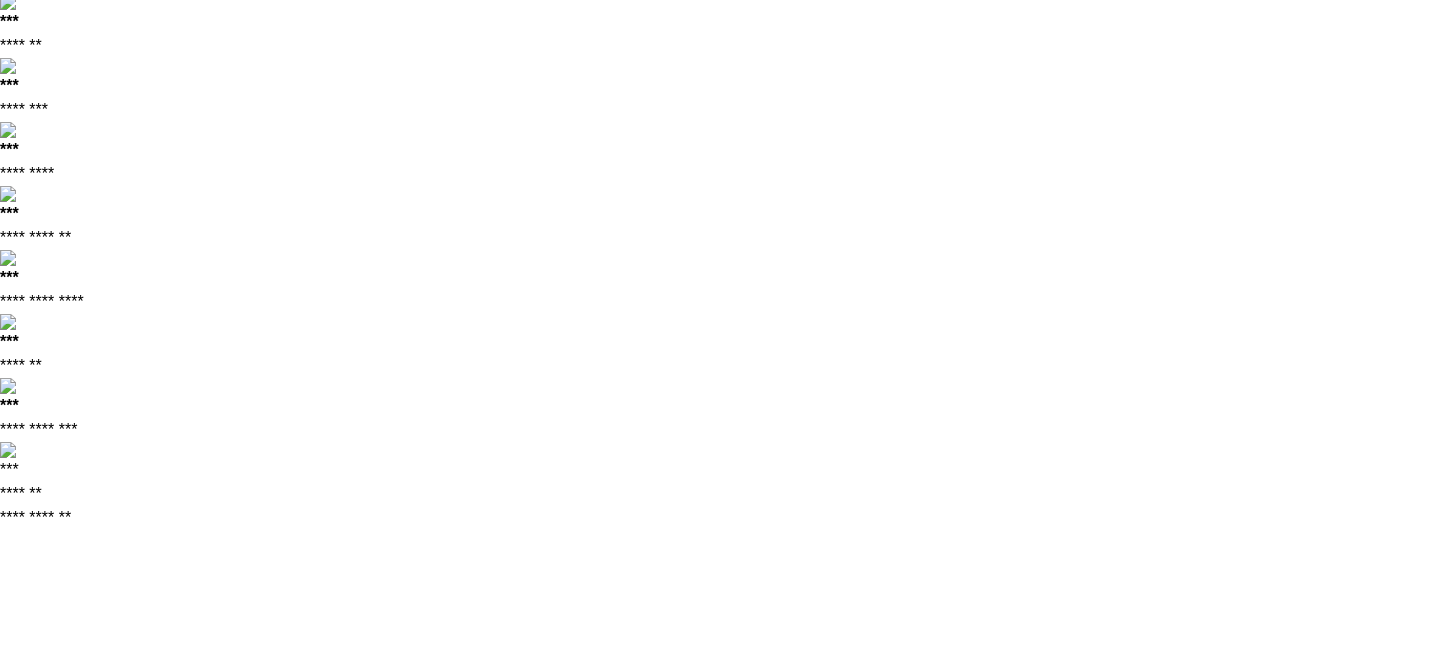 scroll, scrollTop: 0, scrollLeft: 0, axis: both 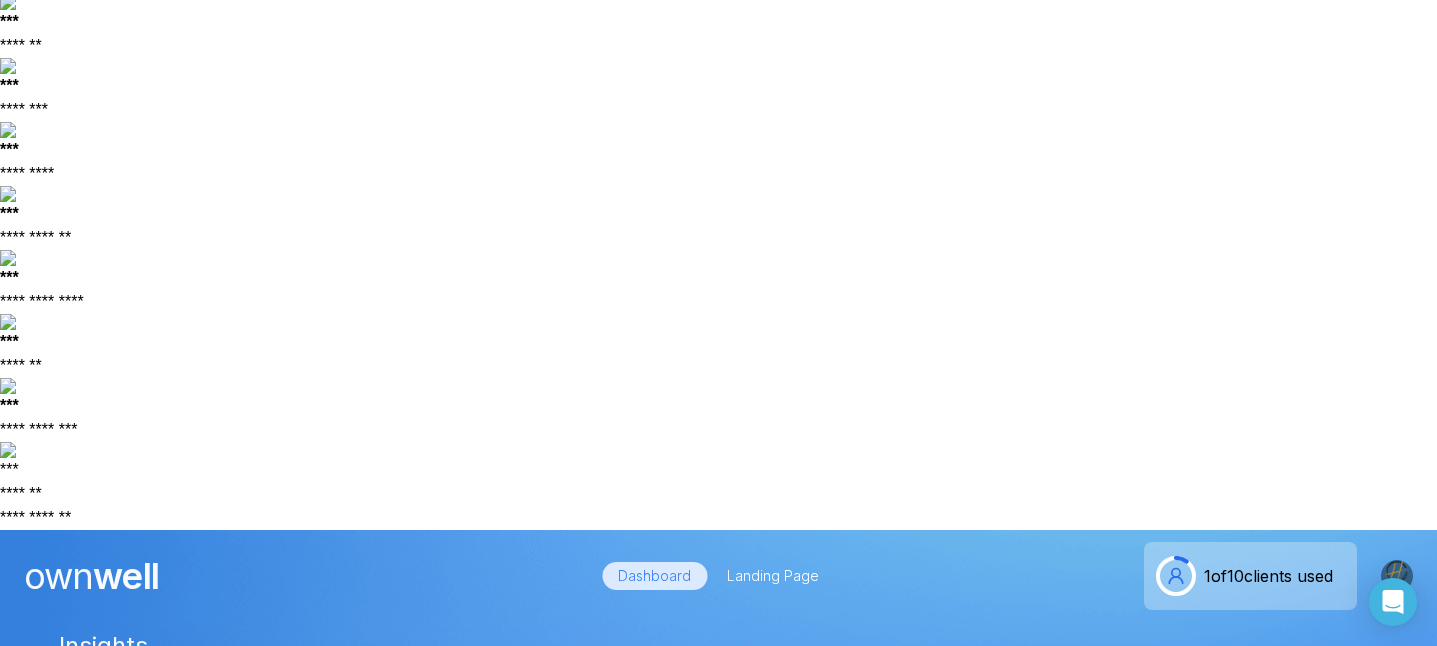 click on "[PERSON_NAME]" at bounding box center [222, 1287] 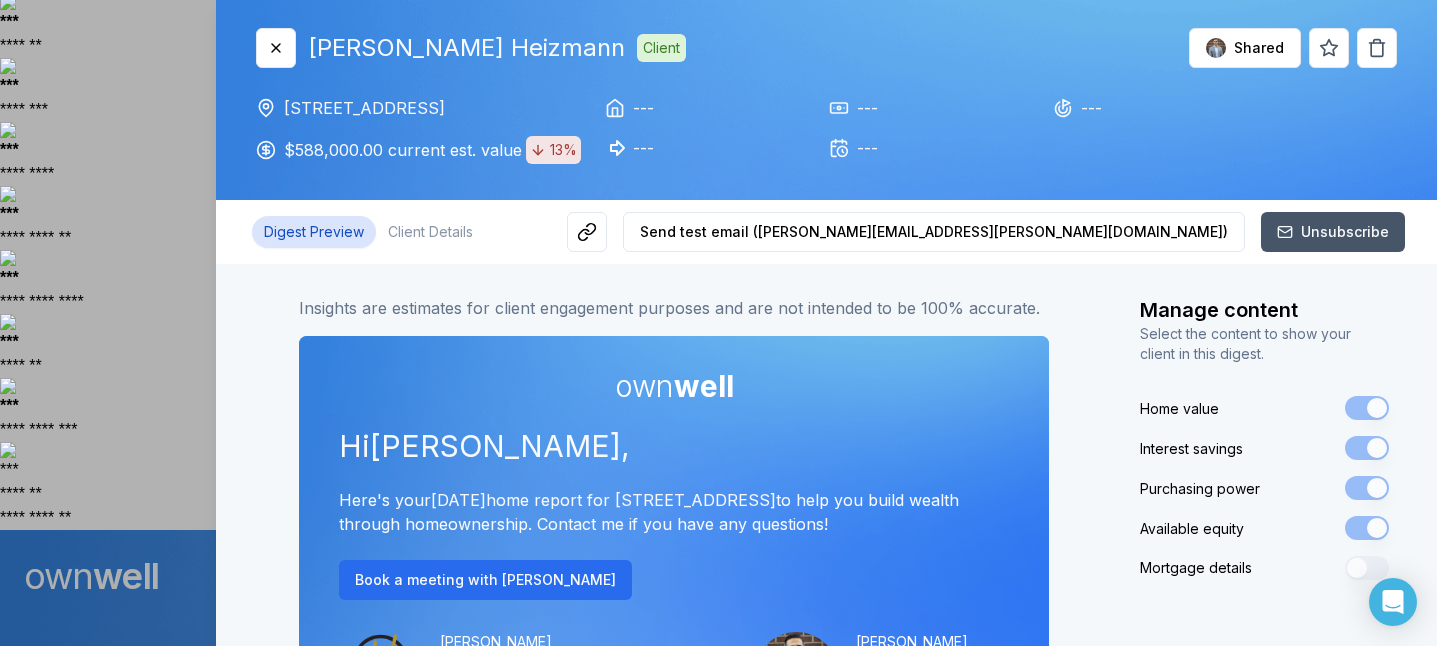 scroll, scrollTop: 0, scrollLeft: 0, axis: both 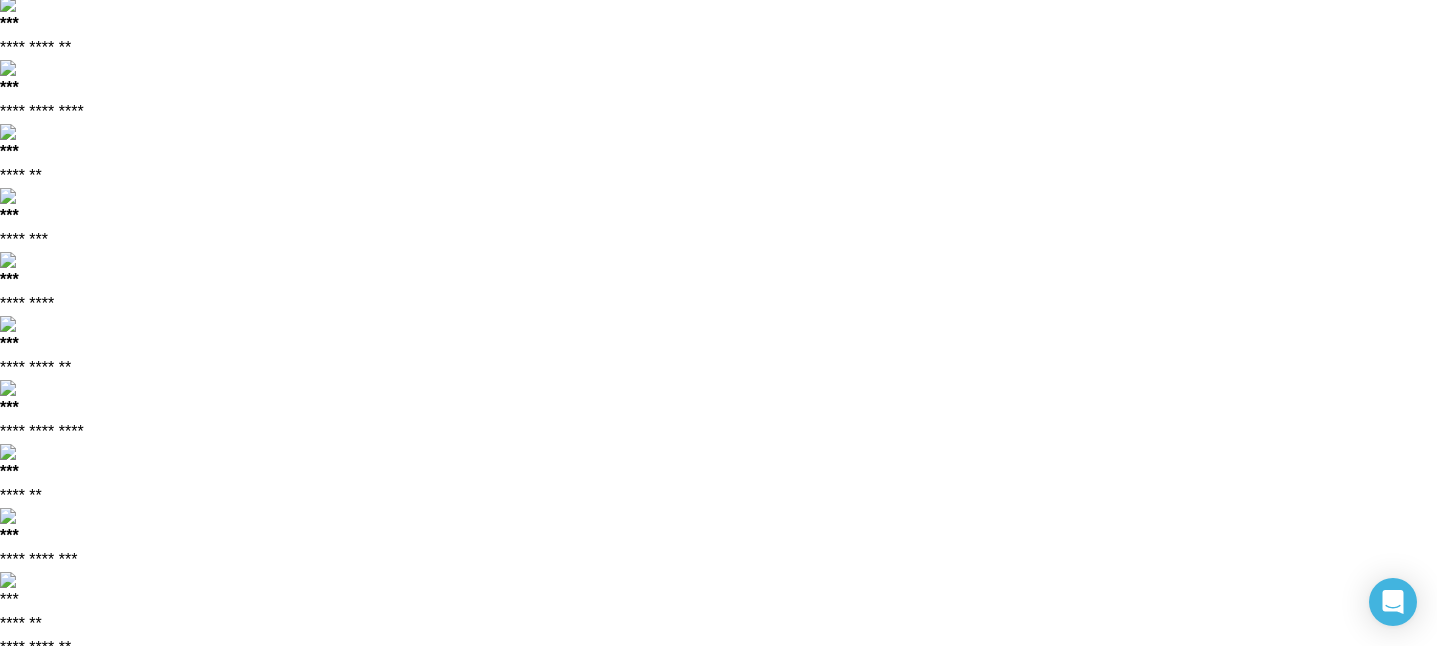click on "Type" at bounding box center (397, 1356) 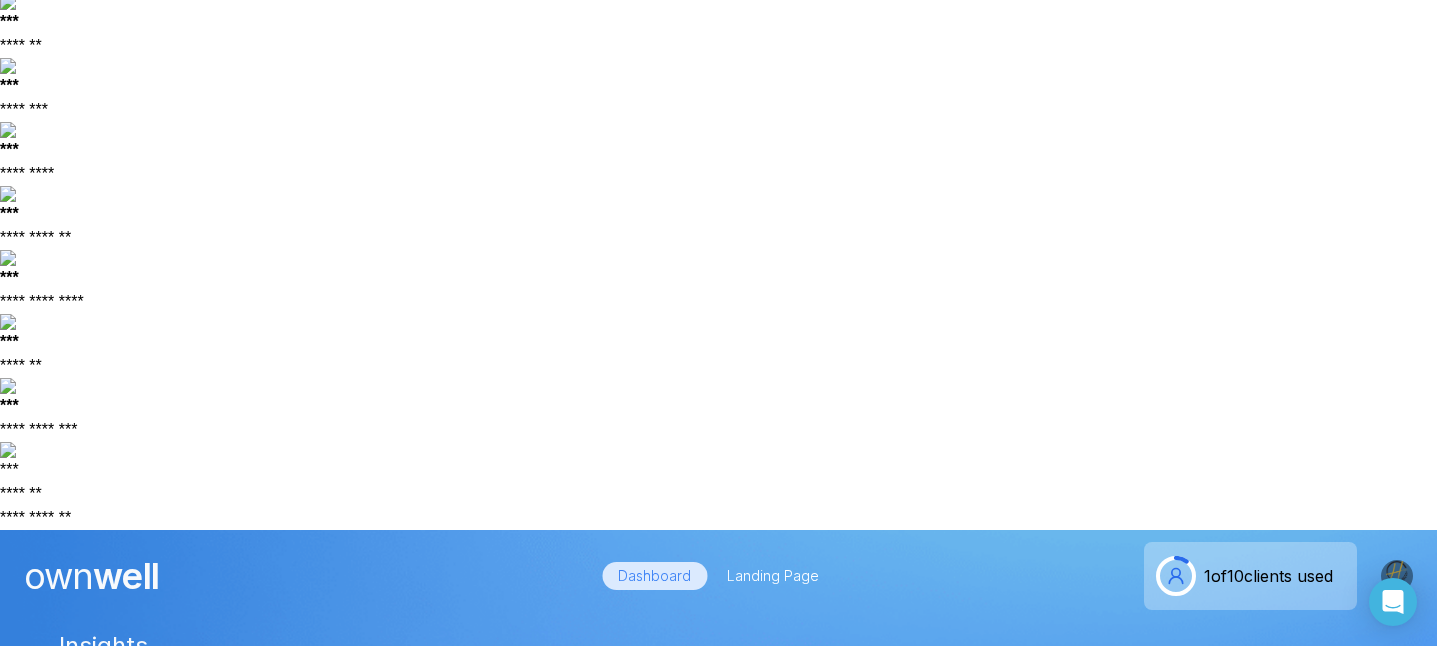 click on "Client" at bounding box center (397, 1286) 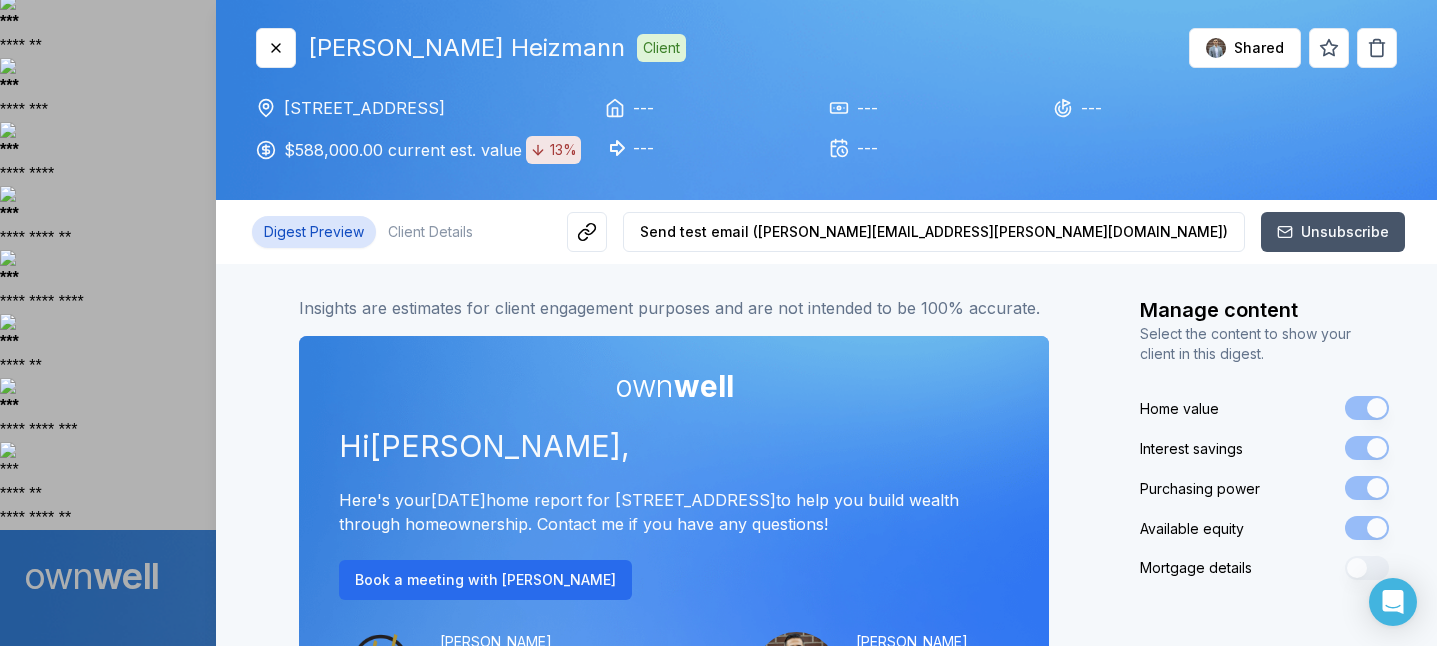 scroll, scrollTop: 0, scrollLeft: 0, axis: both 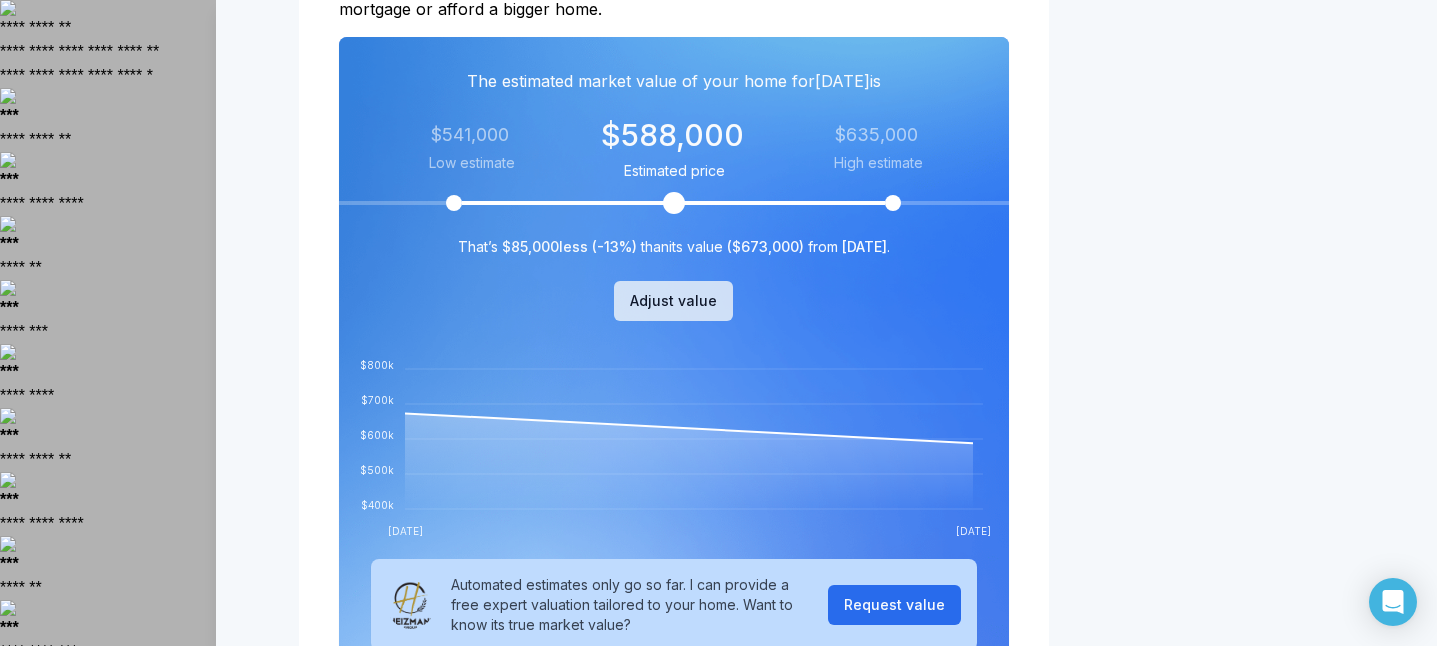 click on "Adjust value" at bounding box center (673, 301) 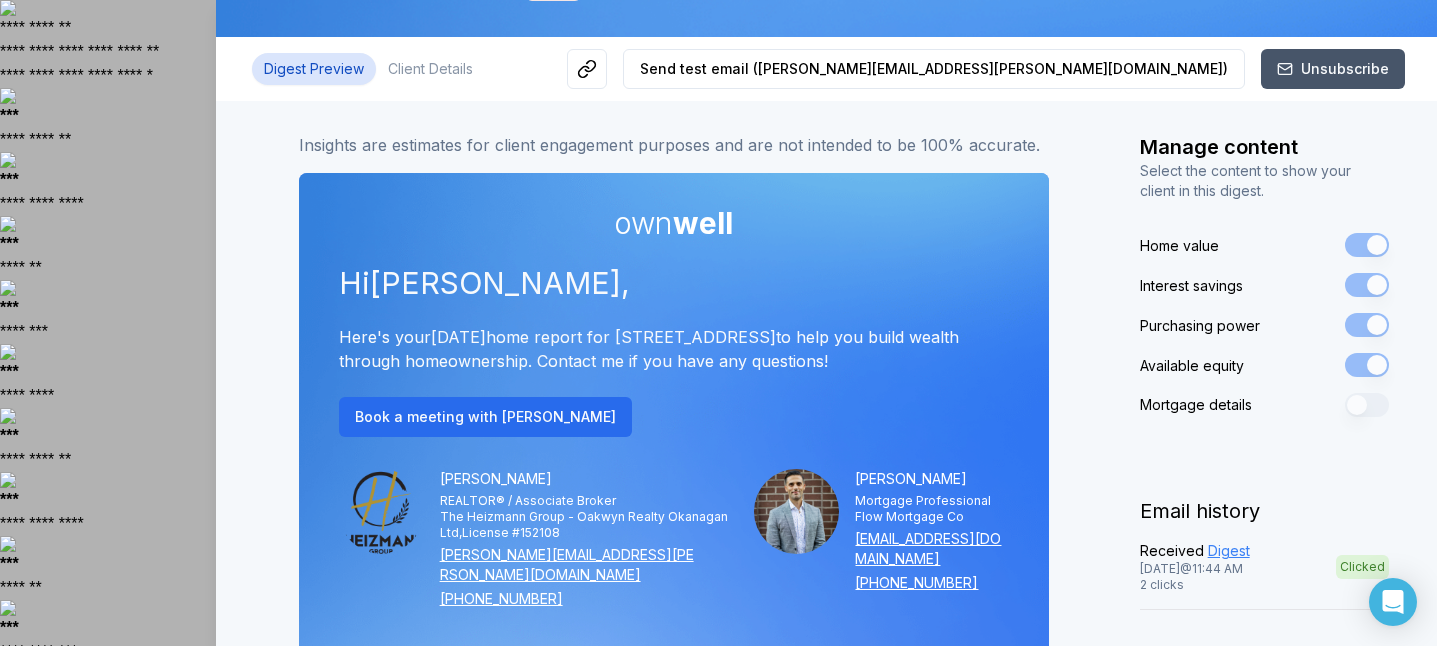 scroll, scrollTop: 159, scrollLeft: 0, axis: vertical 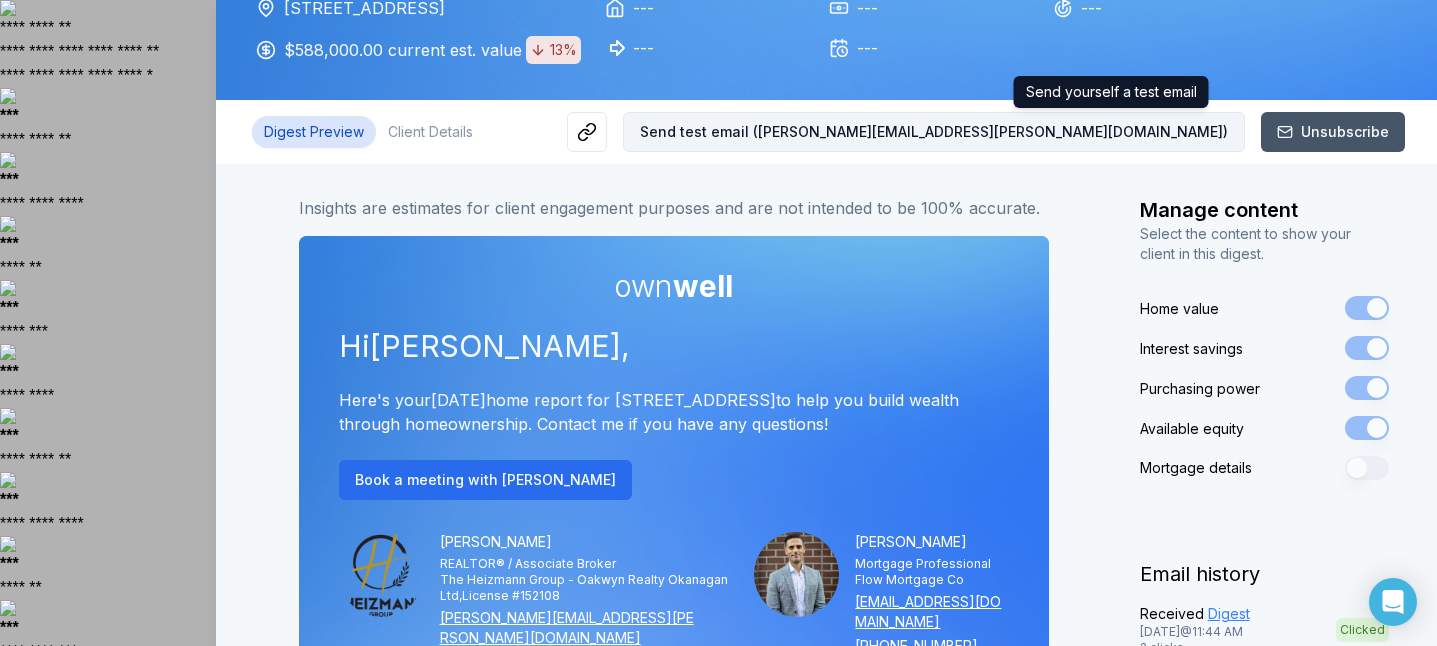 click on "Send test email ( kim@heizmann.ca )" at bounding box center [934, 132] 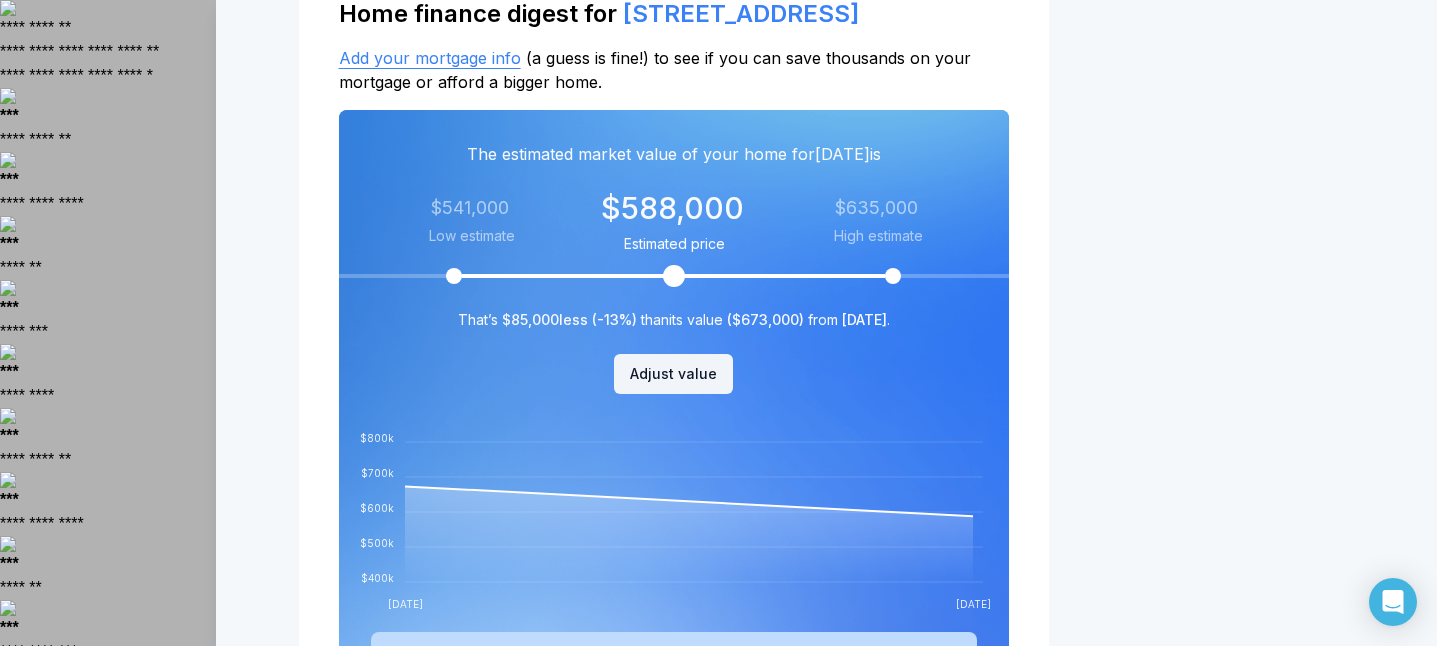 scroll, scrollTop: 946, scrollLeft: 0, axis: vertical 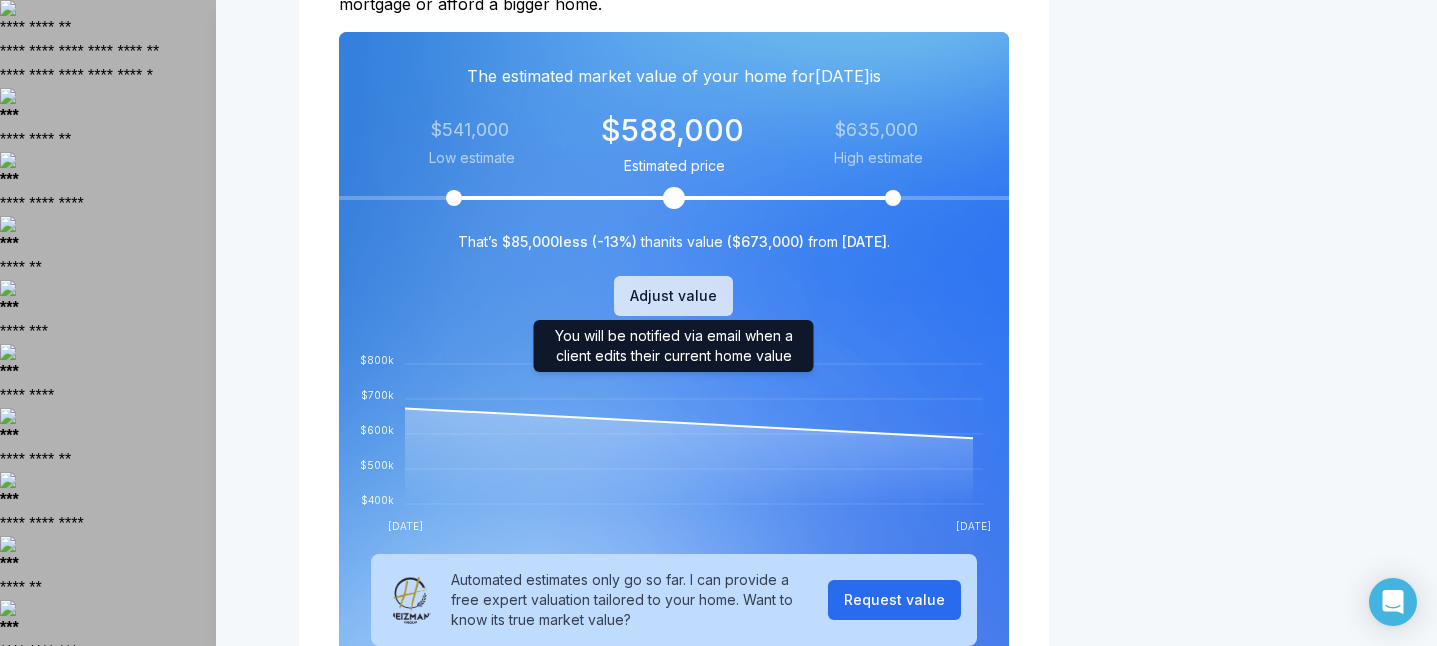 click on "Adjust value" at bounding box center (673, 296) 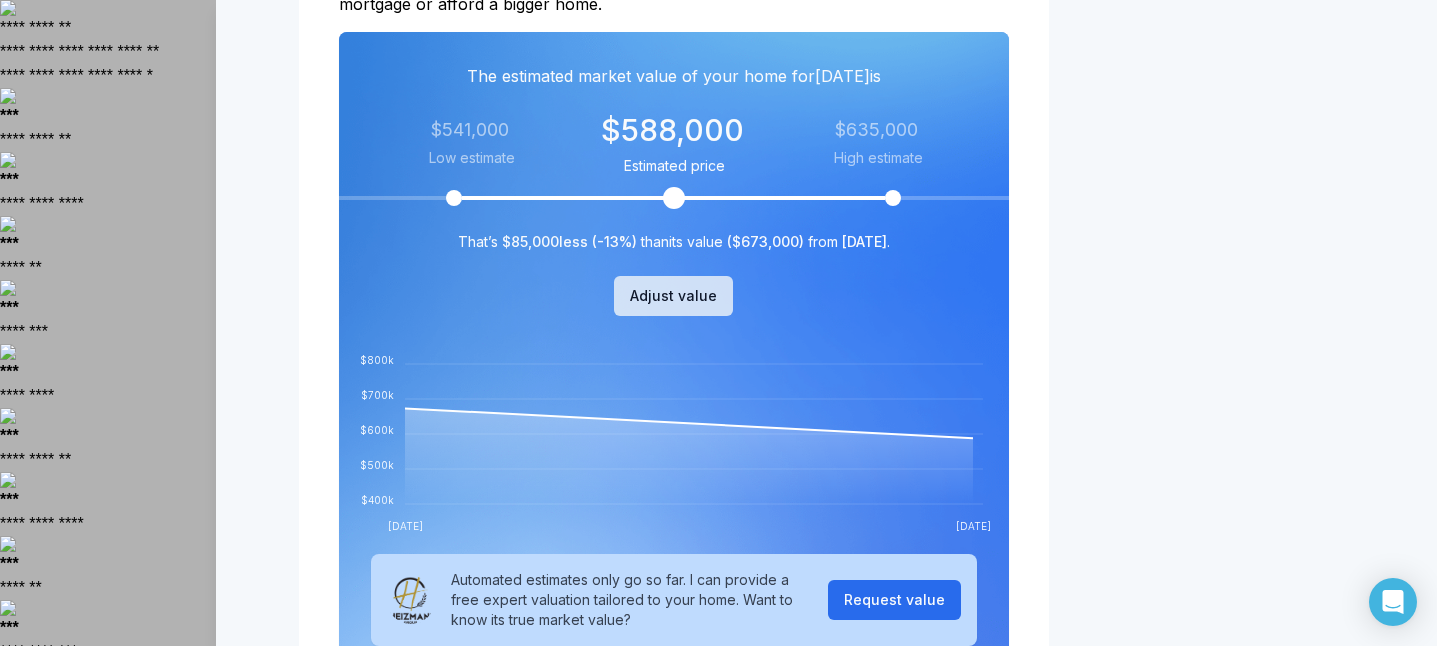 click on "Adjust value" at bounding box center (673, 296) 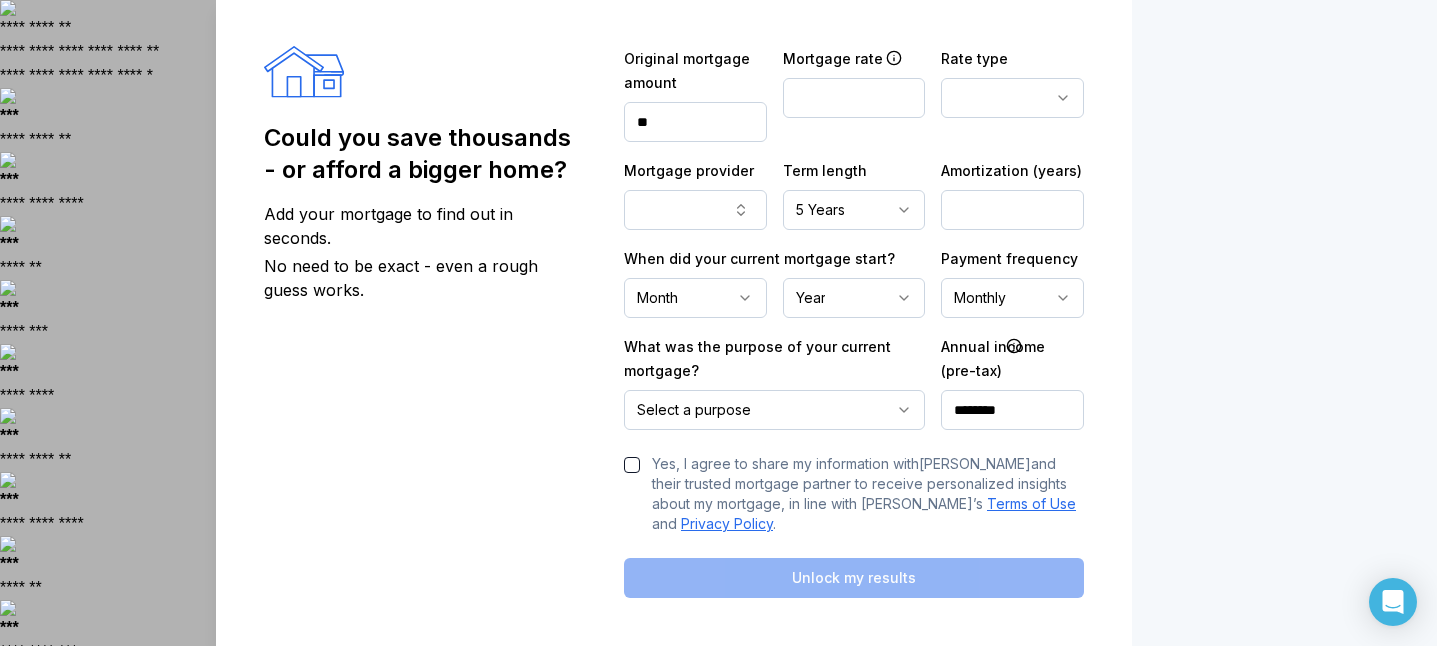 scroll, scrollTop: 2087, scrollLeft: 0, axis: vertical 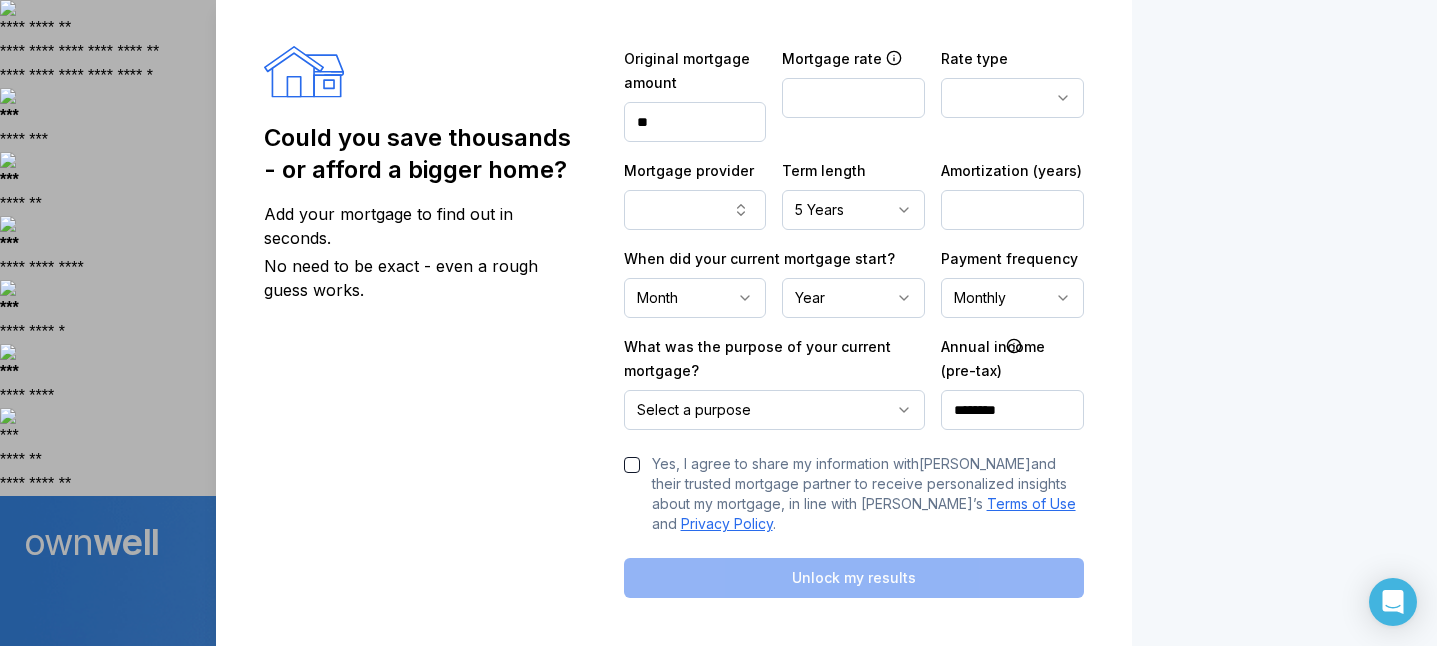 click on "**" at bounding box center (695, 122) 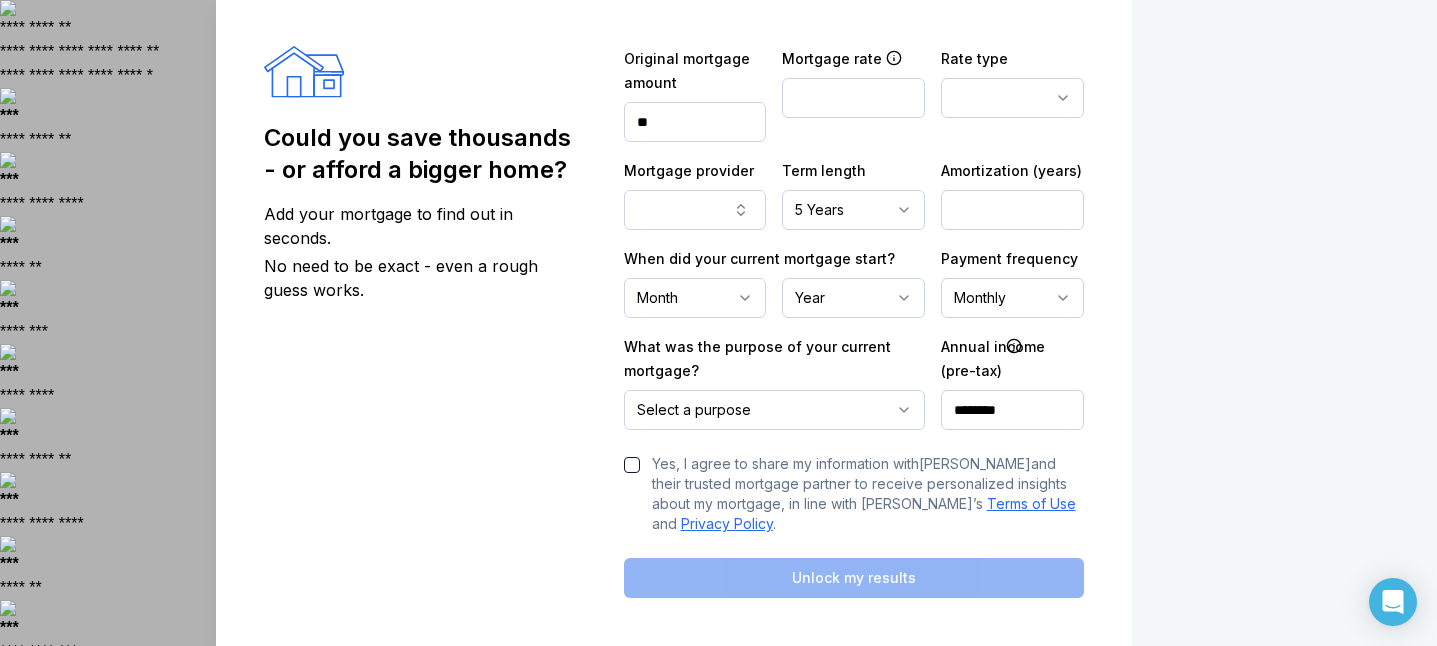 click on "**********" at bounding box center (674, 322) 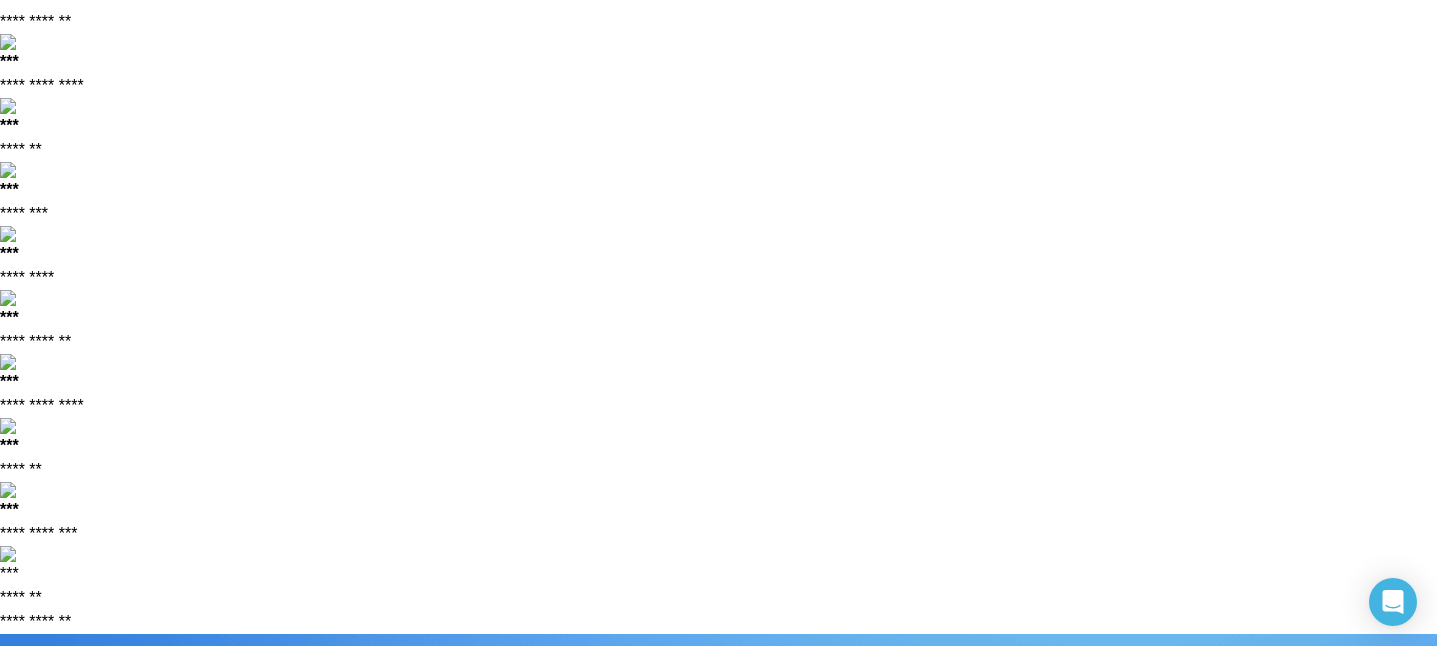 scroll, scrollTop: 222, scrollLeft: 0, axis: vertical 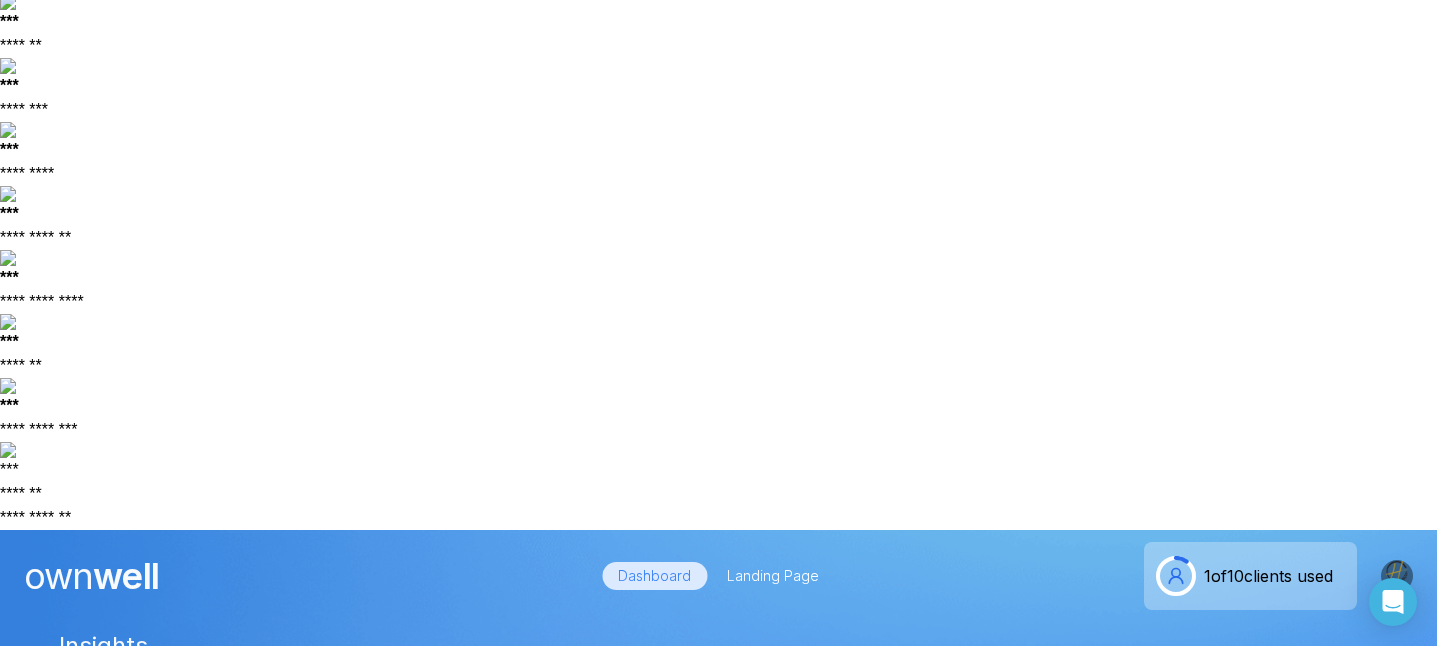 click on "Client" at bounding box center (397, 1286) 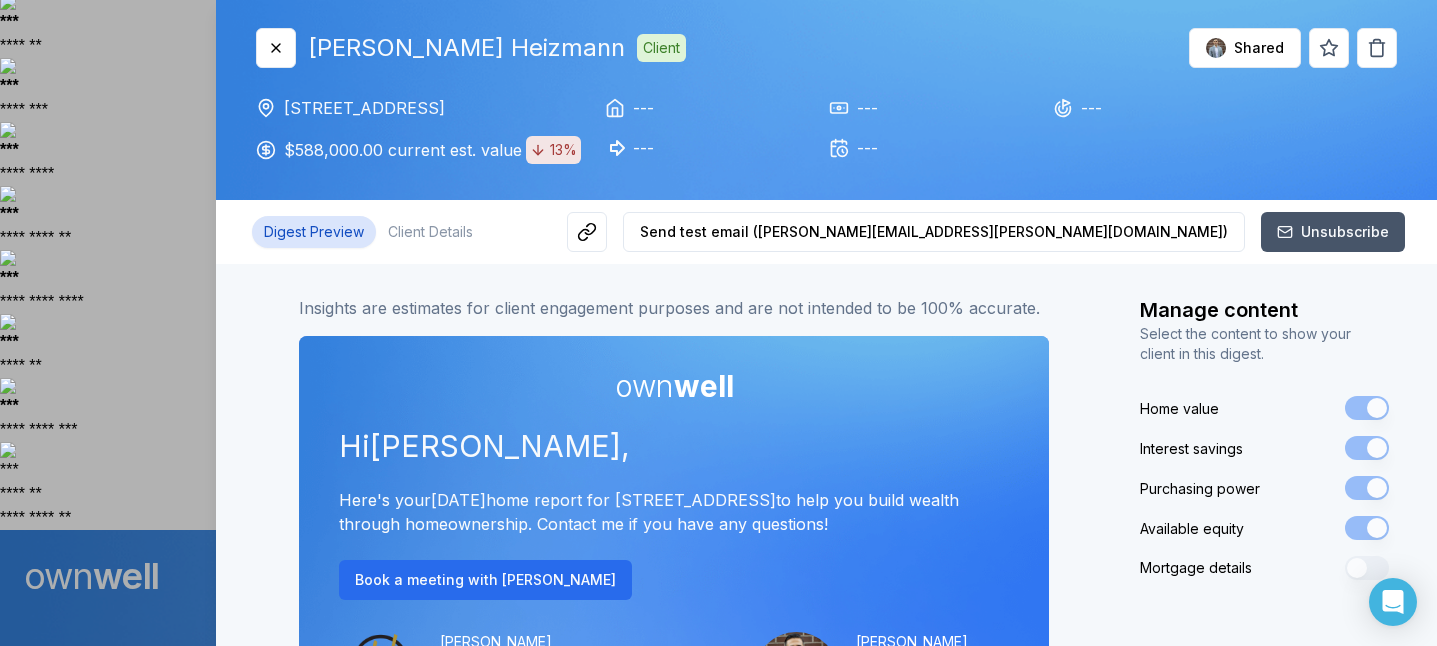 scroll, scrollTop: 0, scrollLeft: 0, axis: both 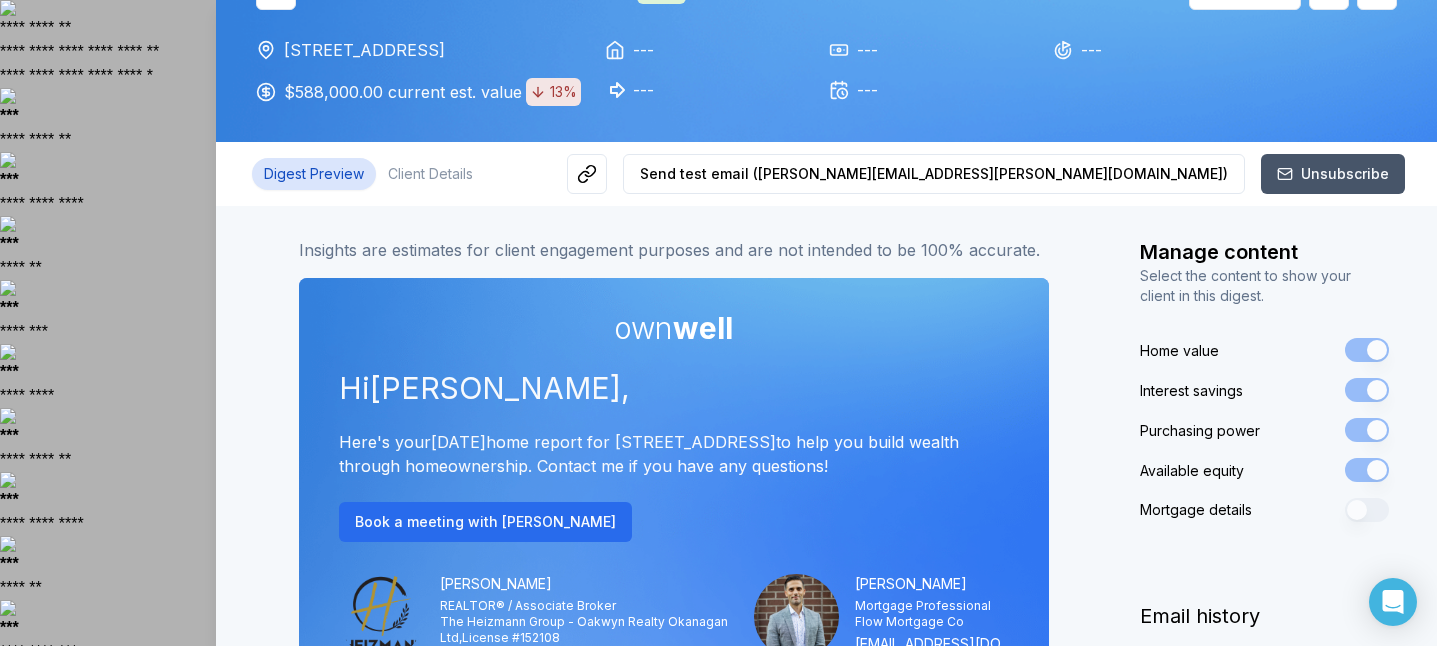 click 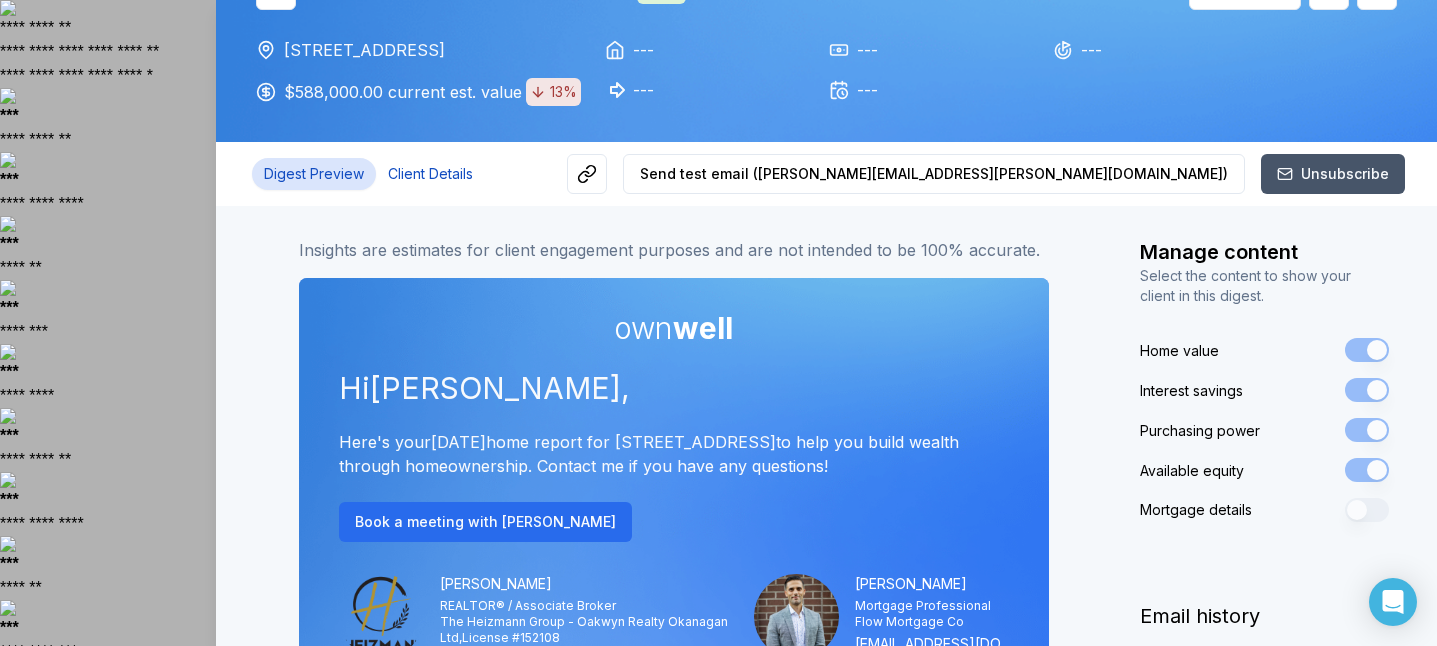 click on "Client Details" at bounding box center (430, 174) 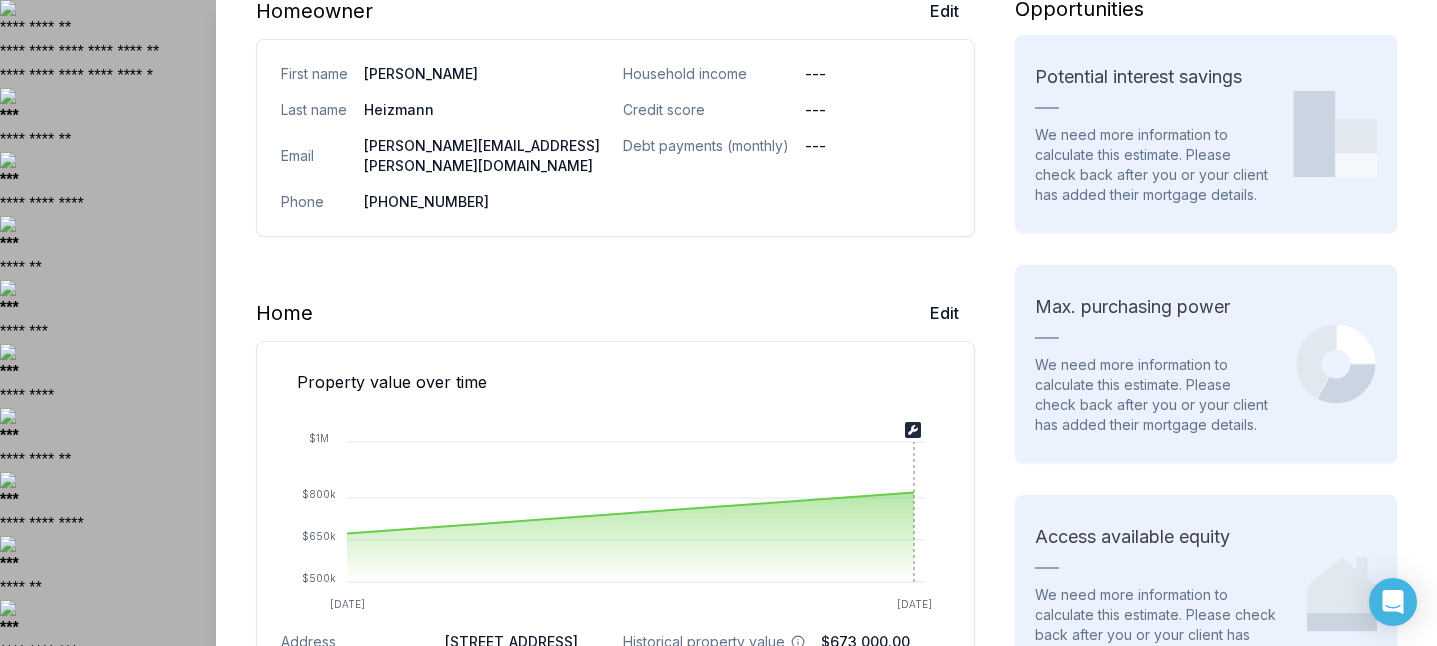 scroll, scrollTop: 322, scrollLeft: 0, axis: vertical 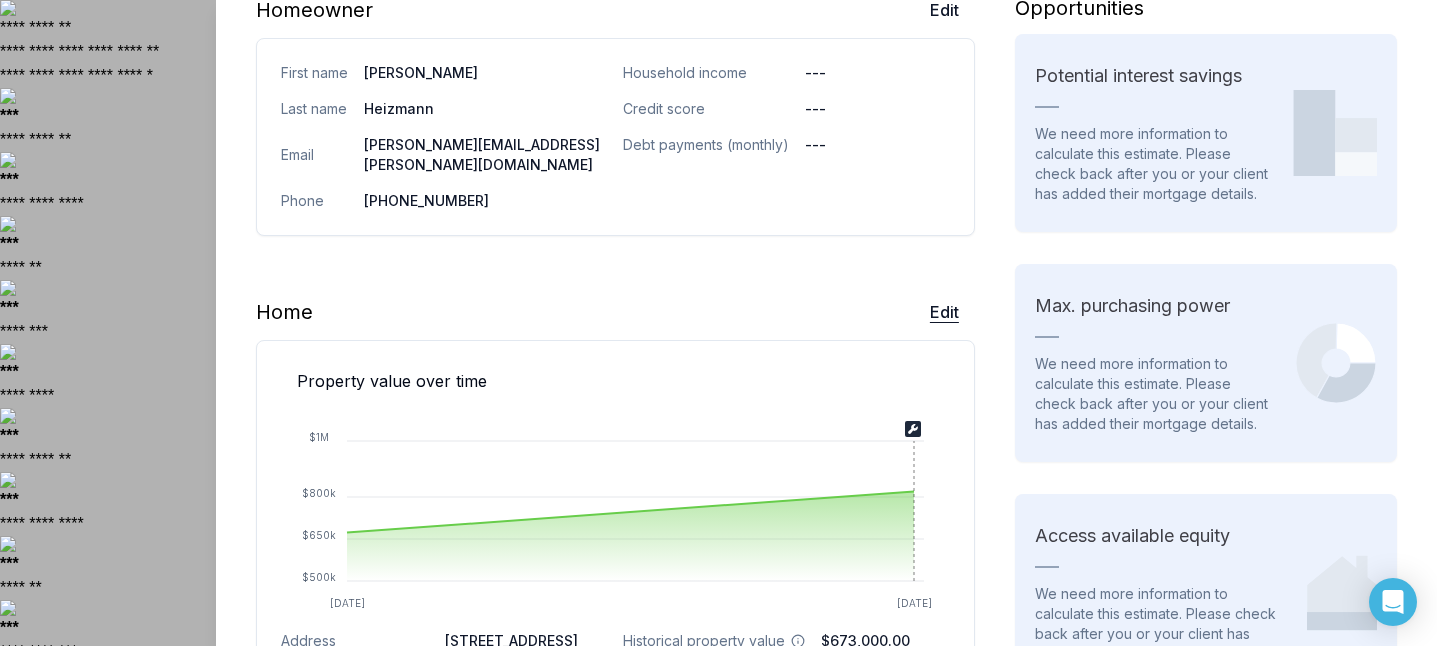 click on "Edit" at bounding box center [944, 312] 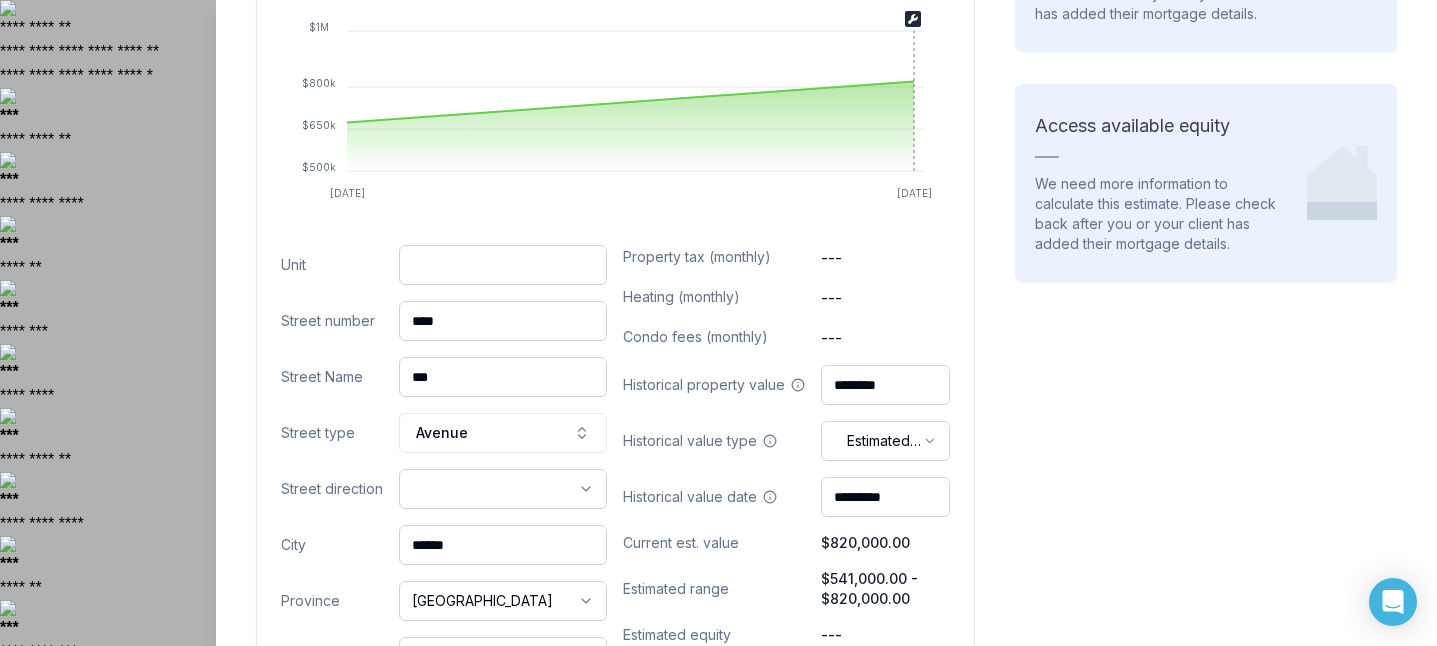 scroll, scrollTop: 748, scrollLeft: 0, axis: vertical 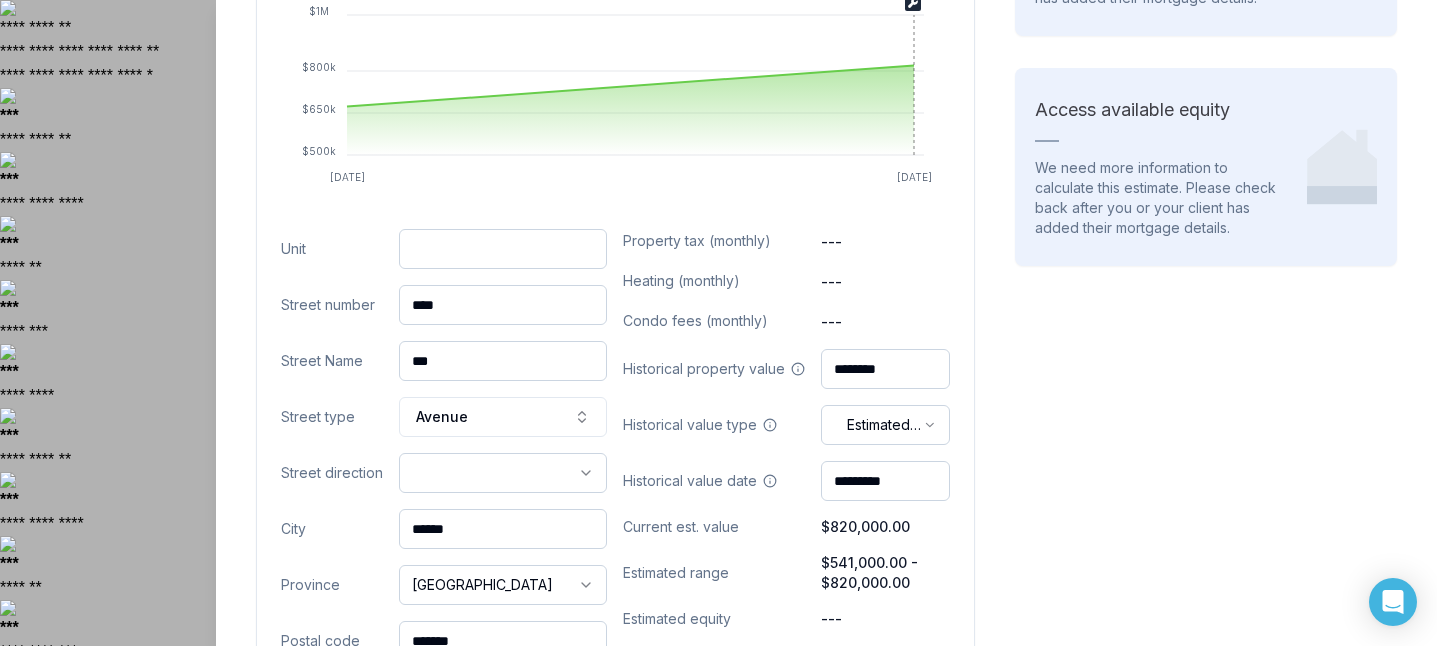 click on "$820,000.00" at bounding box center [885, 527] 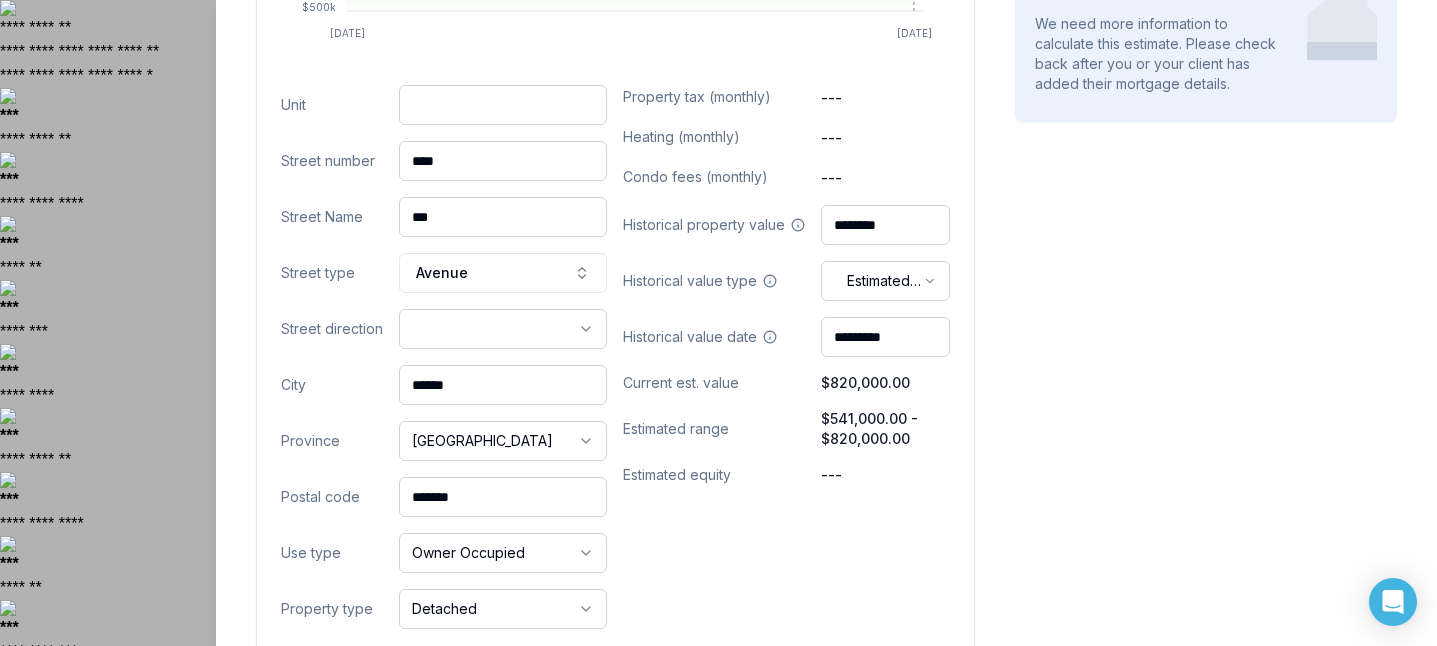 scroll, scrollTop: 880, scrollLeft: 0, axis: vertical 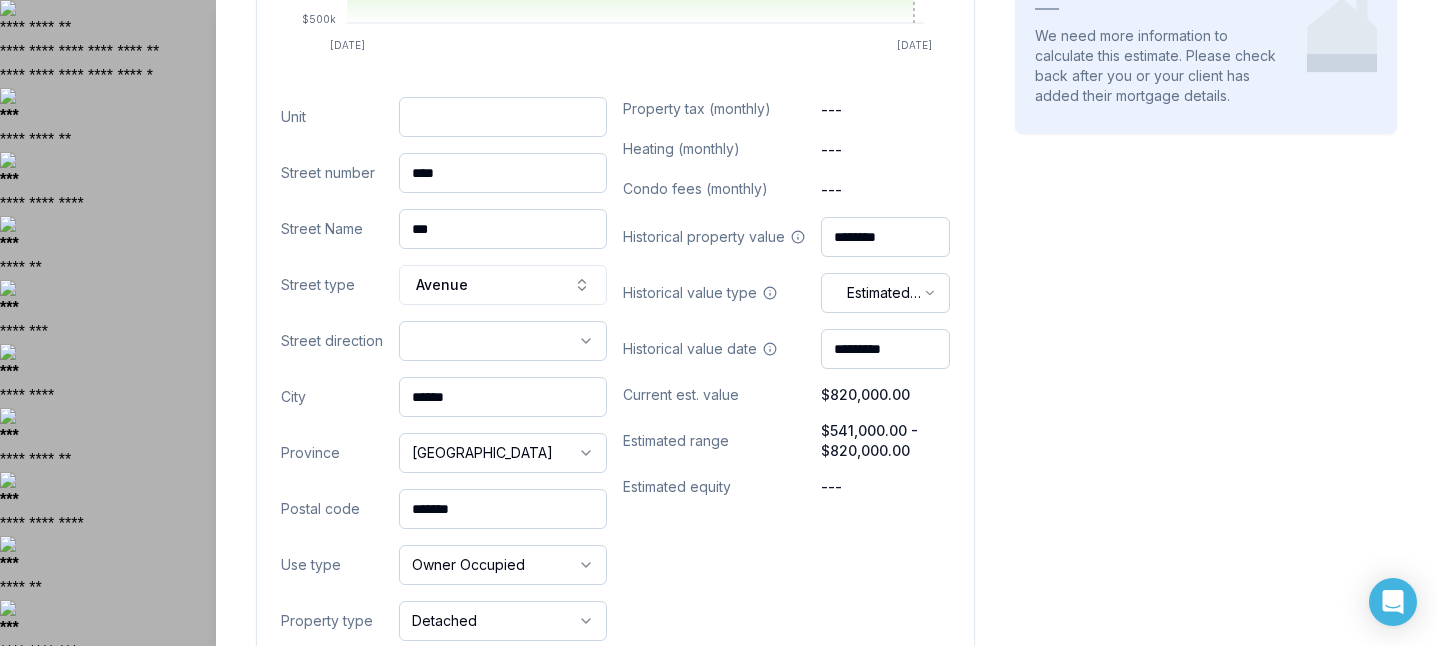 click on "$820,000.00" at bounding box center (885, 395) 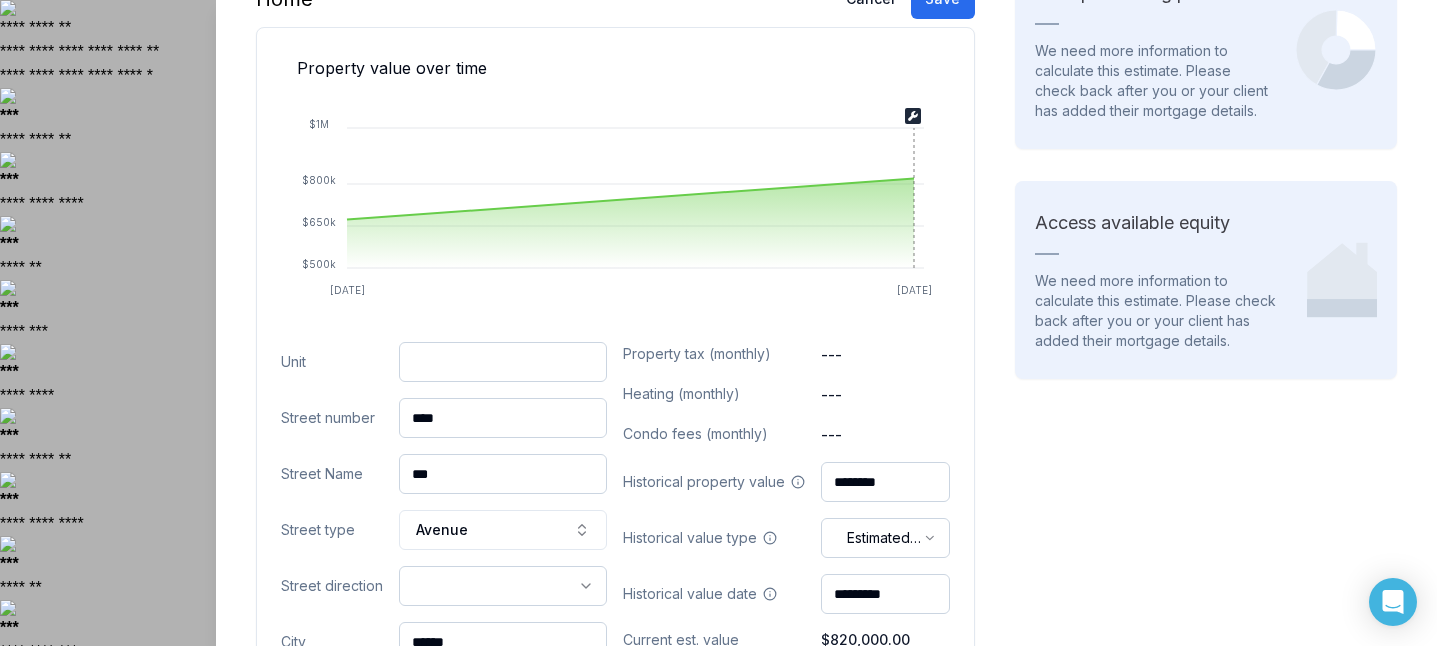 scroll, scrollTop: 584, scrollLeft: 0, axis: vertical 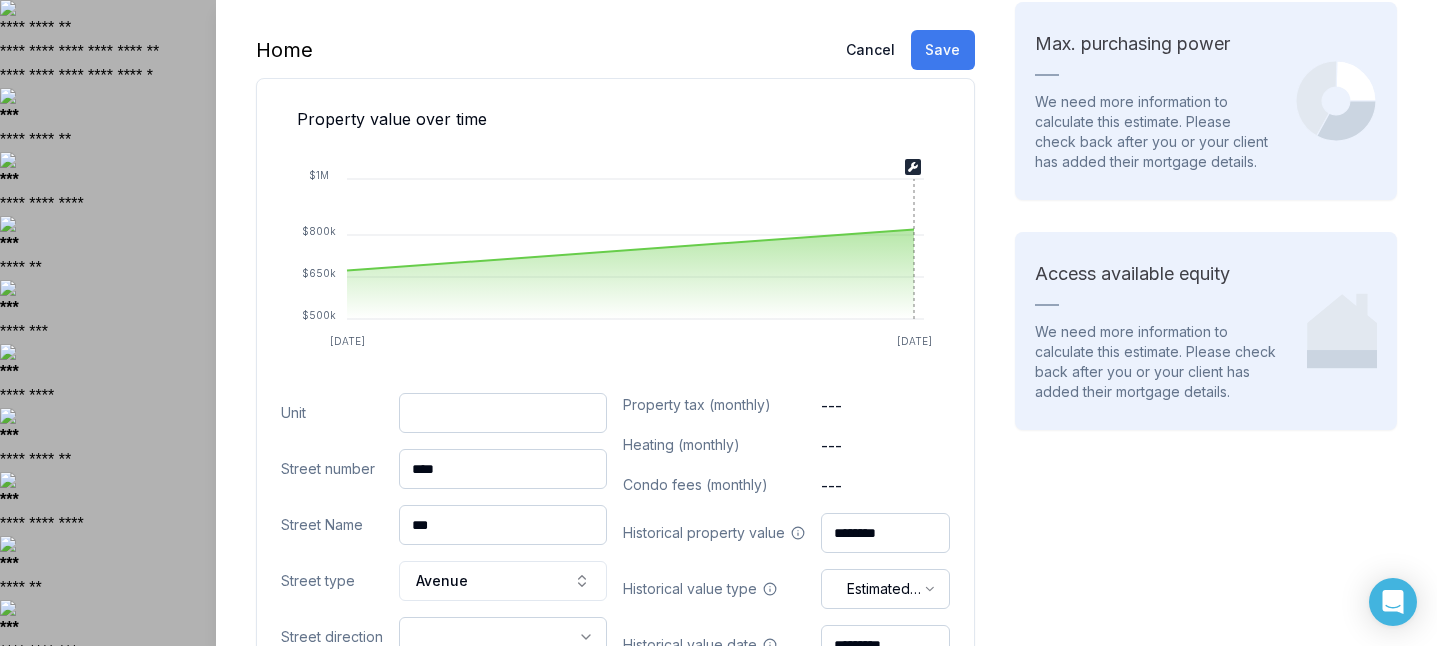 click on "Save" at bounding box center [943, 50] 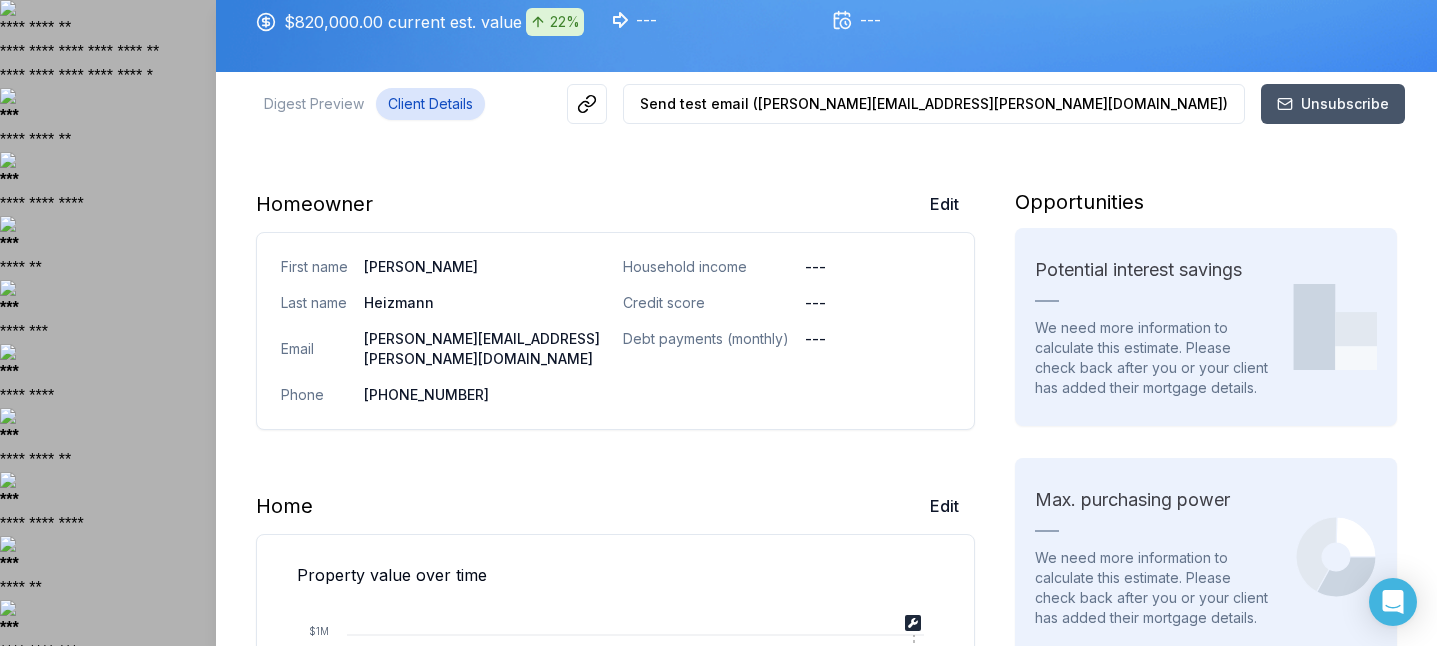 scroll, scrollTop: 125, scrollLeft: 0, axis: vertical 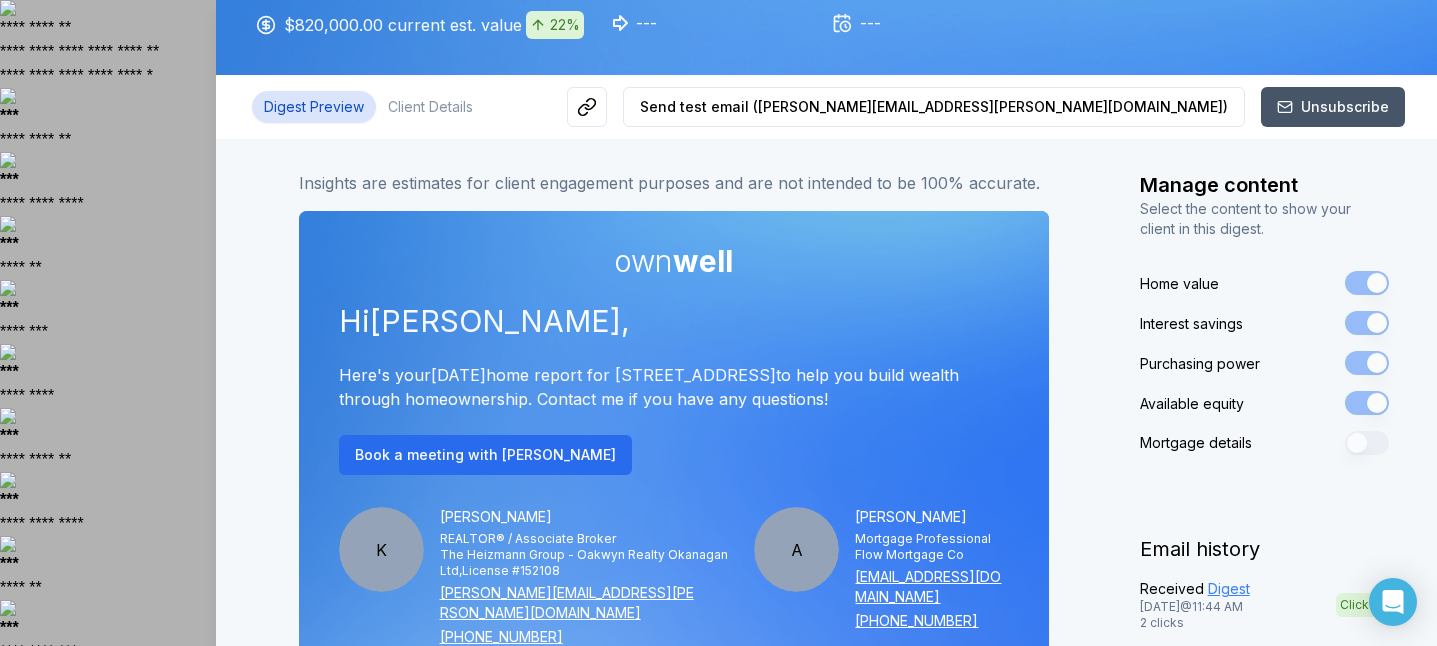 click on "Digest Preview" at bounding box center [314, 107] 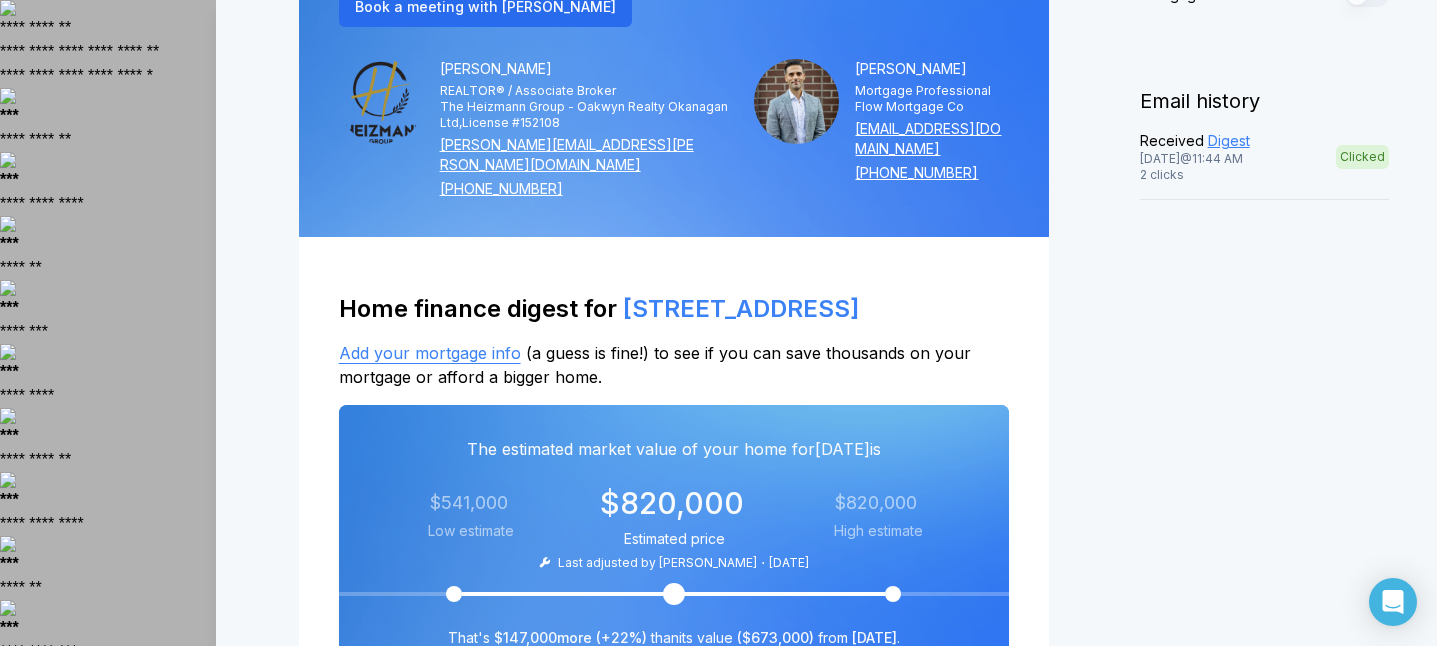 scroll, scrollTop: 592, scrollLeft: 0, axis: vertical 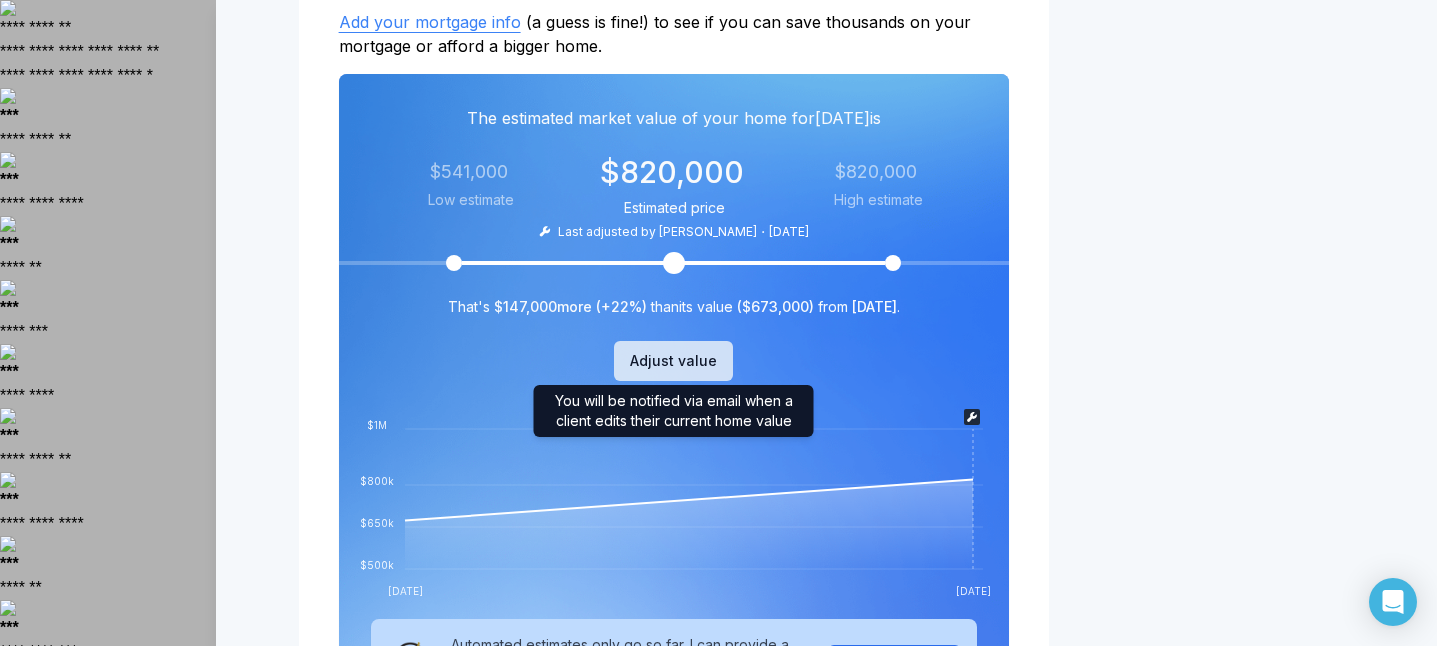 click on "Adjust value" at bounding box center [673, 361] 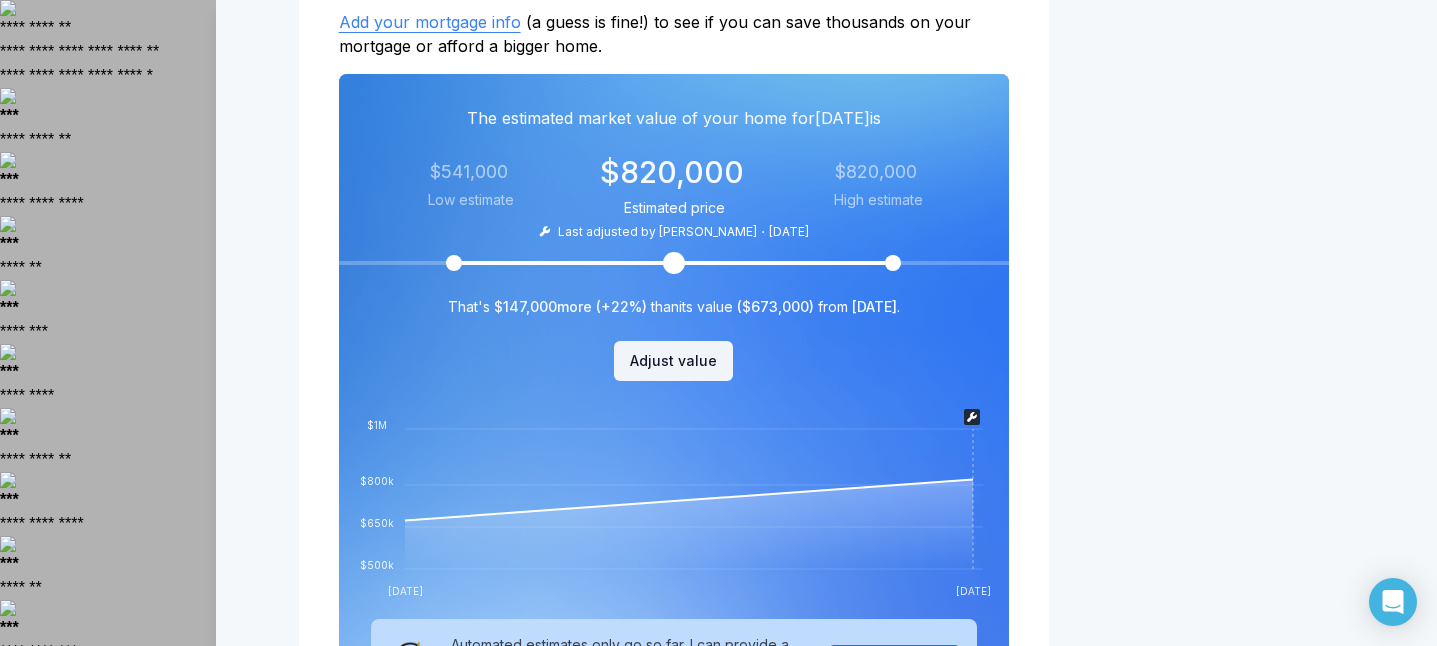 drag, startPoint x: 672, startPoint y: 264, endPoint x: 609, endPoint y: 264, distance: 63 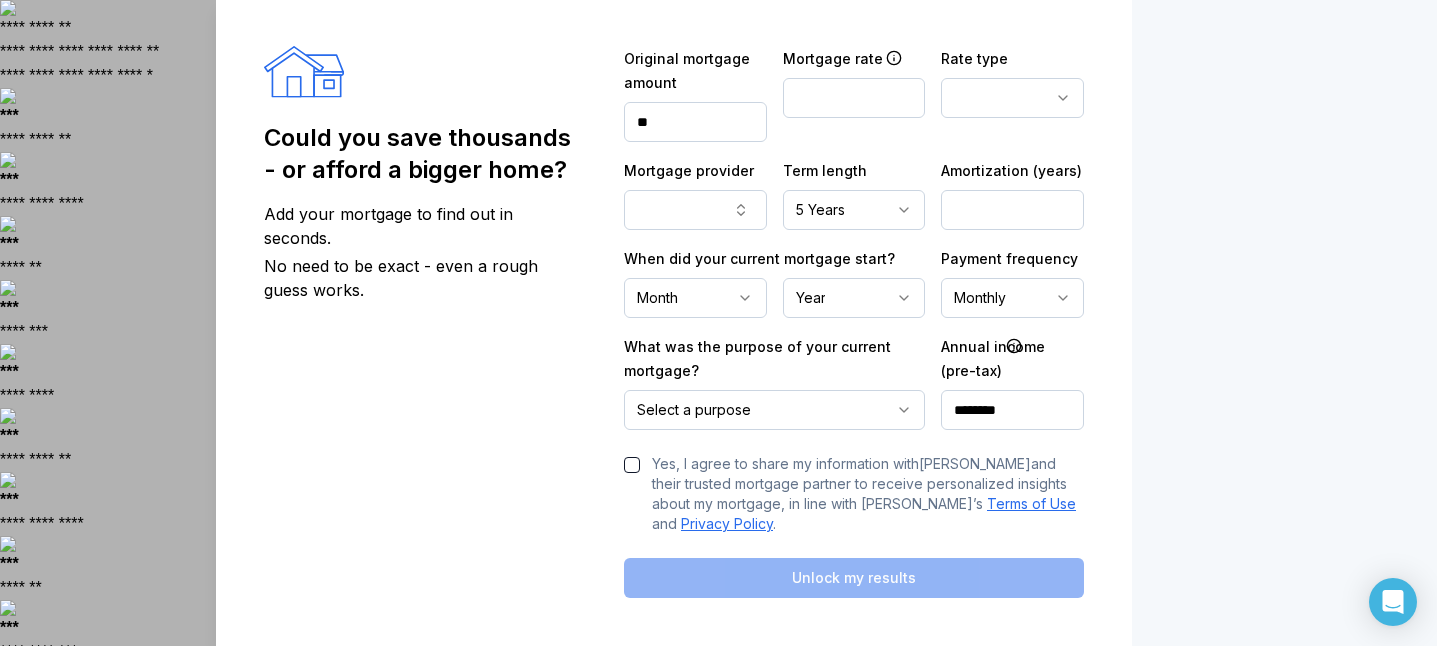scroll, scrollTop: 0, scrollLeft: 0, axis: both 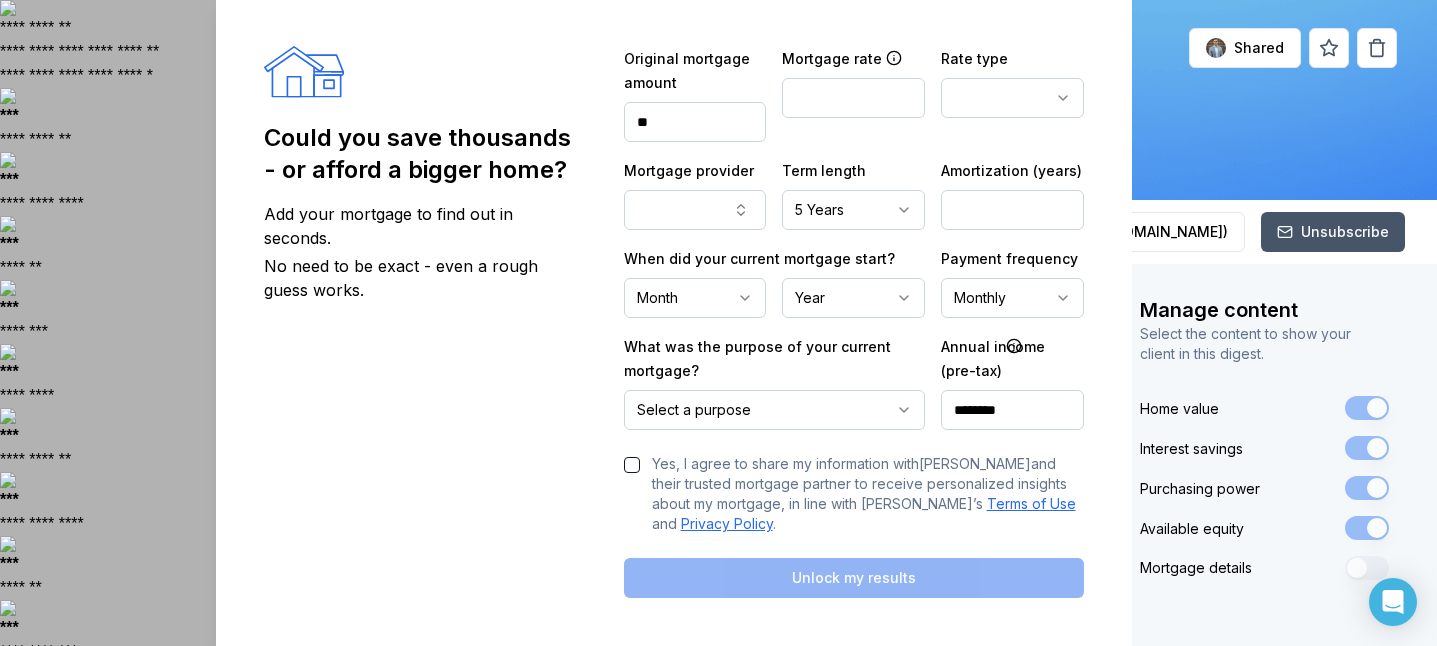 click at bounding box center [718, 323] 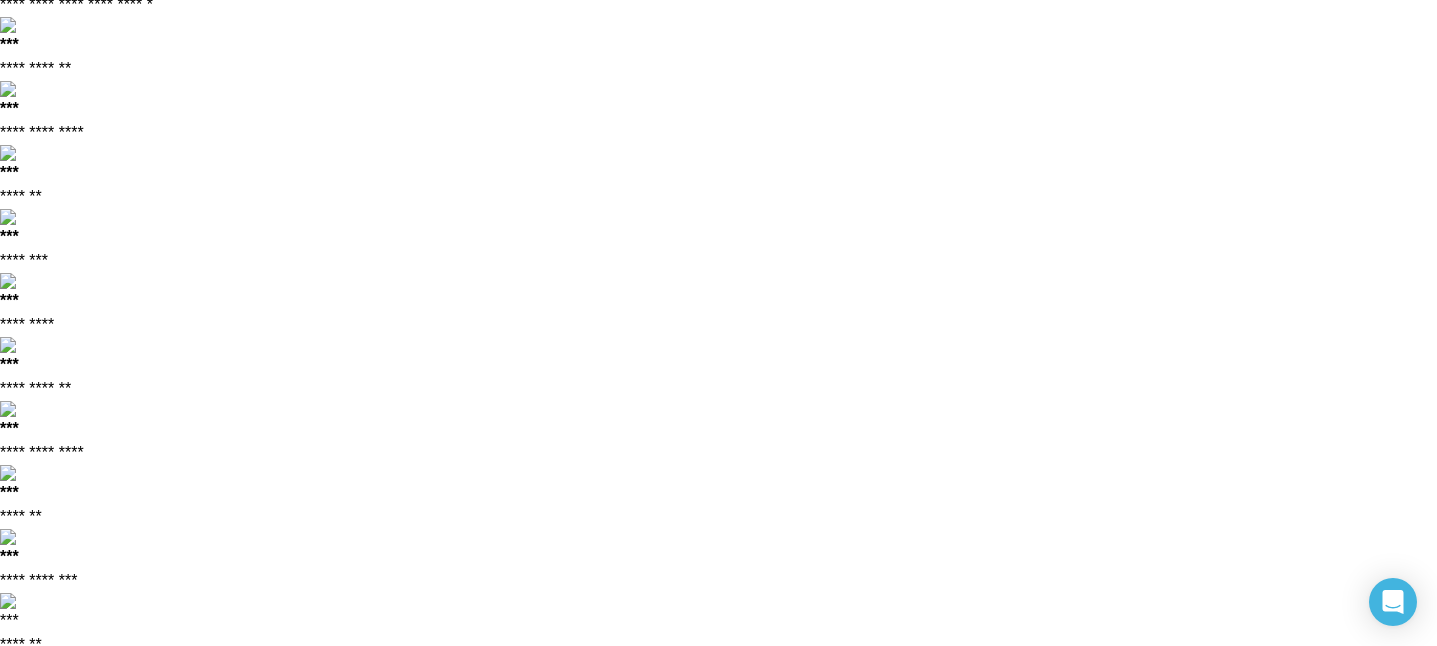 scroll, scrollTop: 222, scrollLeft: 0, axis: vertical 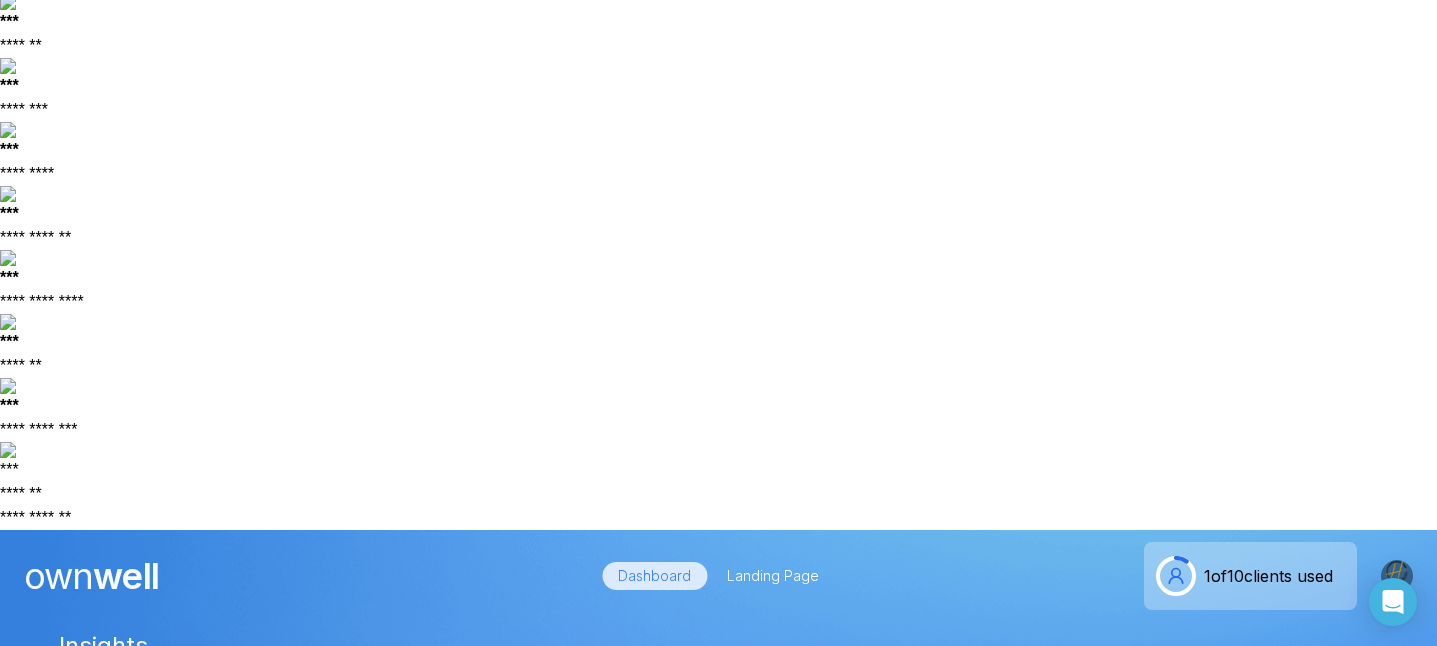click on "Bulk action   Add client" at bounding box center [1234, 1054] 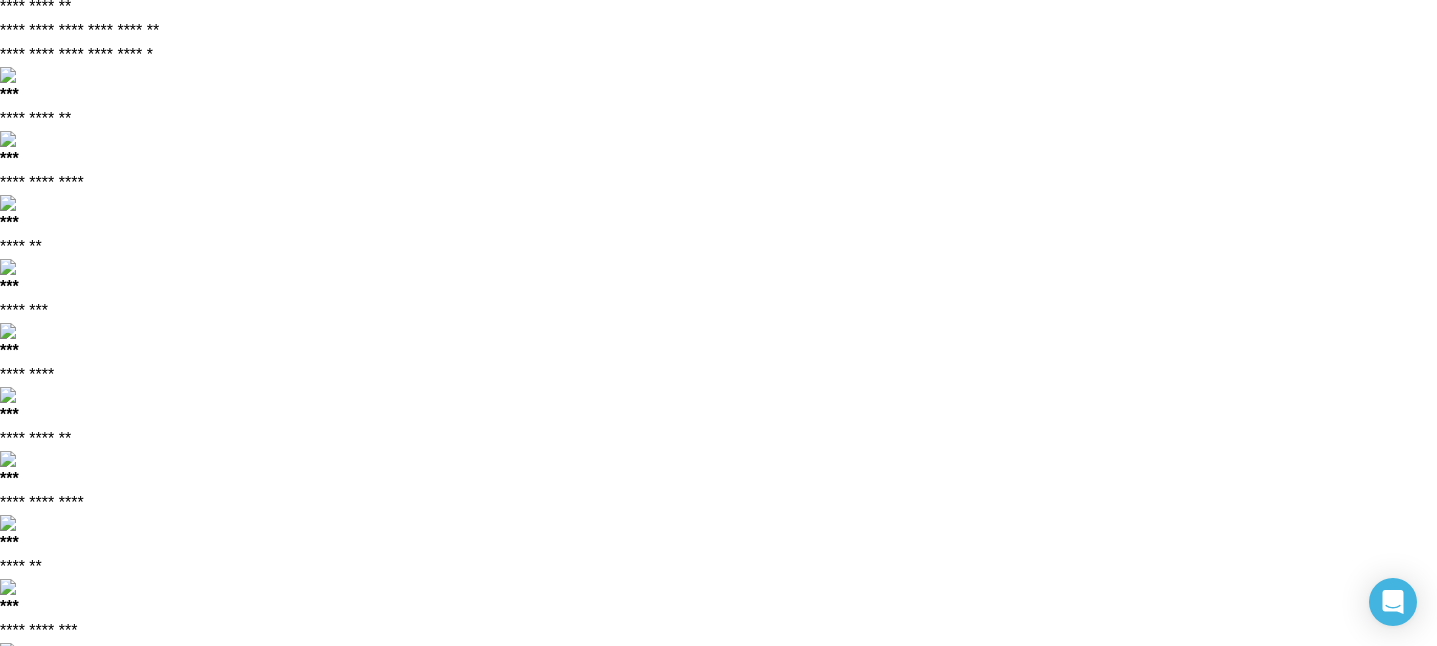 scroll, scrollTop: 0, scrollLeft: 0, axis: both 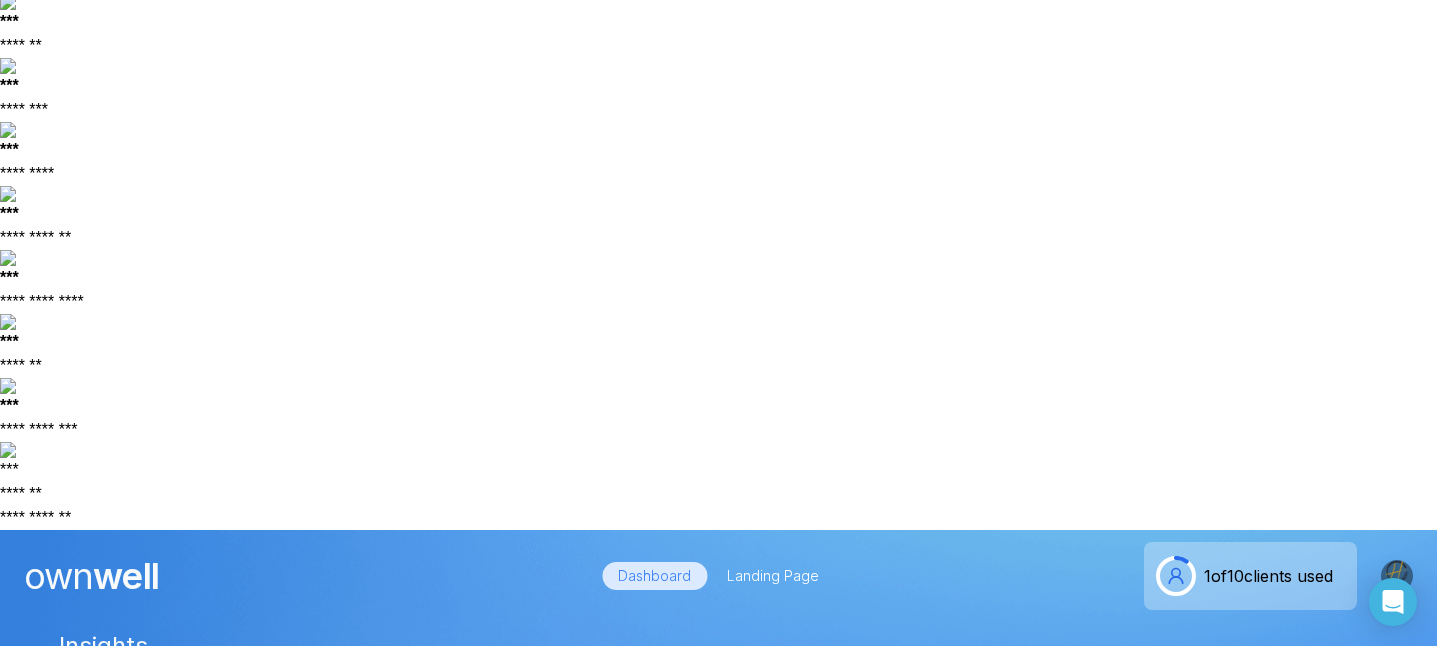 click on "[STREET_ADDRESS]" at bounding box center [522, 1287] 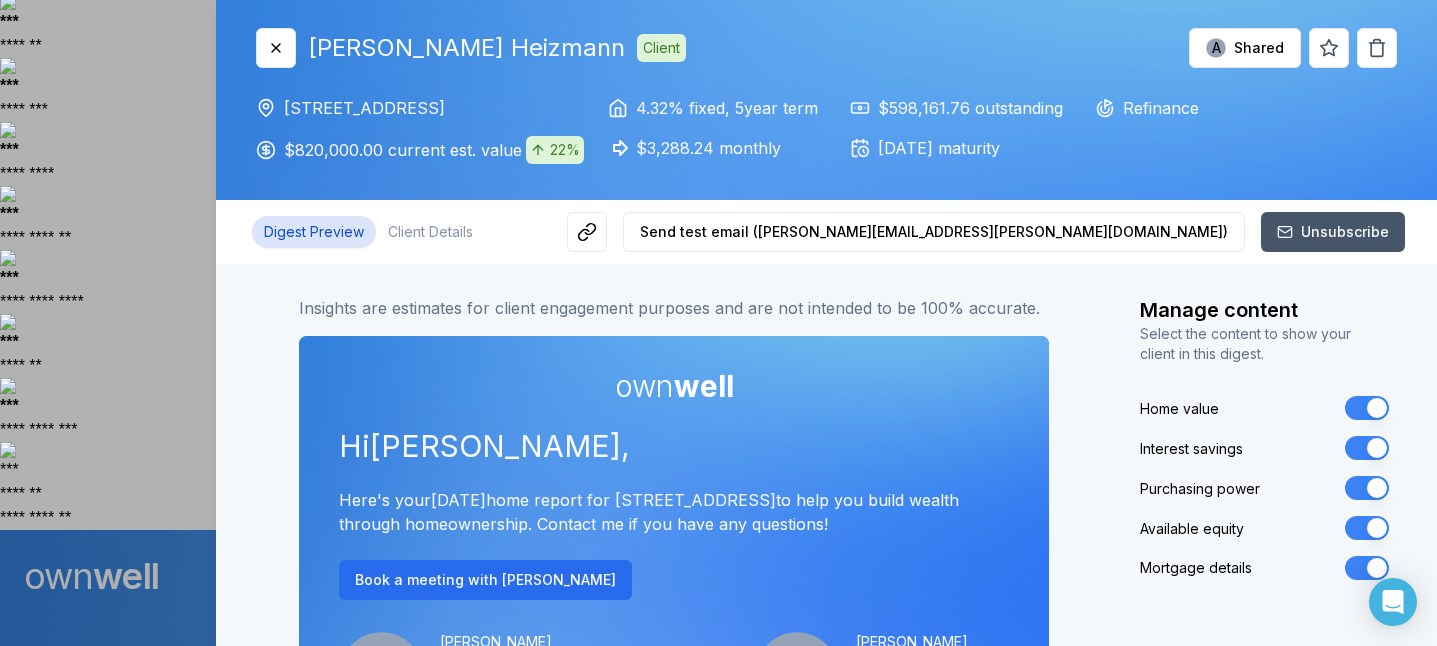 scroll, scrollTop: 0, scrollLeft: 0, axis: both 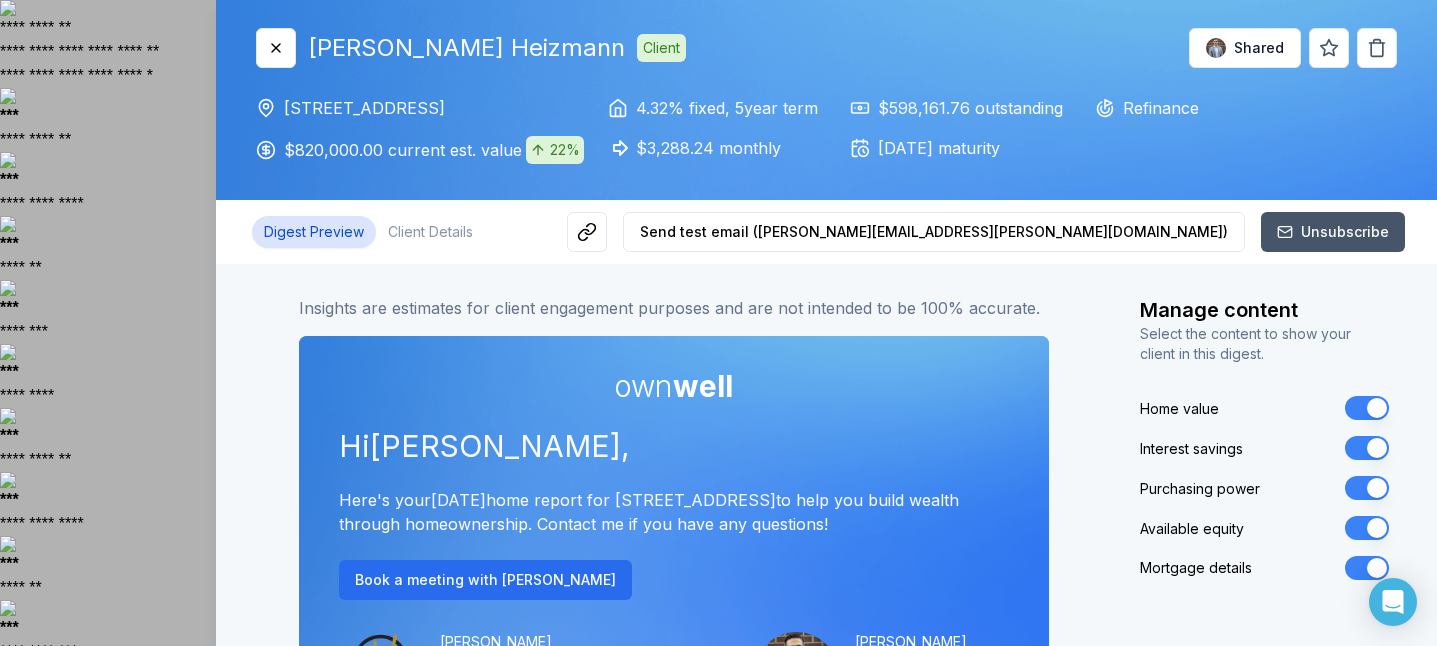 click on "Shared" at bounding box center [1245, 48] 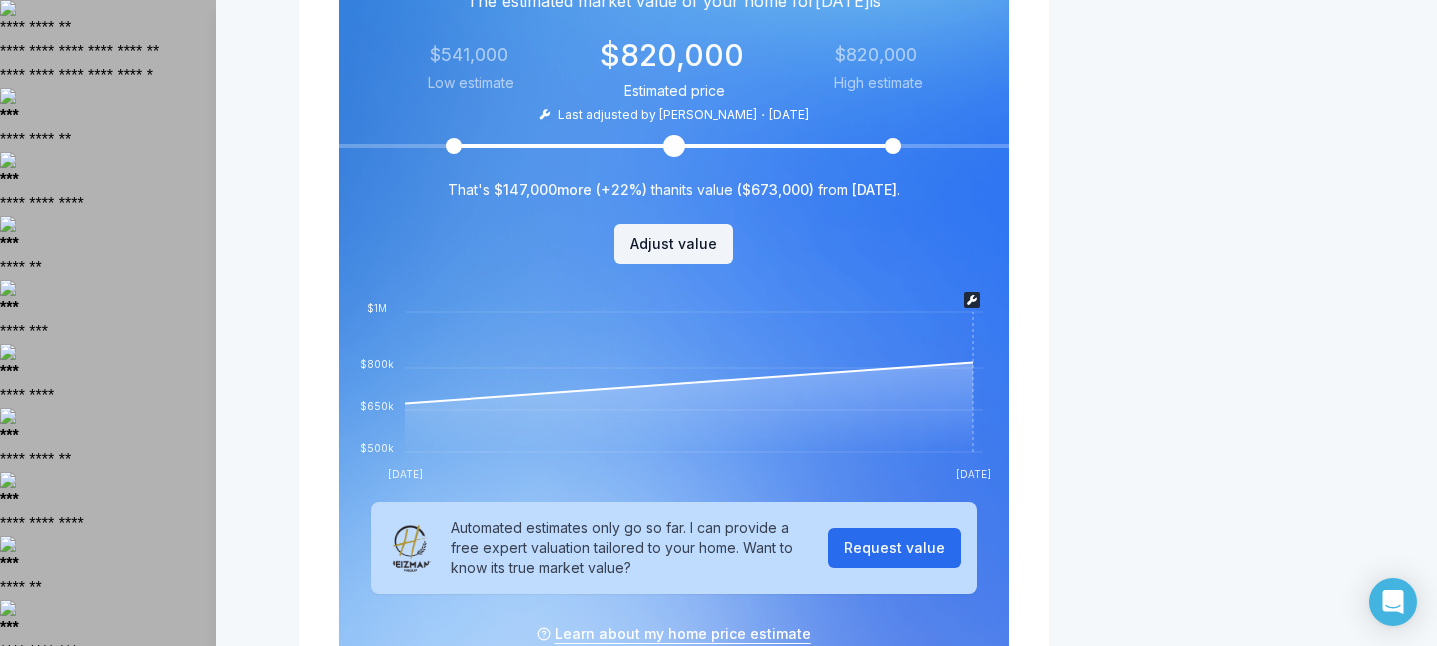 scroll, scrollTop: 1221, scrollLeft: 0, axis: vertical 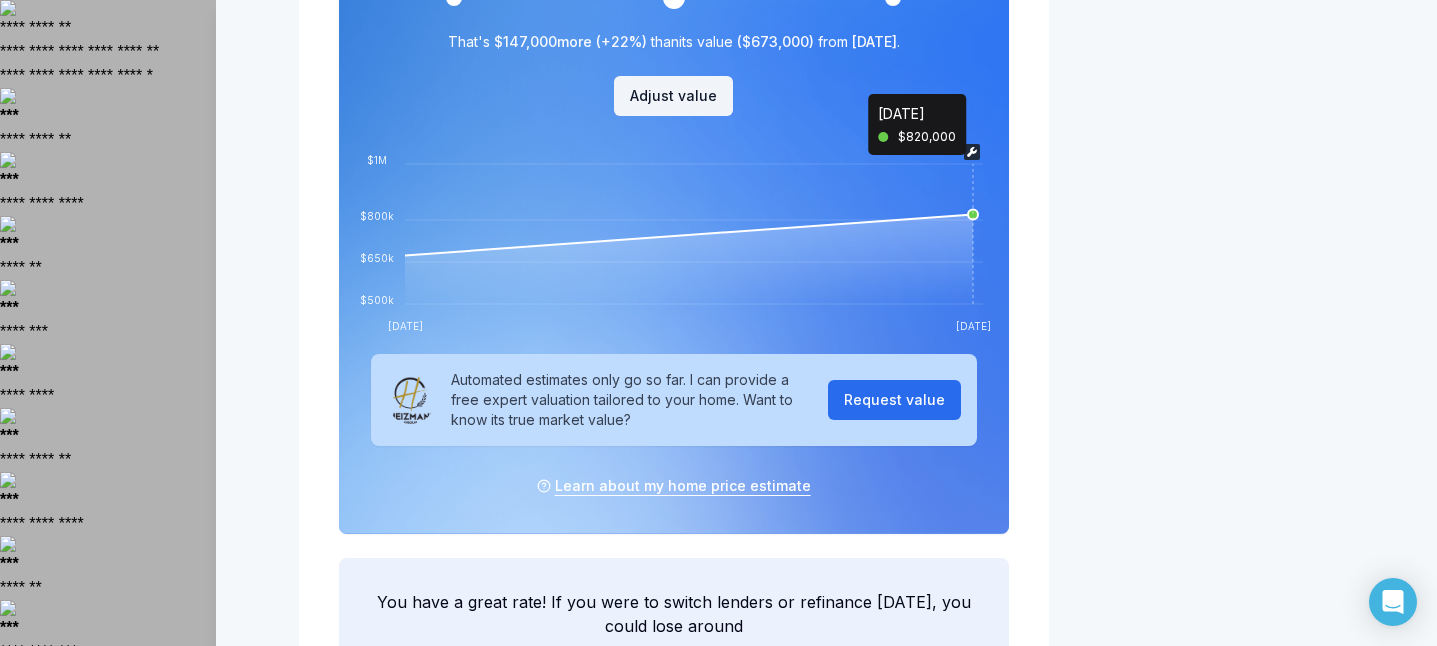 drag, startPoint x: 970, startPoint y: 216, endPoint x: 885, endPoint y: 228, distance: 85.84288 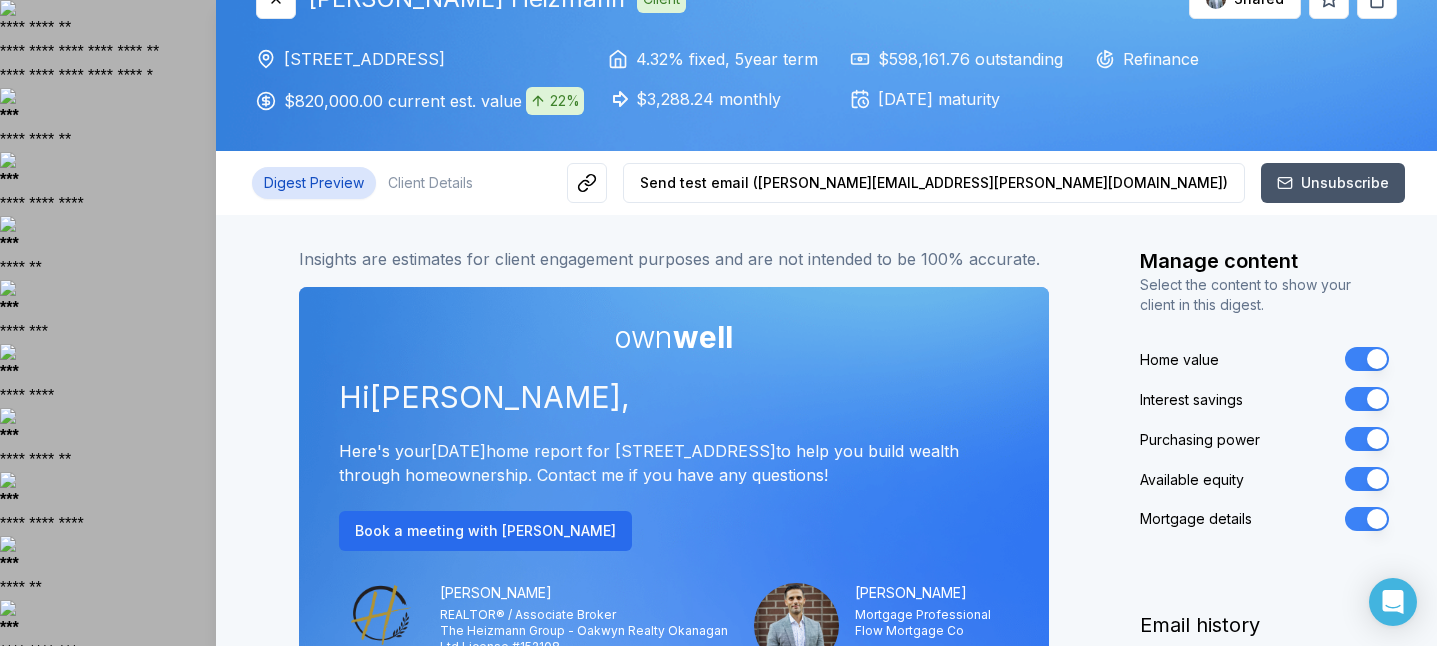 scroll, scrollTop: 81, scrollLeft: 0, axis: vertical 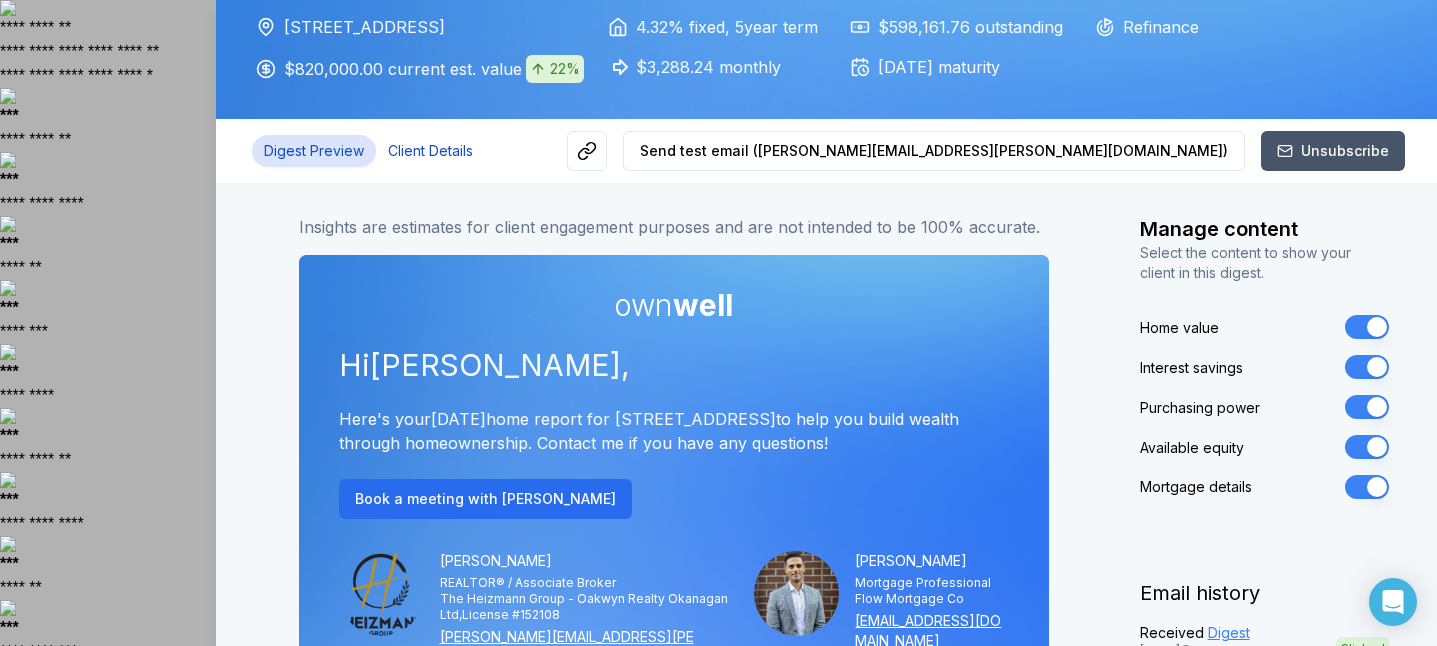 click on "Close Kalvin   Heizmann Client Shared 3910 21a Avenue Vernon, BC, V1T 7T4 $820,000.00   current est. value 22% 4.32%   fixed ,   5  year term $3,288.24   monthly   $598,161.76   outstanding January 1, 2030   maturity Refinance Digest Preview Client Details Send test email ( kim@heizmann.ca ) Unsubscribe Insights are estimates for client engagement purposes and are not intended to be 100% accurate. own well Hi  Kalvin , Here's your  July 2025  home report for   3910 21a Avenue  to help you build wealth through homeownership. Contact me if you have any questions! Book a meeting with Kim Heizmann Kim Heizmann REALTOR® / Associate Broker The Heizmann Group - Oakwyn Realty Okanagan Ltd ,  License  #152108 kim@heizmann.ca (250) 938-0995 Alex McFadyen Mortgage Professional Flow Mortgage Co alex@getflowmortgage.ca (604) 262-3500 Home finance digest for   3910 21a Avenue $820,000   current est. value 22% $221,838  Est. home equity $3,288   monthly 4.32%   fixed ,  5  year term $598,162  outstanding balance July 2025" at bounding box center [826, 2469] 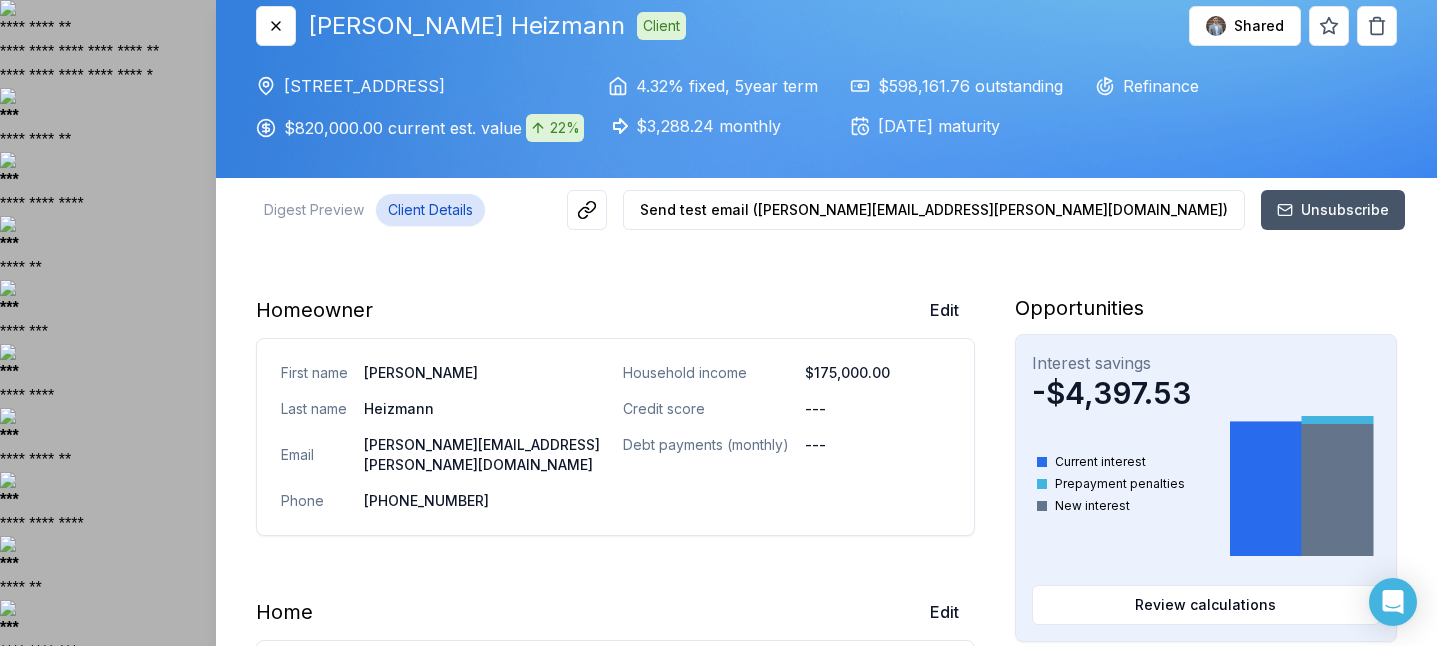 scroll, scrollTop: 0, scrollLeft: 0, axis: both 